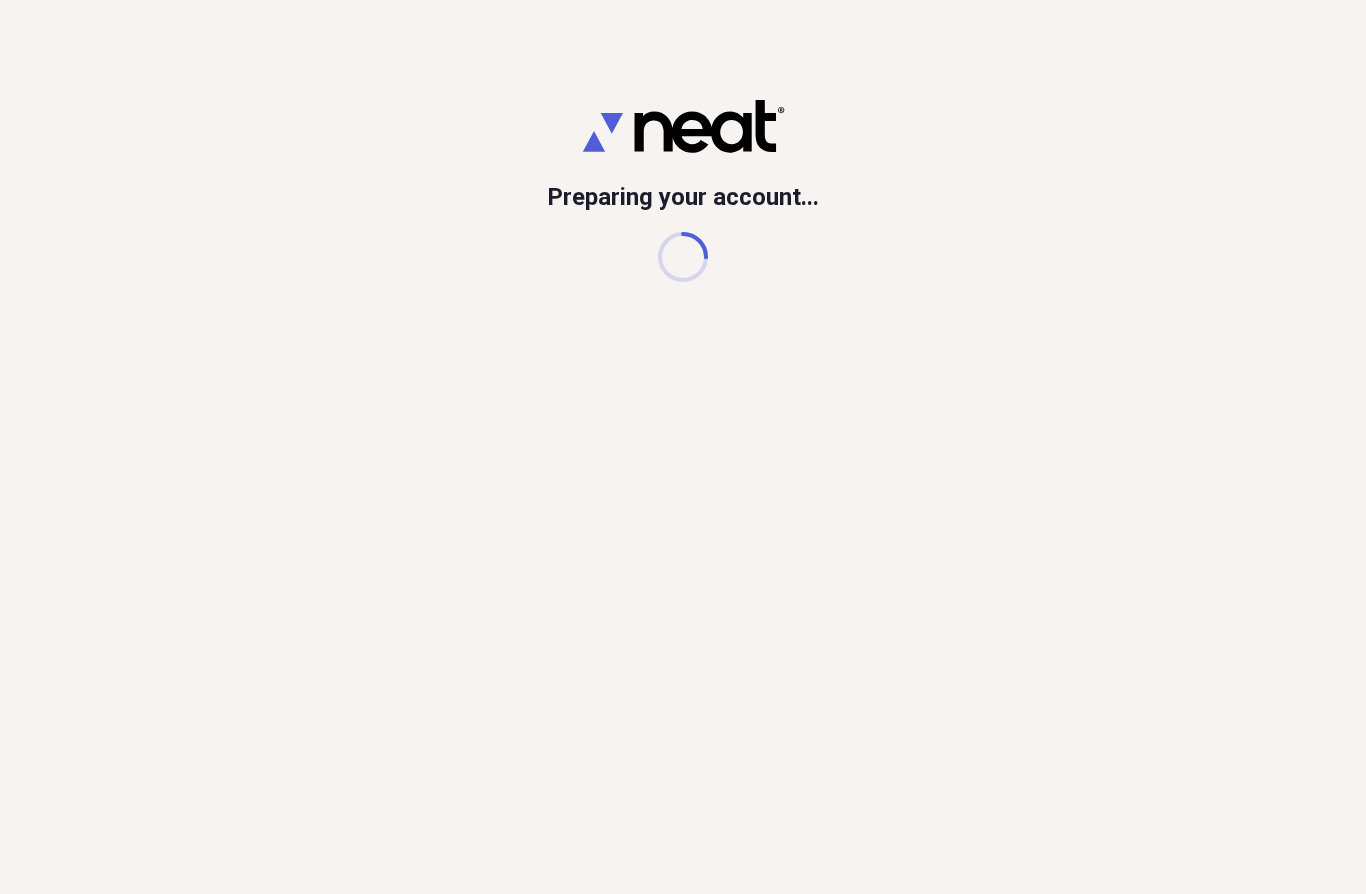 scroll, scrollTop: 0, scrollLeft: 0, axis: both 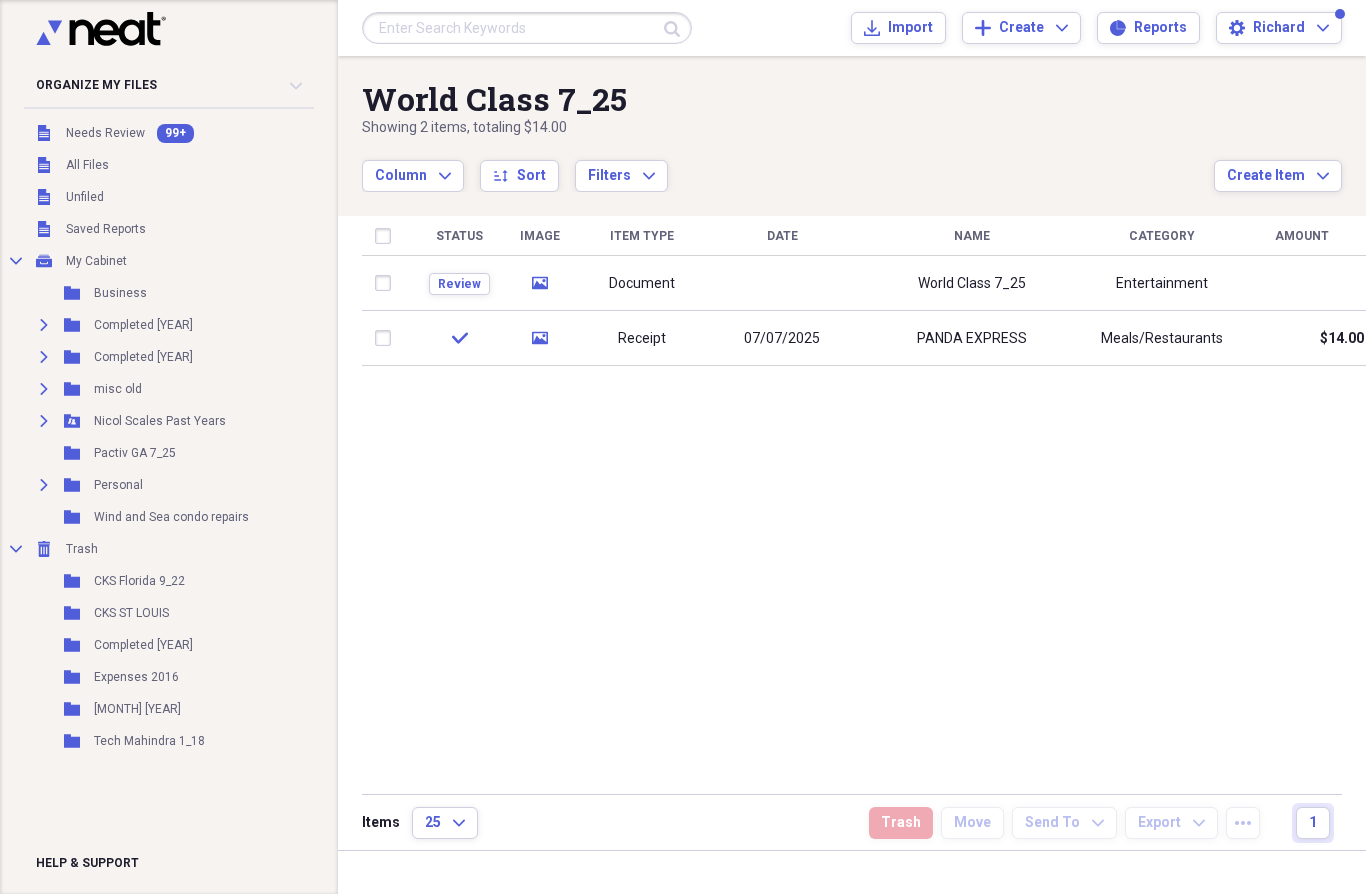 click on "Pactiv GA 7_25" at bounding box center (135, 453) 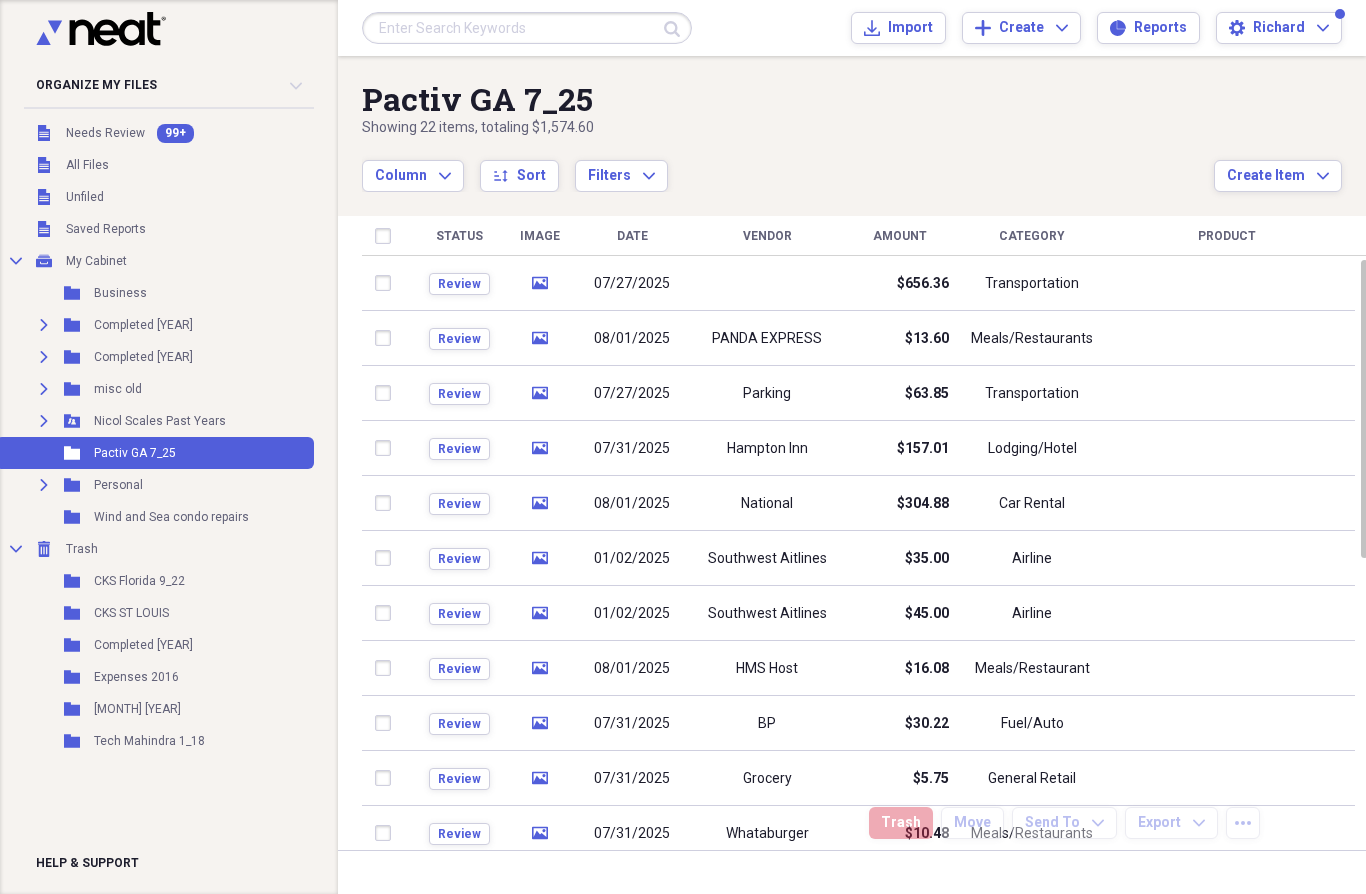 click on "Review" at bounding box center (459, 284) 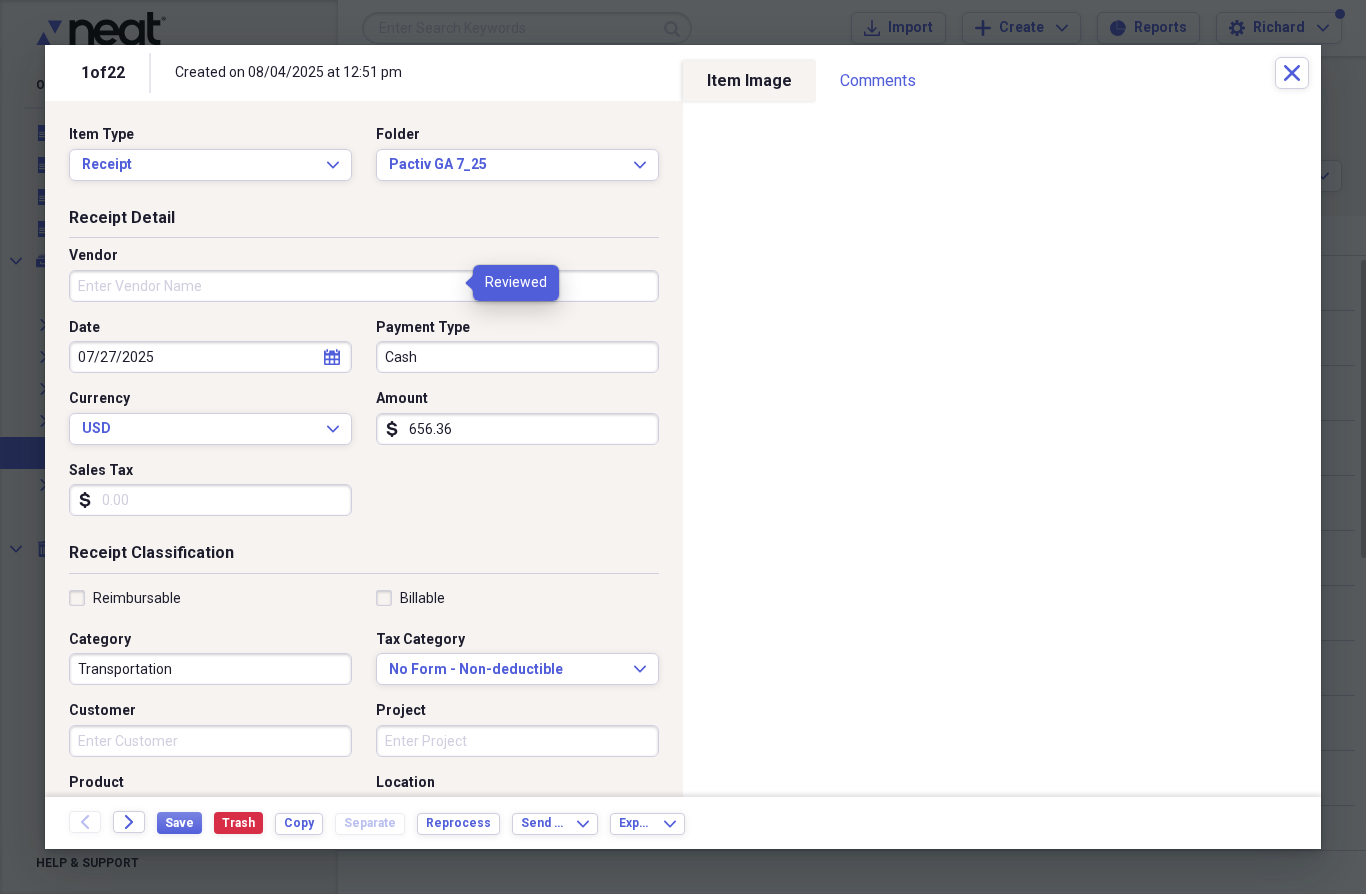 click on "Vendor" at bounding box center [364, 286] 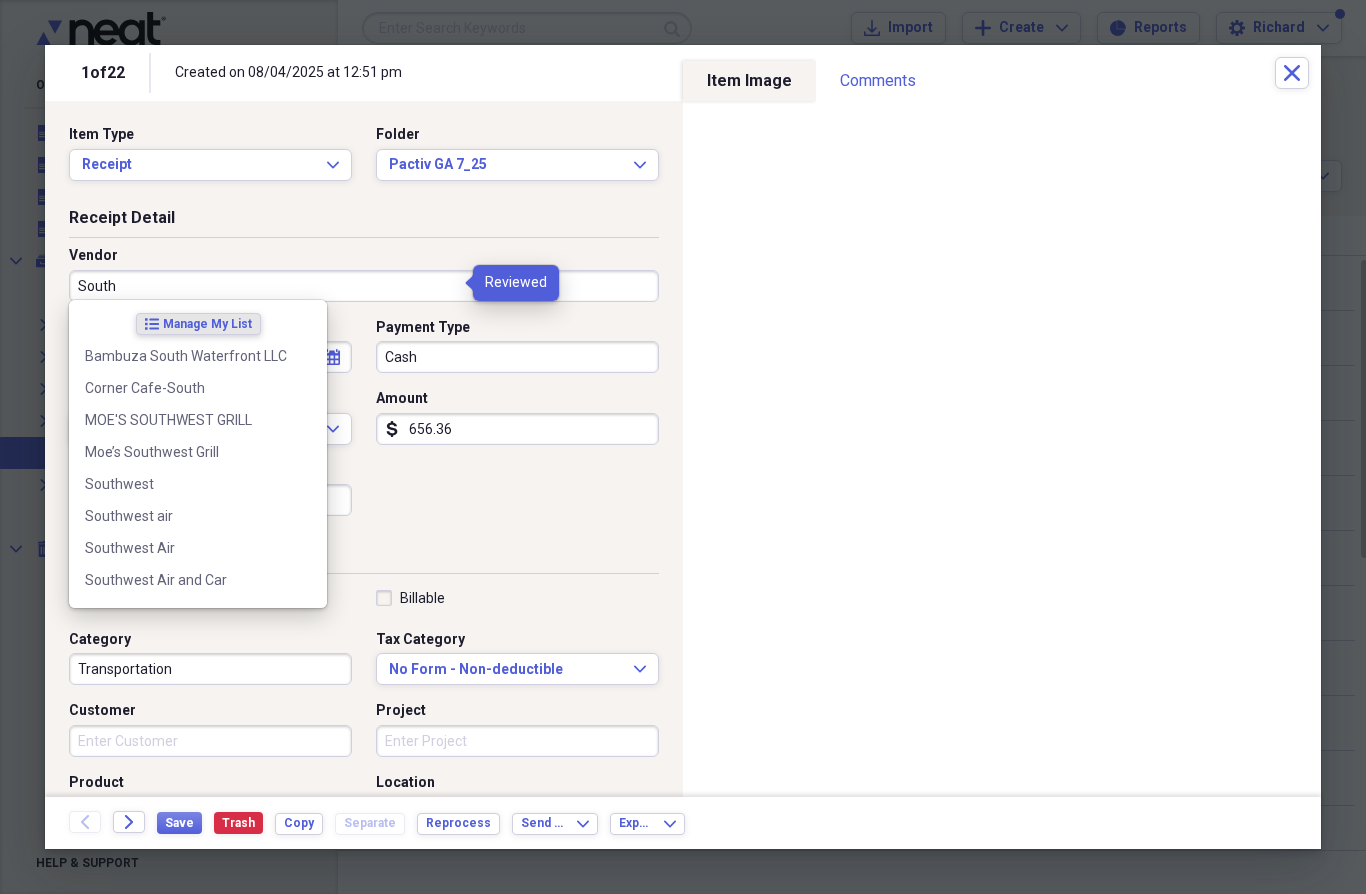 click on "Southwest air" at bounding box center [186, 516] 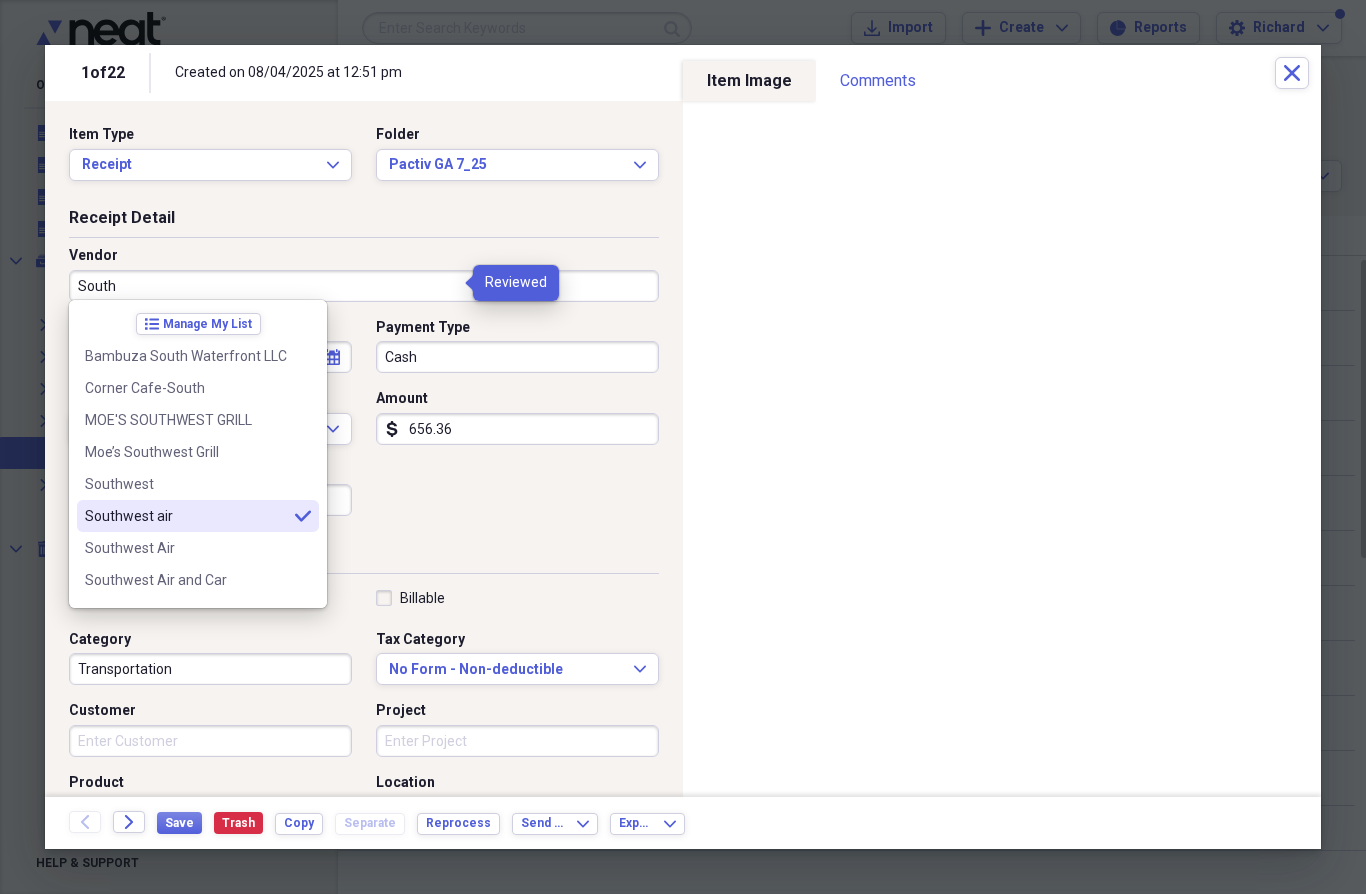 type on "Southwest air" 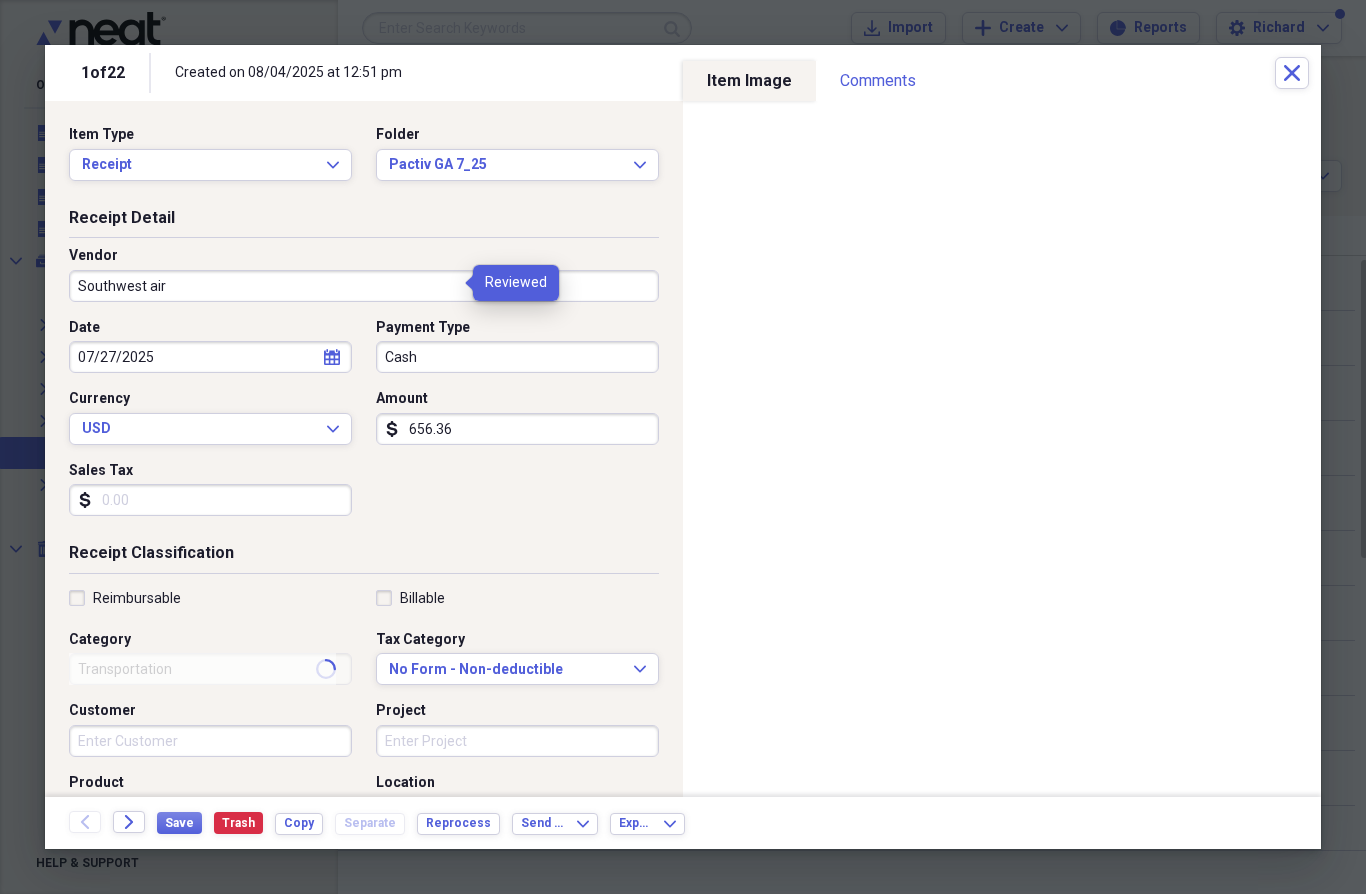 type on "General Retail" 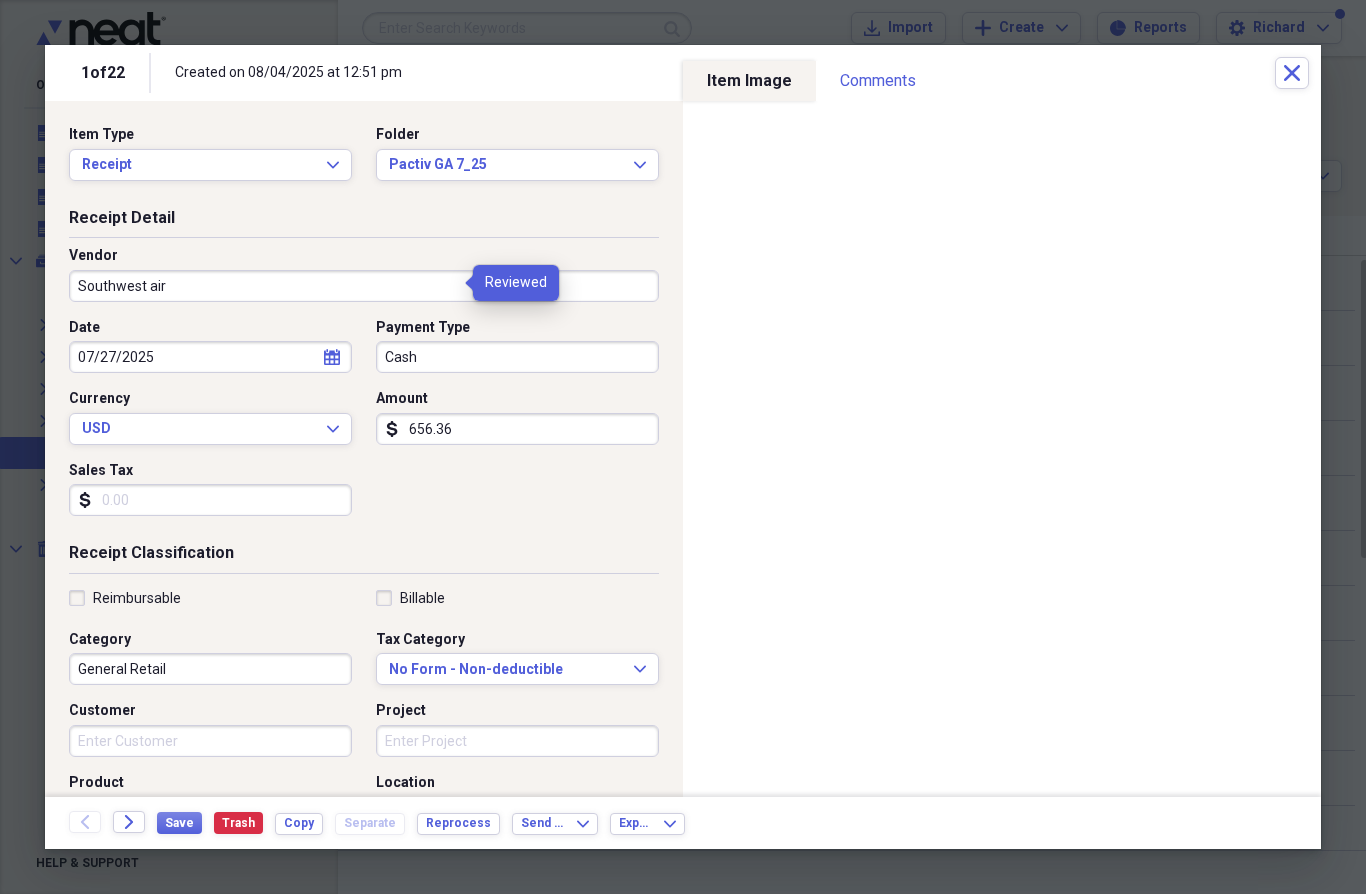 click on "Cash" at bounding box center [517, 357] 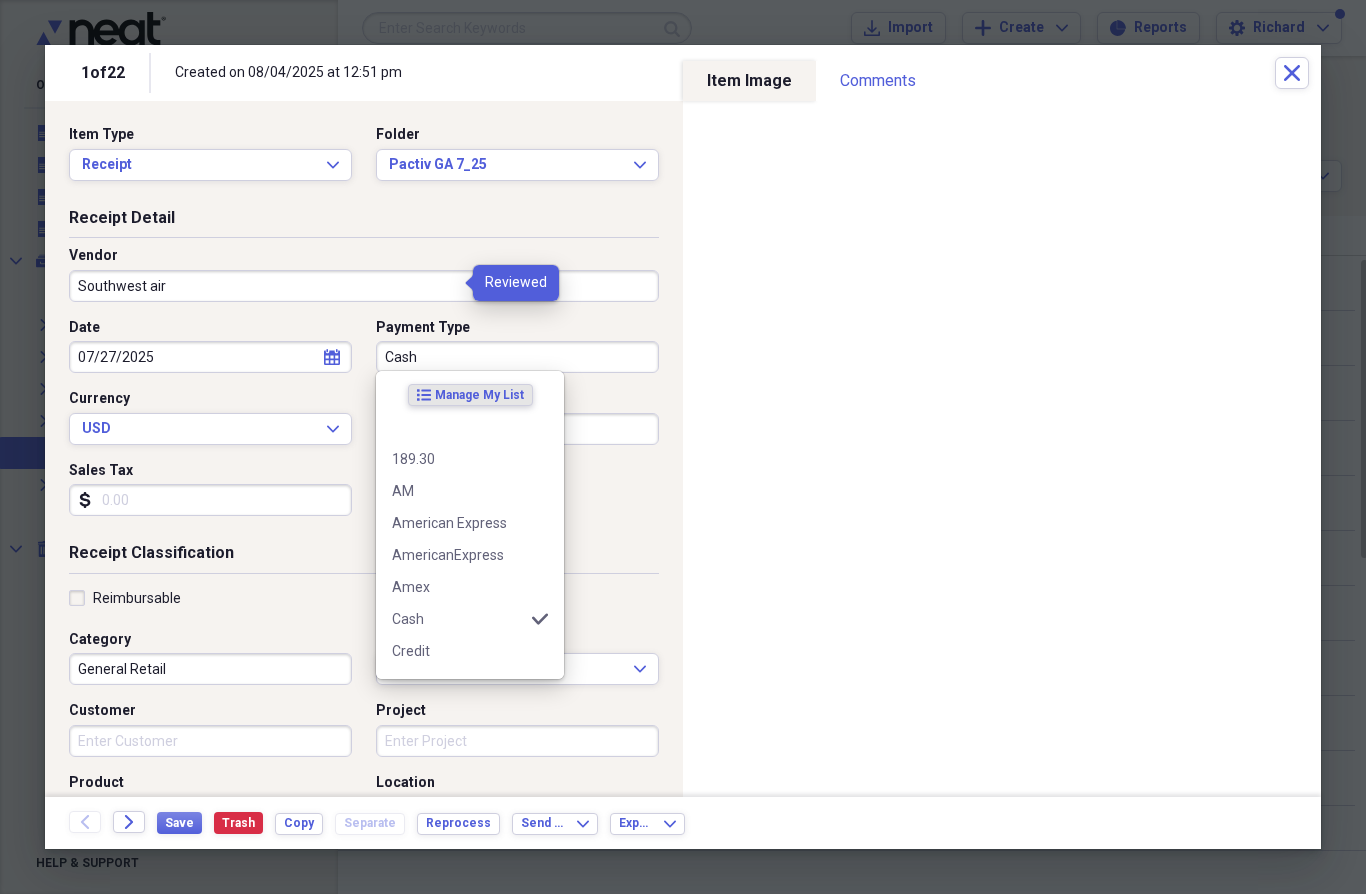 click on "American Express" at bounding box center (458, 523) 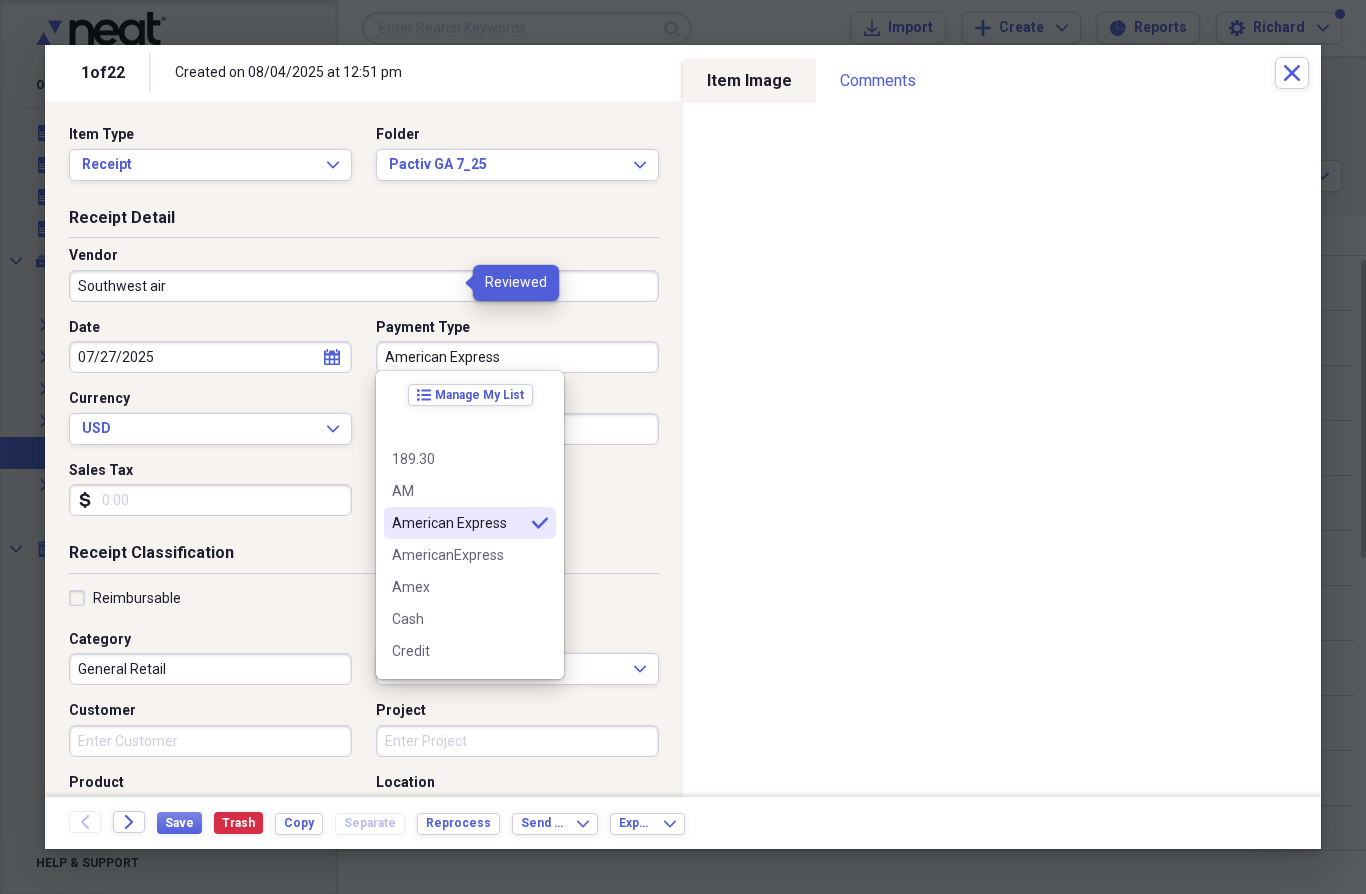 type on "American Express" 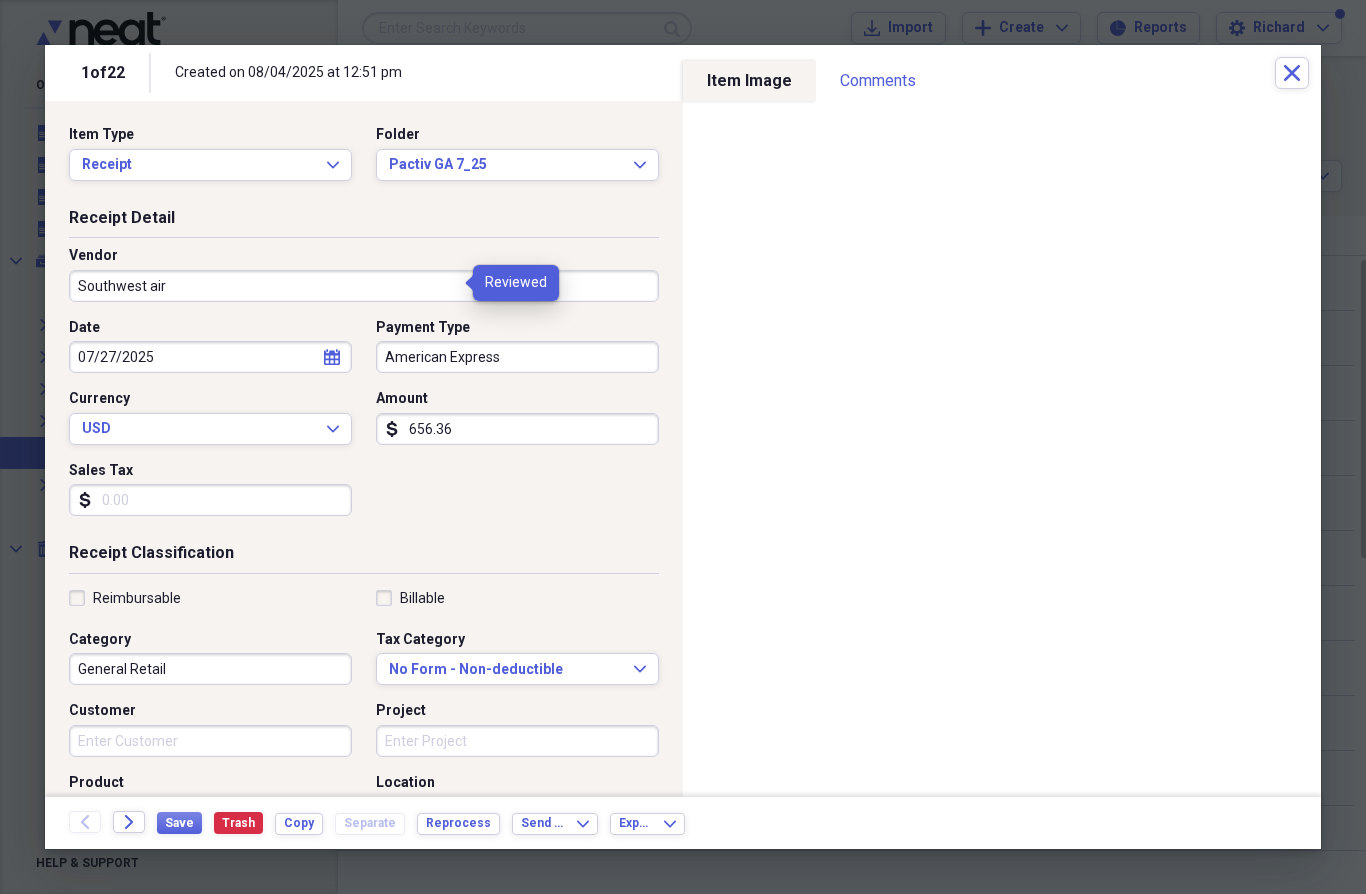 click on "Save" at bounding box center [179, 823] 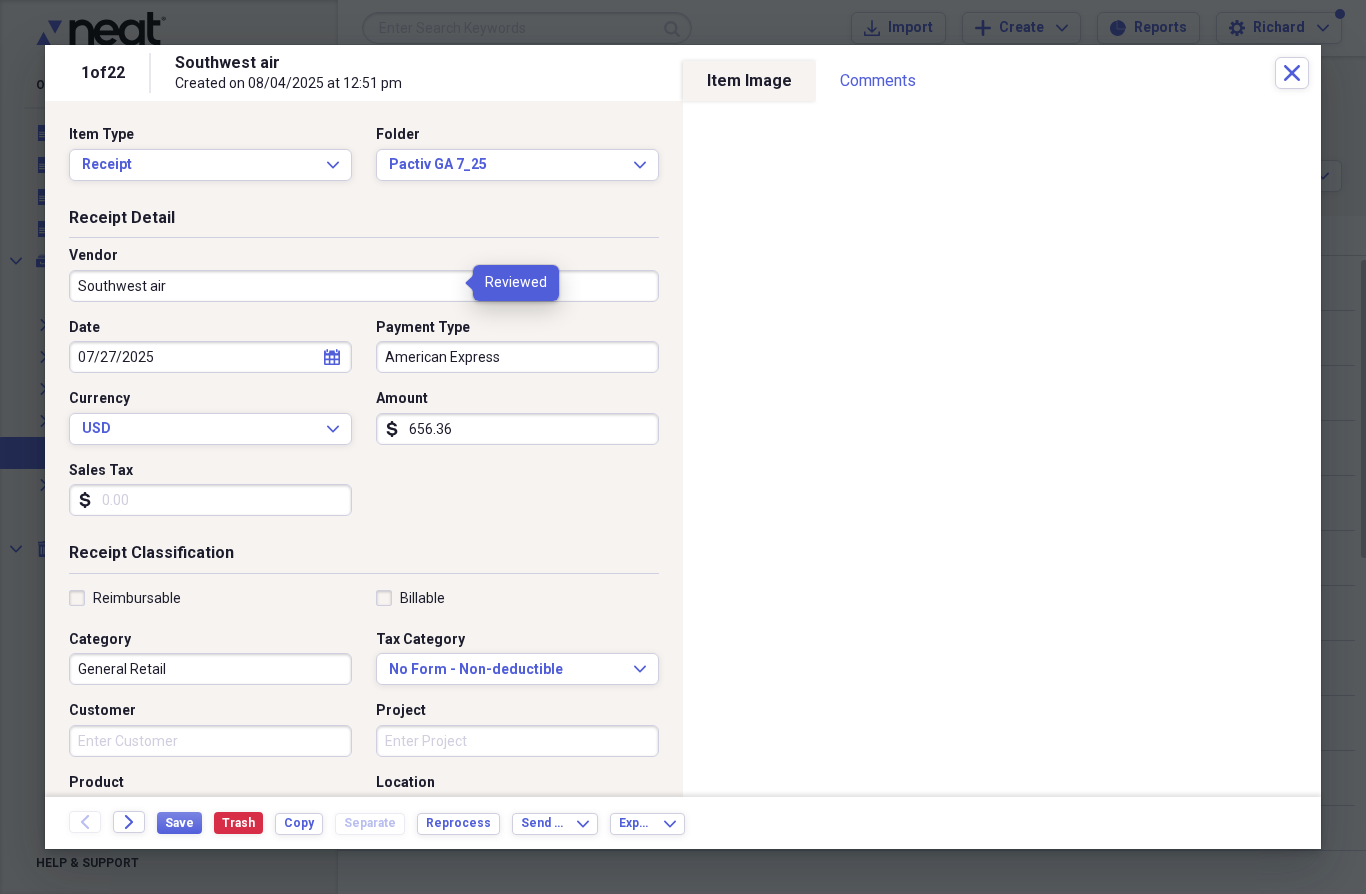 click 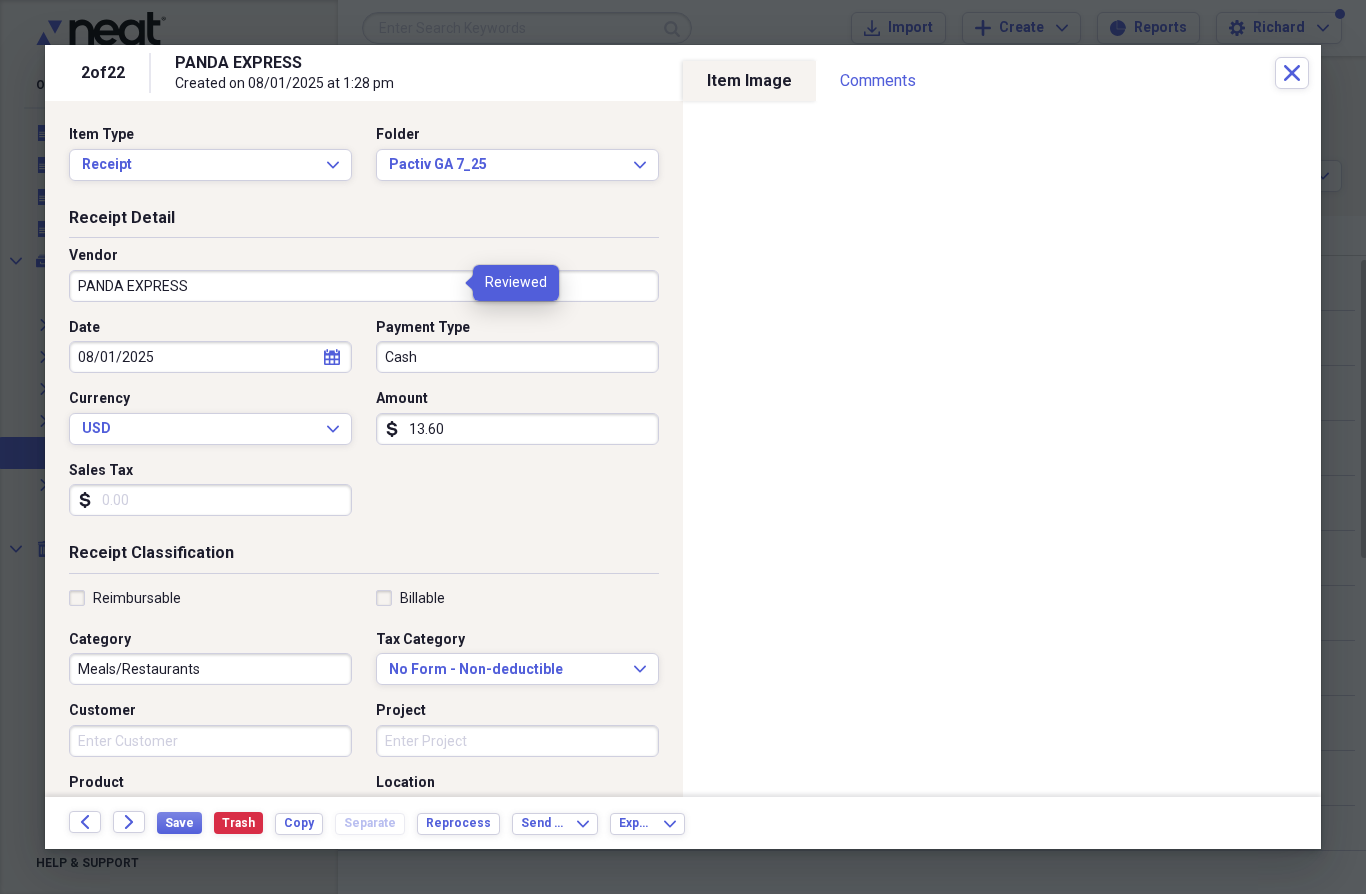 click on "Cash" at bounding box center [517, 357] 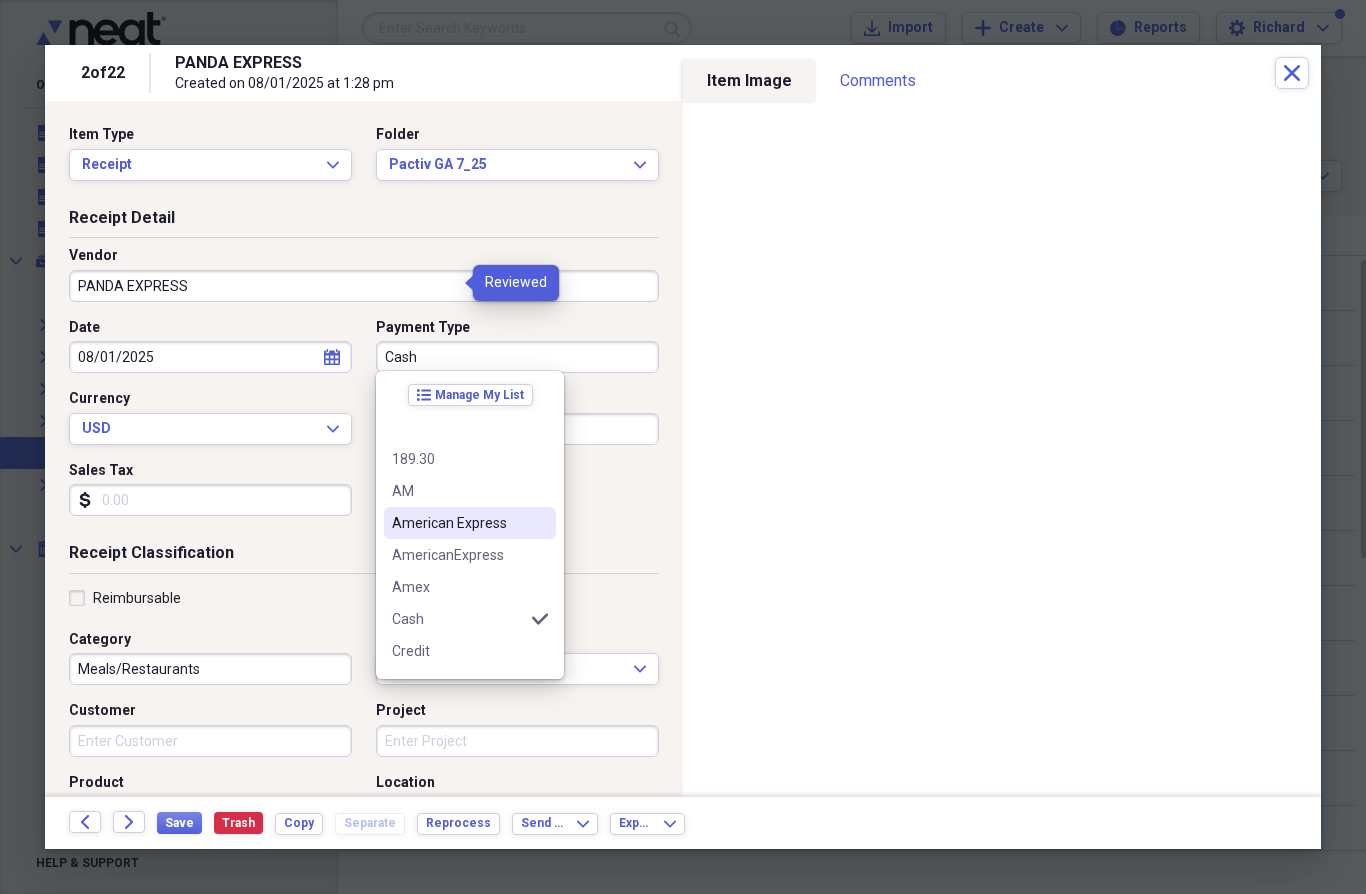 click on "American Express" at bounding box center (458, 523) 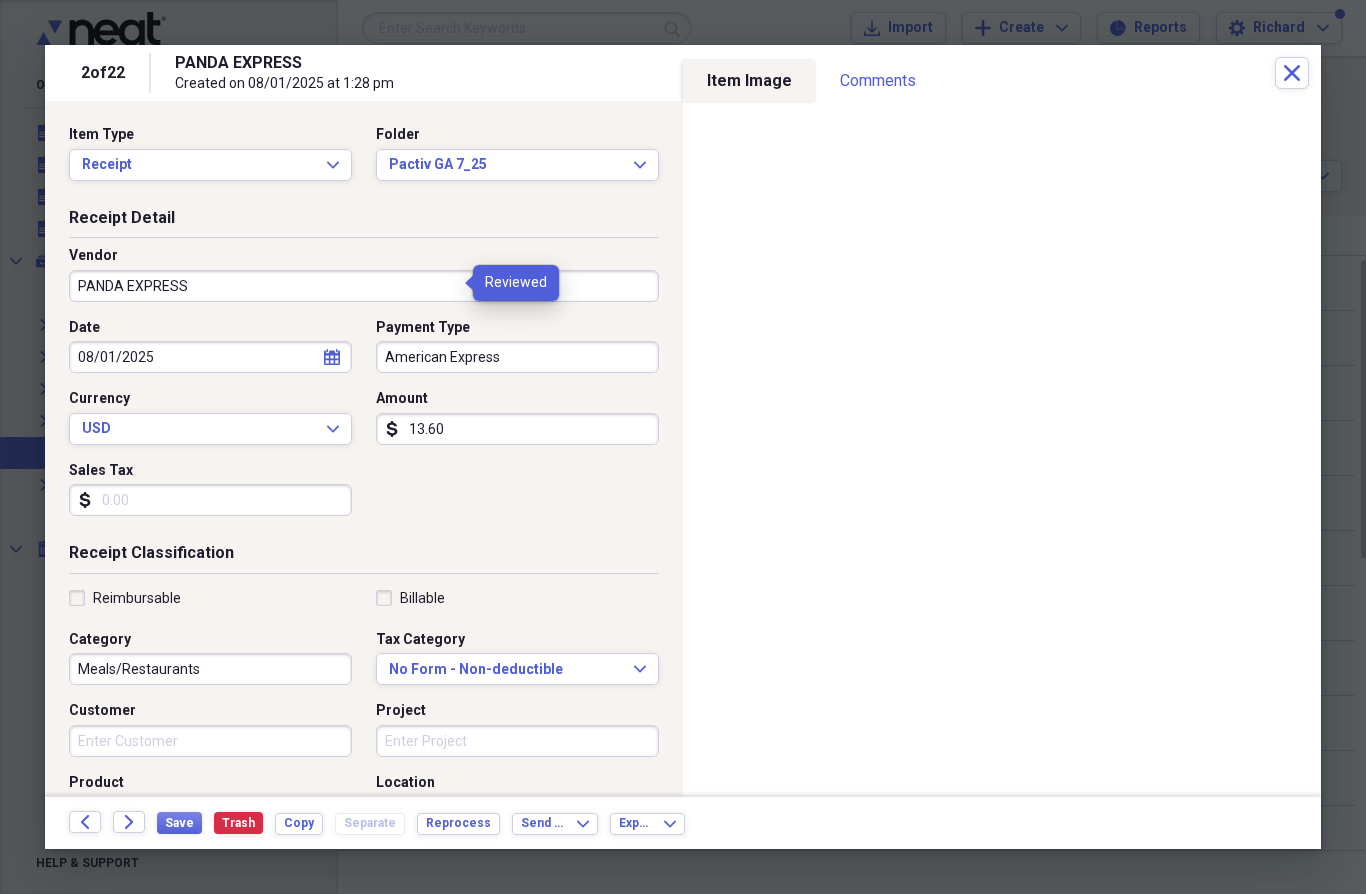 click on "Save" at bounding box center [179, 823] 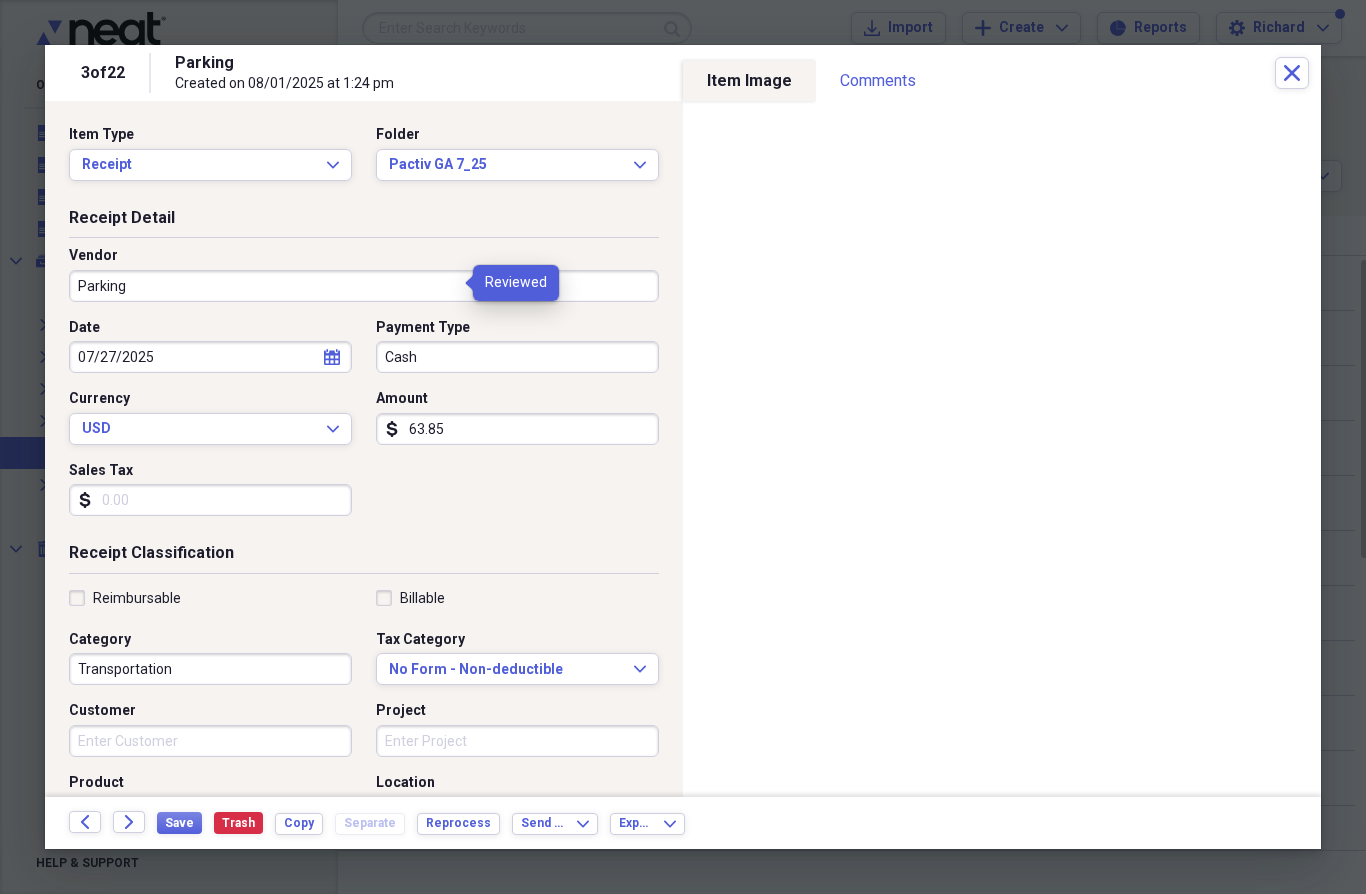 click on "Forward" at bounding box center [129, 822] 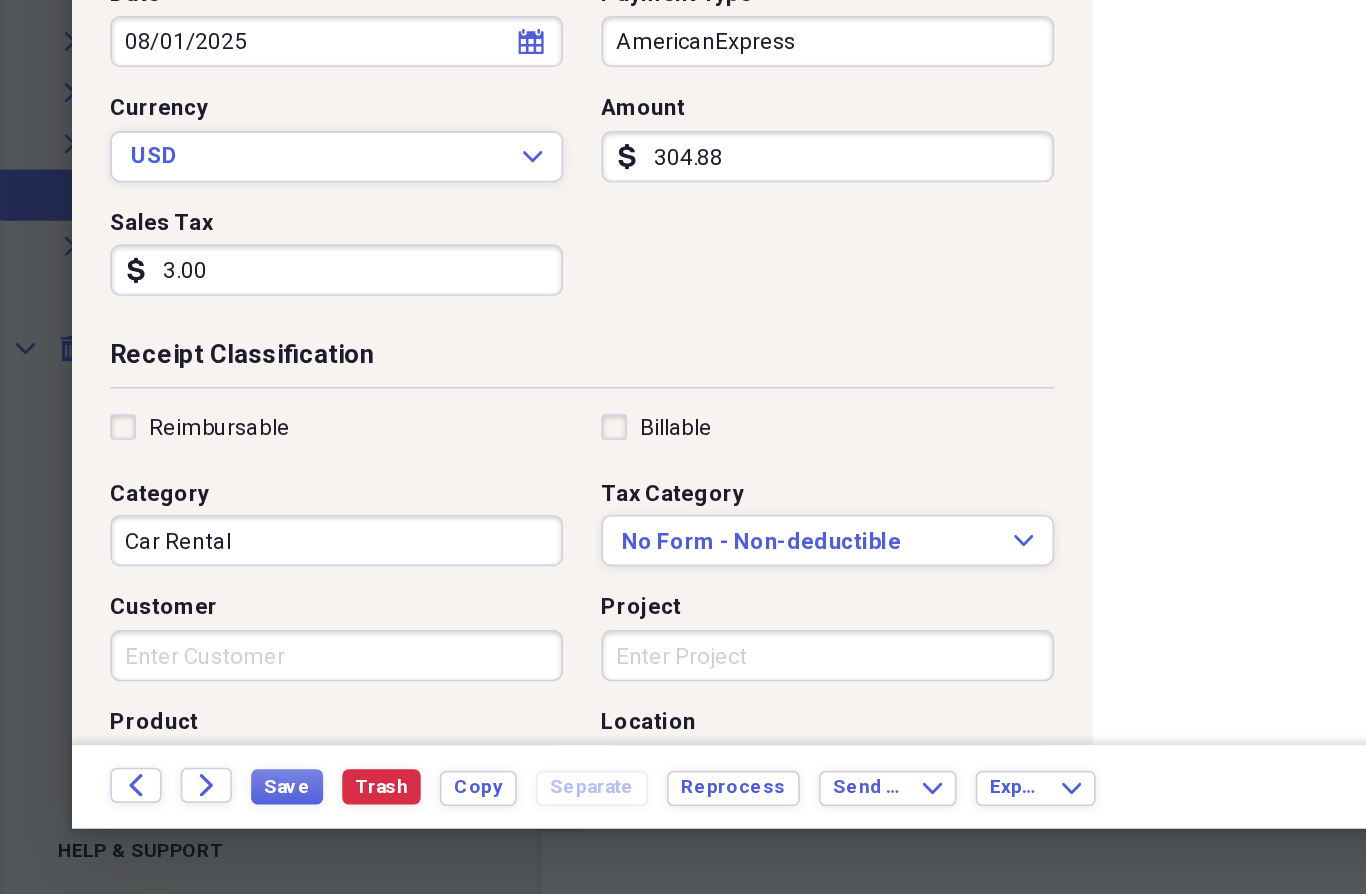 scroll, scrollTop: 87, scrollLeft: 0, axis: vertical 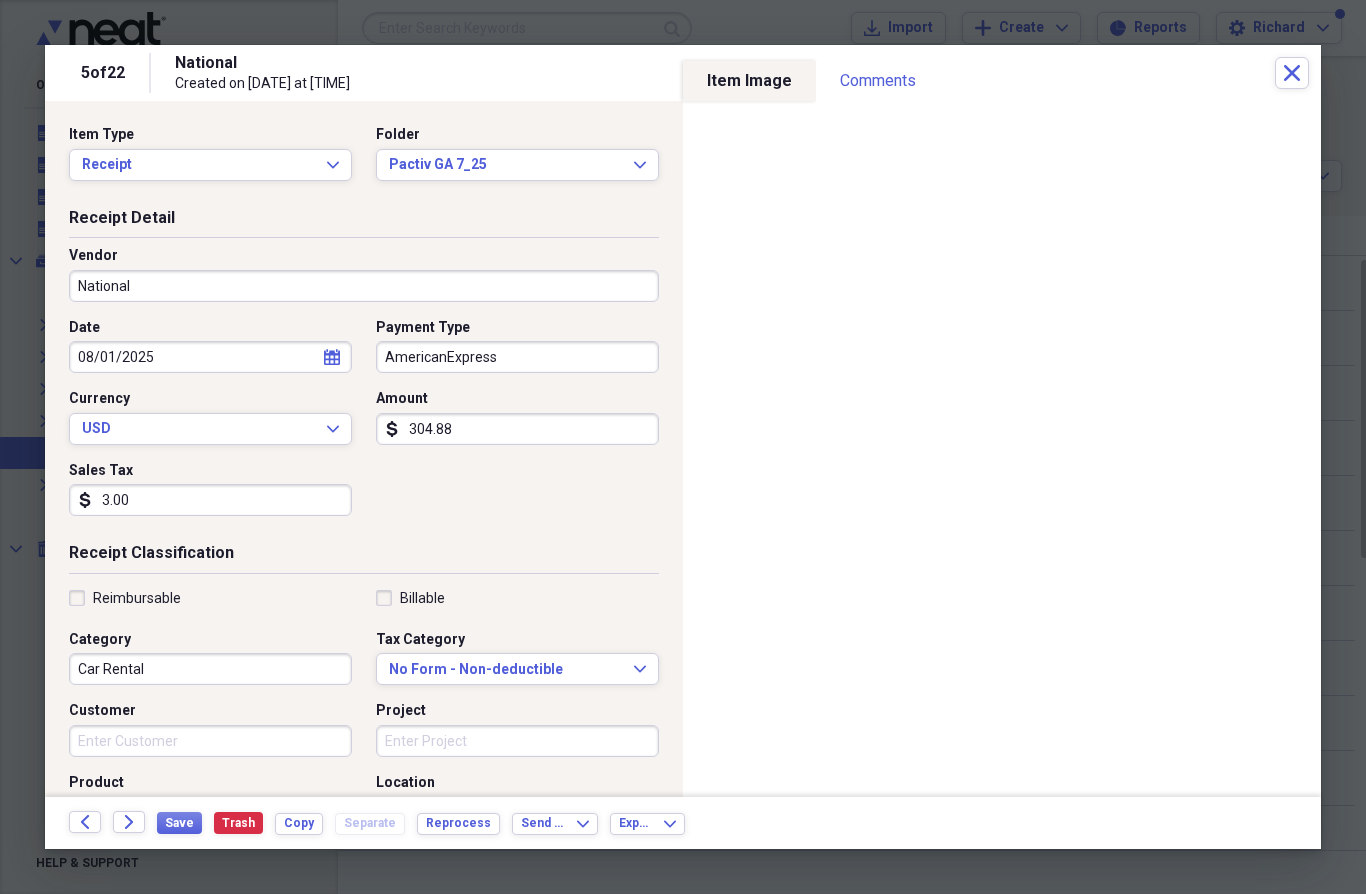 click on "Forward" 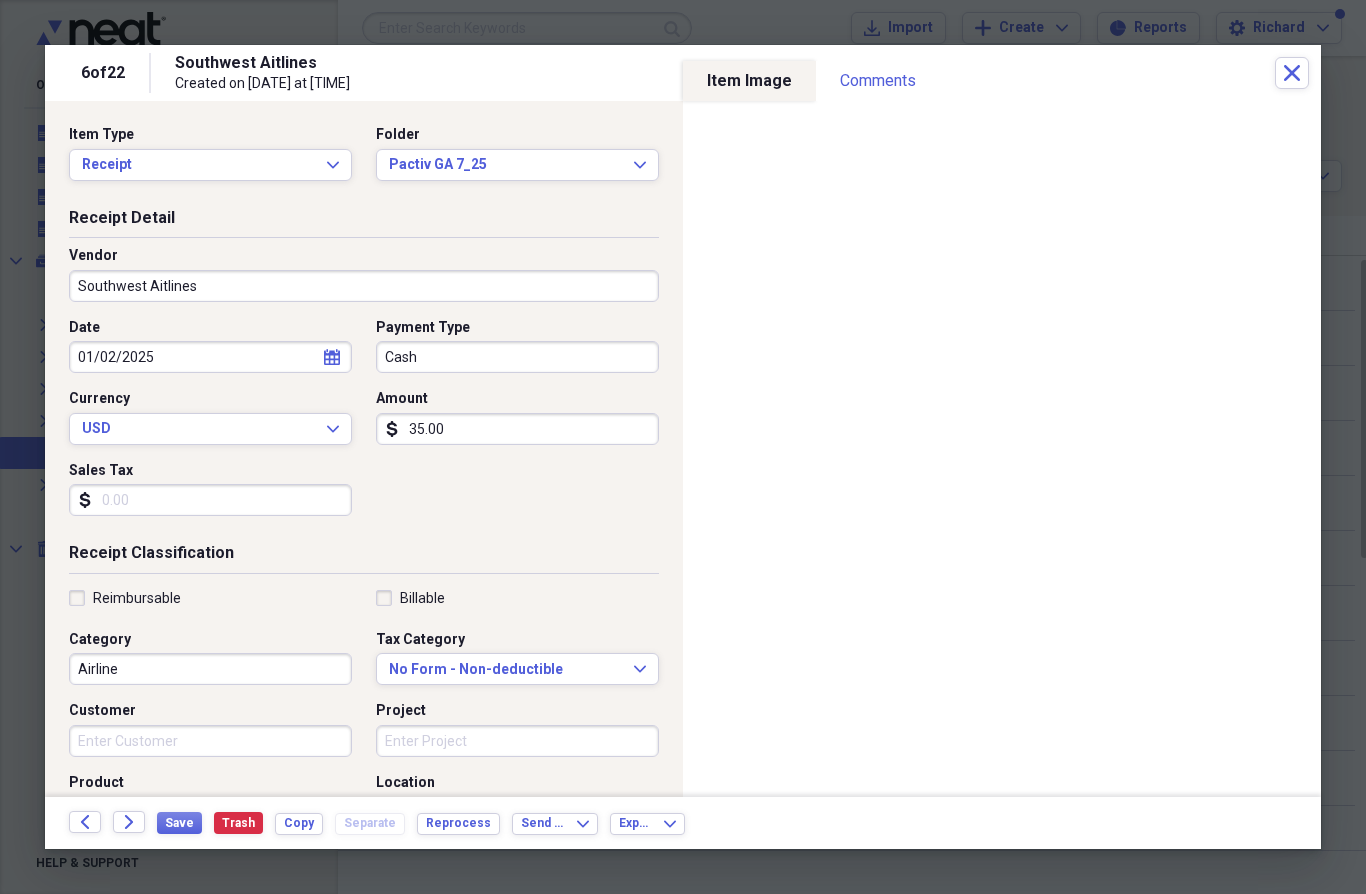 click on "Cash" at bounding box center [517, 357] 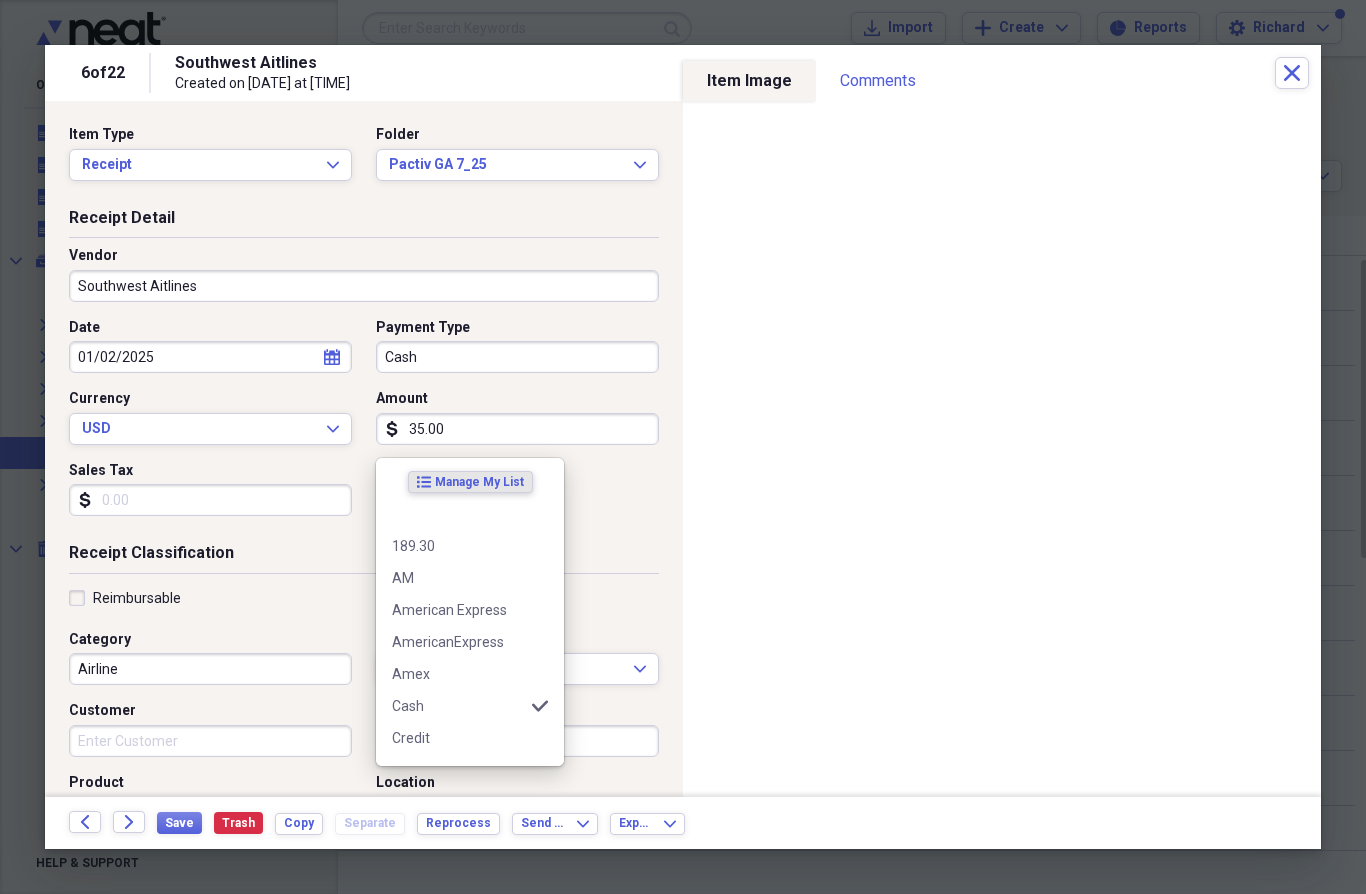 click on "American Express" at bounding box center [458, 610] 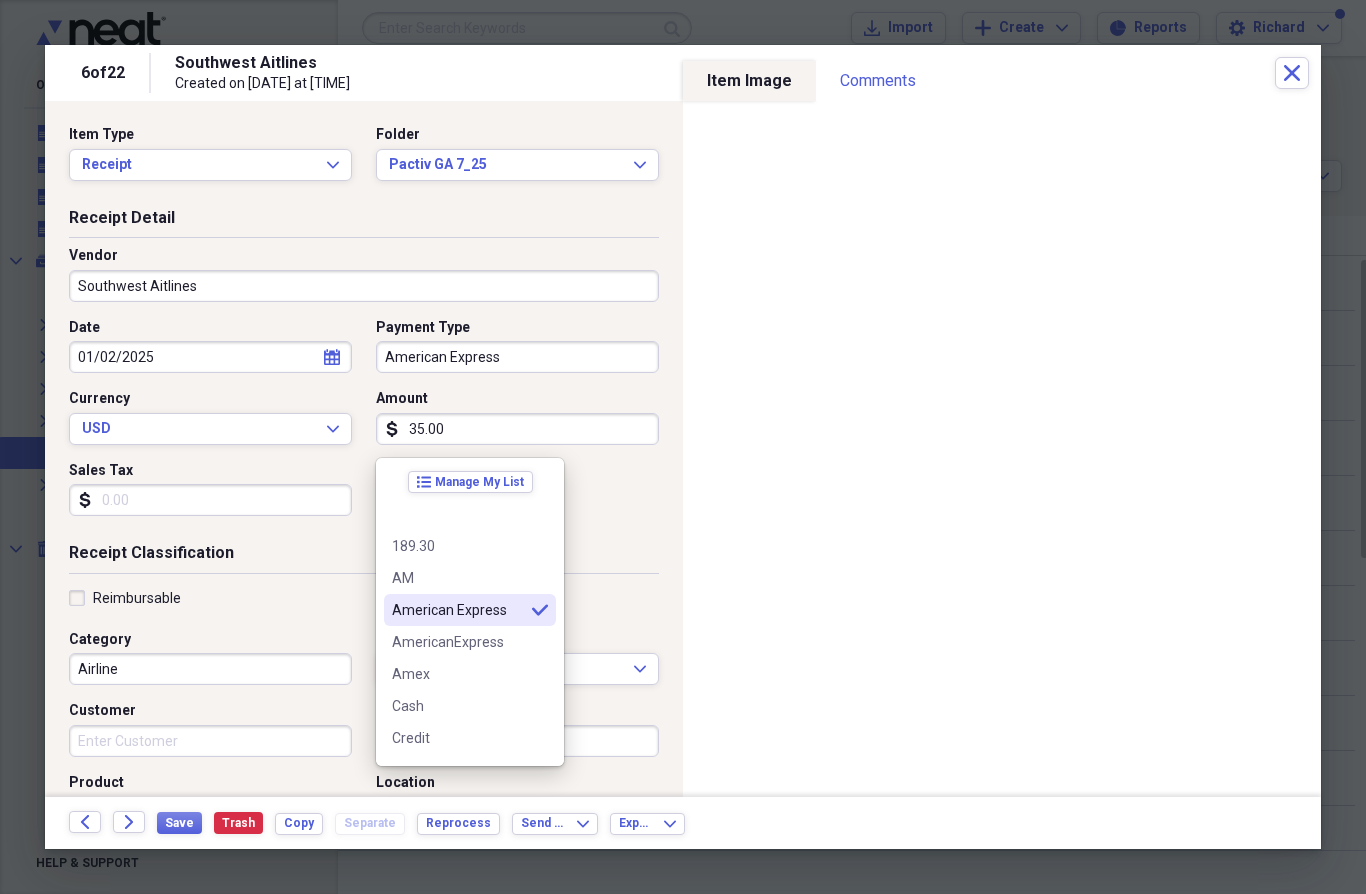 type on "American Express" 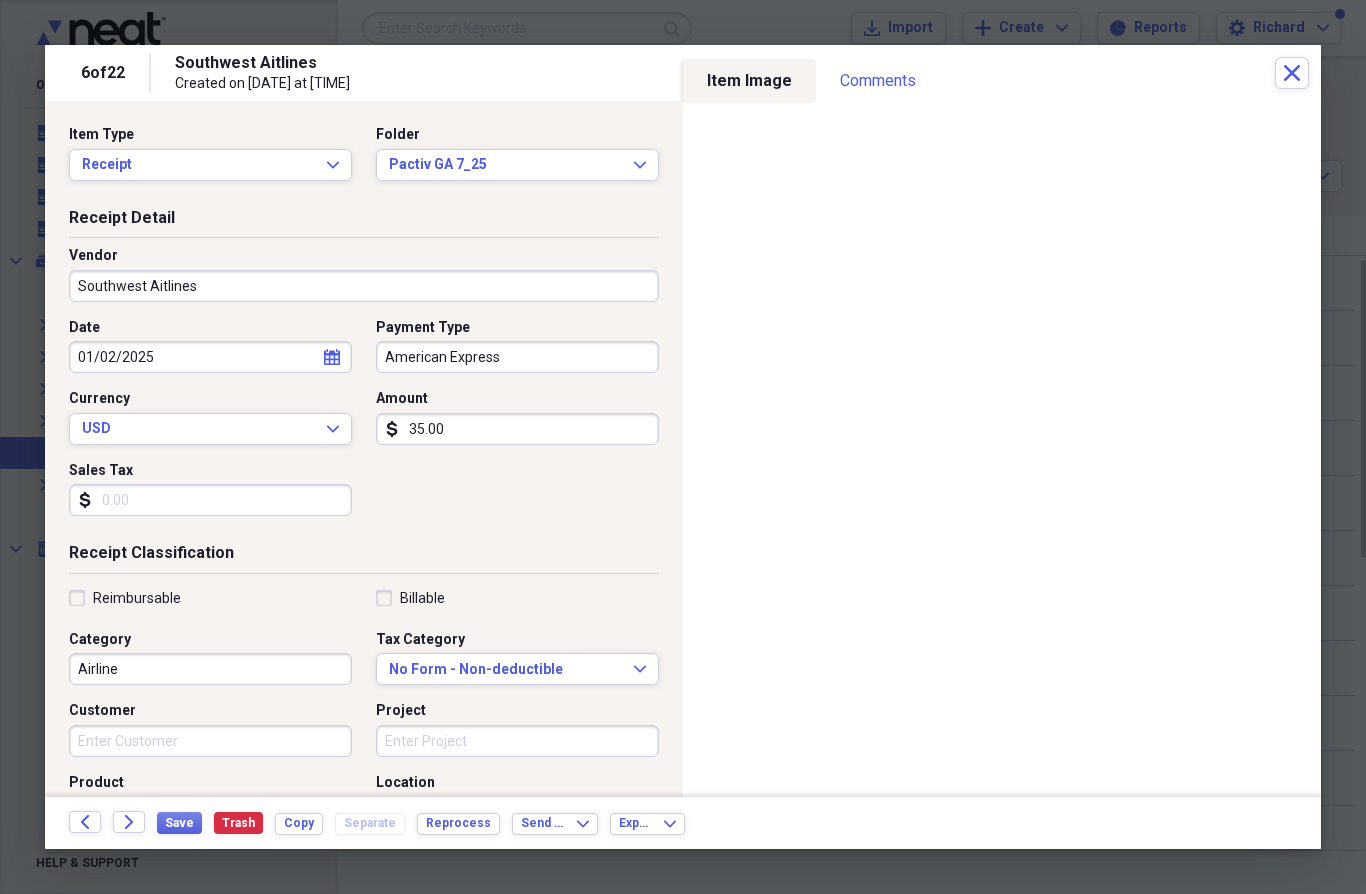 click on "Save" at bounding box center [179, 823] 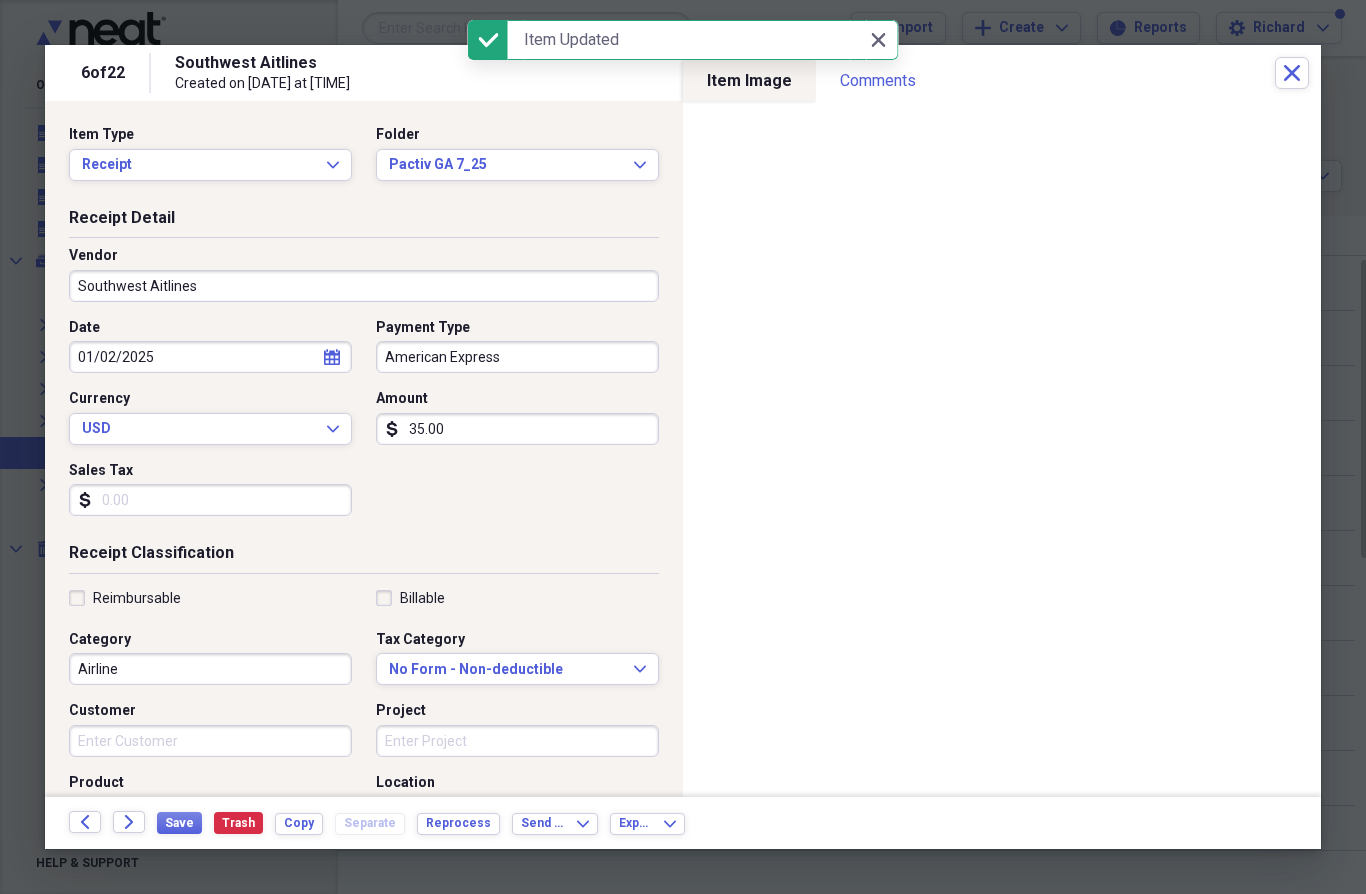 click on "Forward" at bounding box center [129, 822] 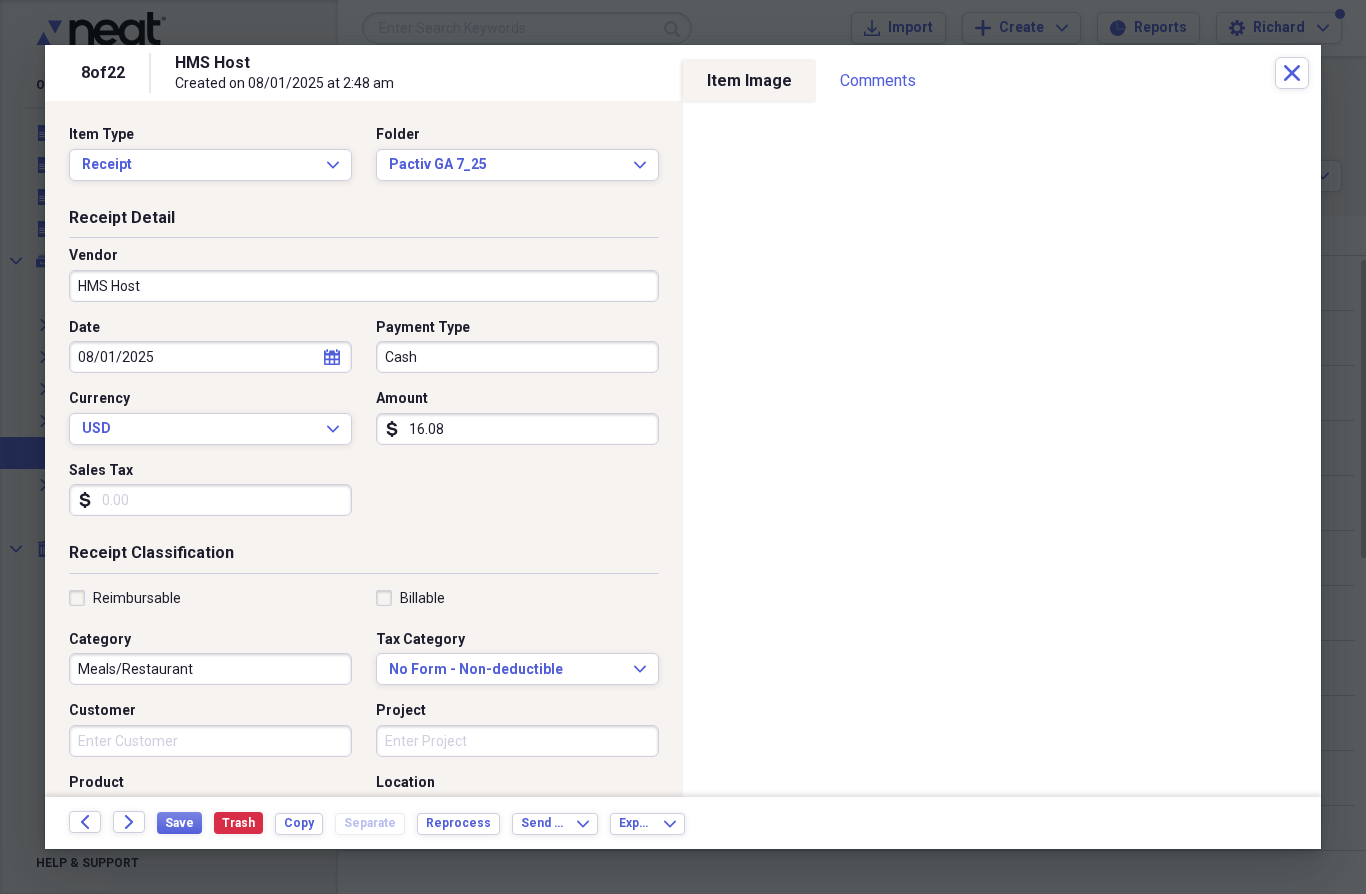 click on "16.08" at bounding box center (517, 429) 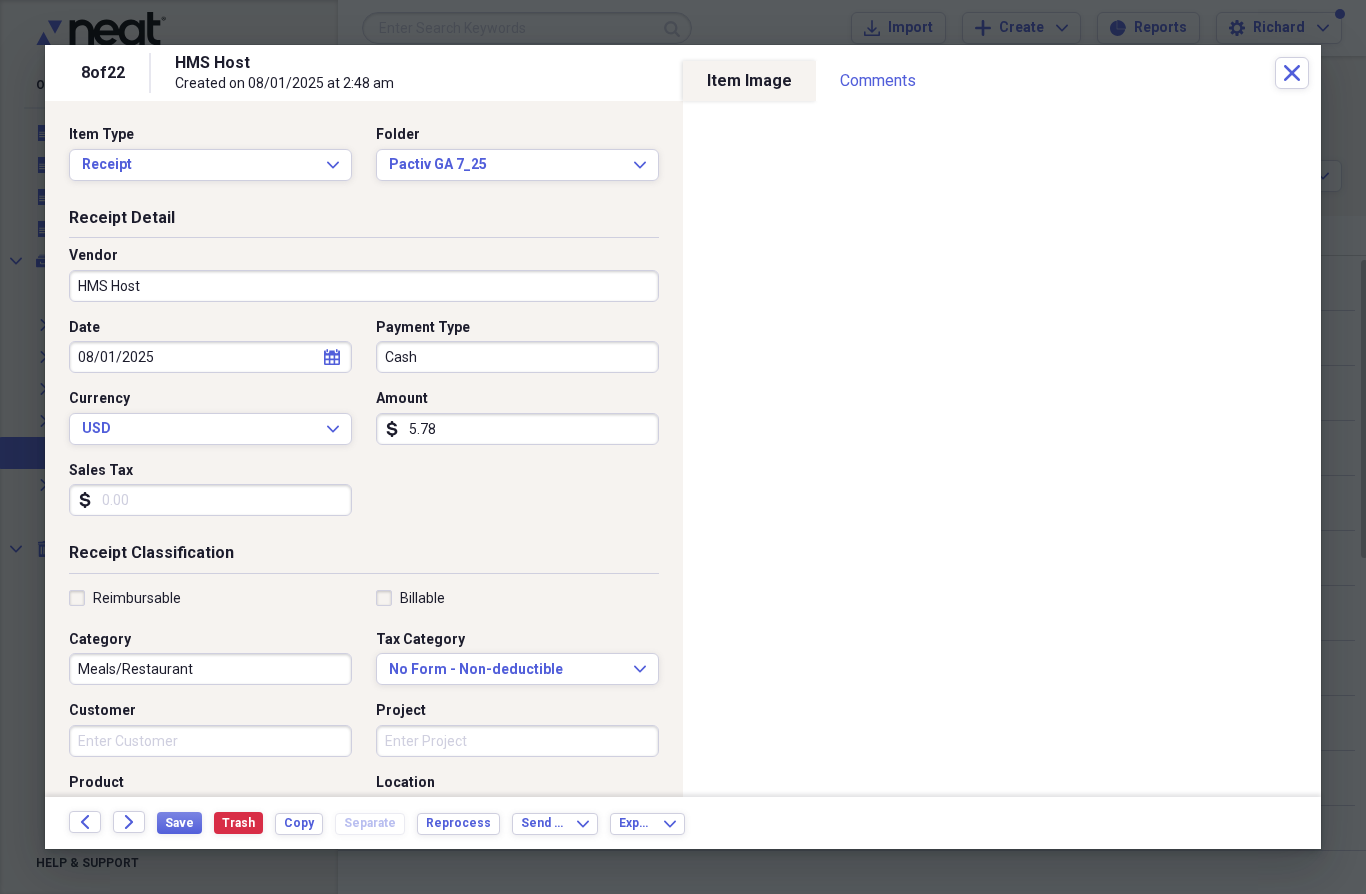 type on "5.78" 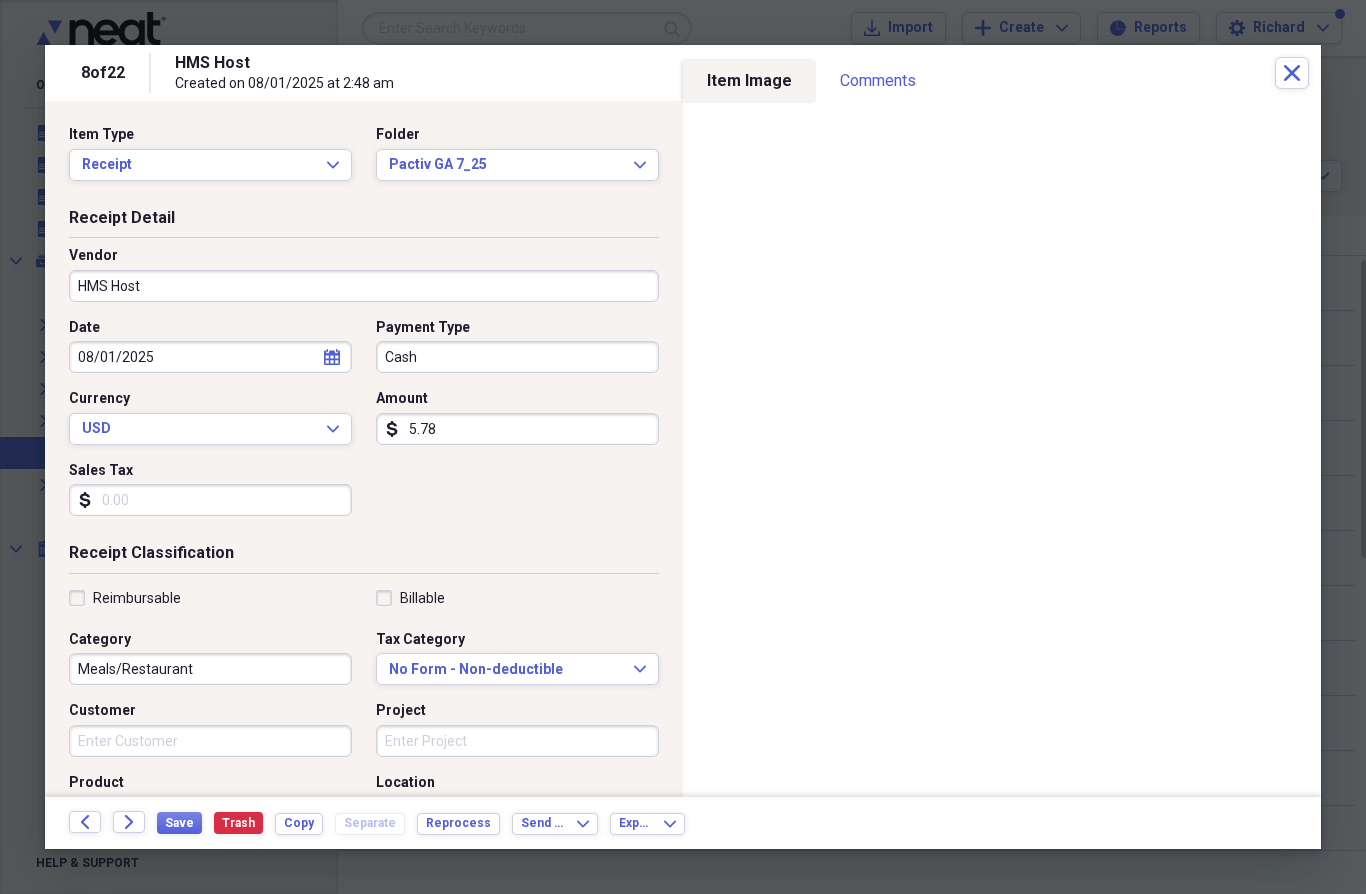 click on "Save" at bounding box center (179, 823) 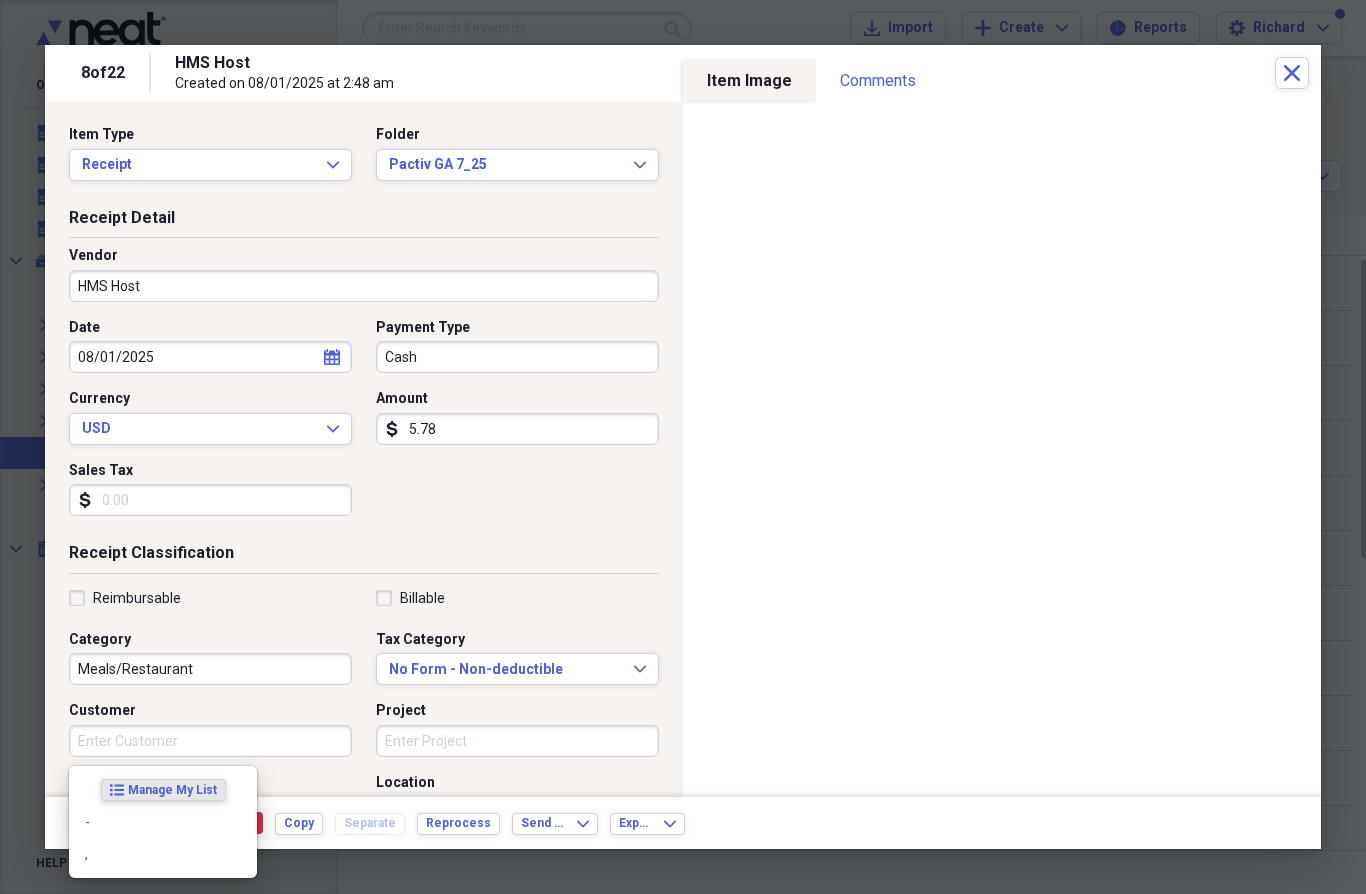 scroll, scrollTop: 318, scrollLeft: 0, axis: vertical 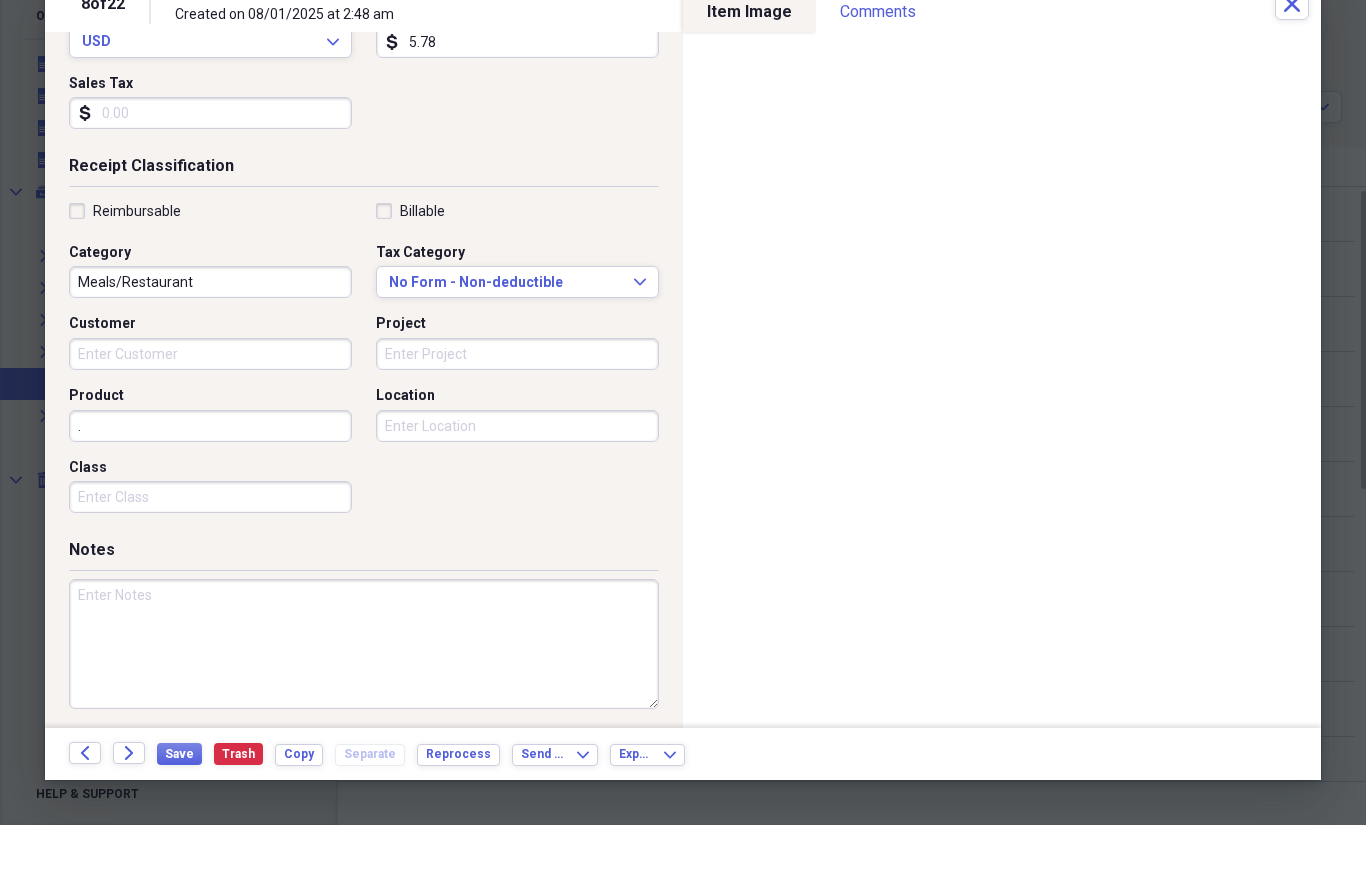 click 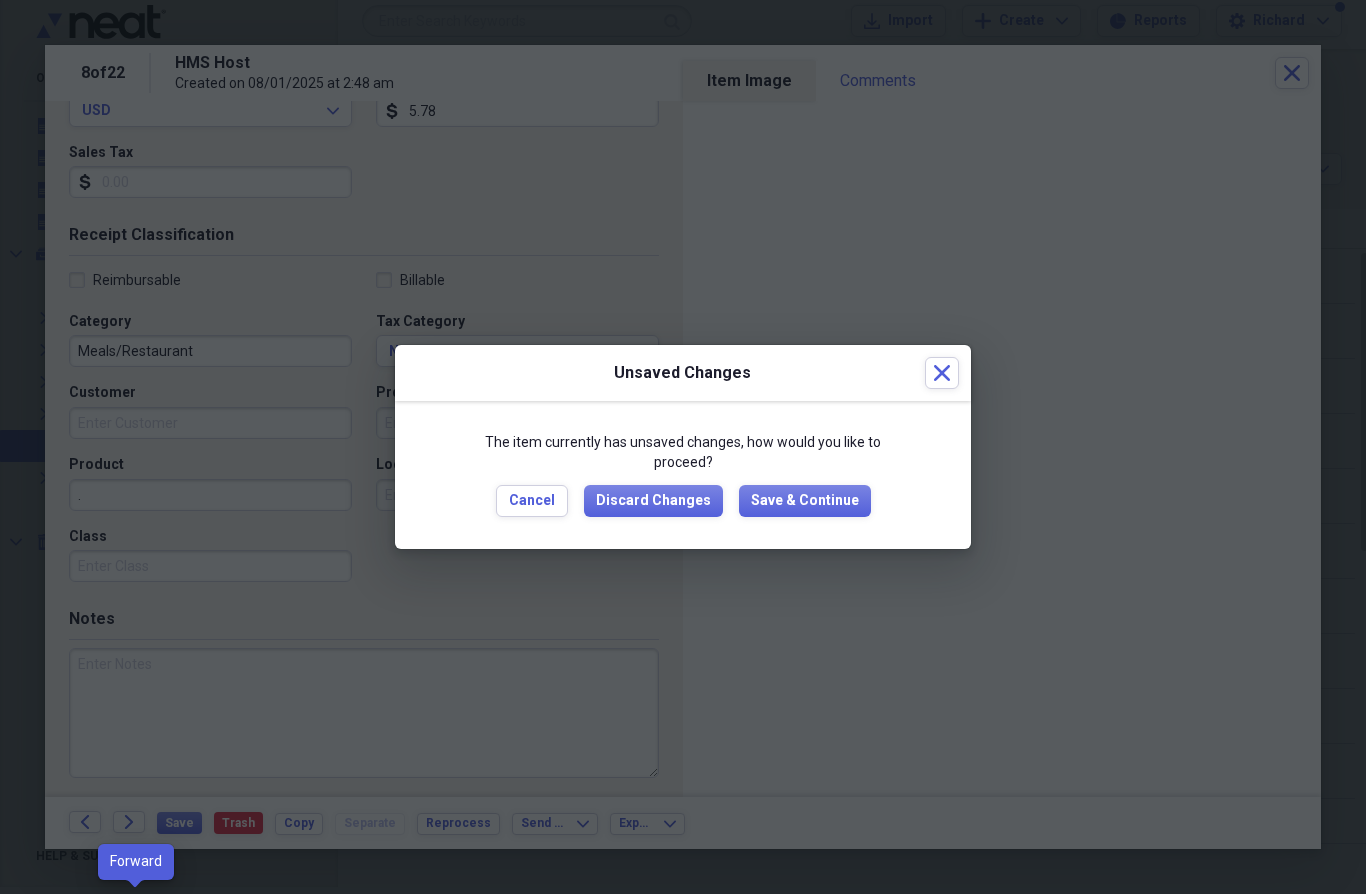 click 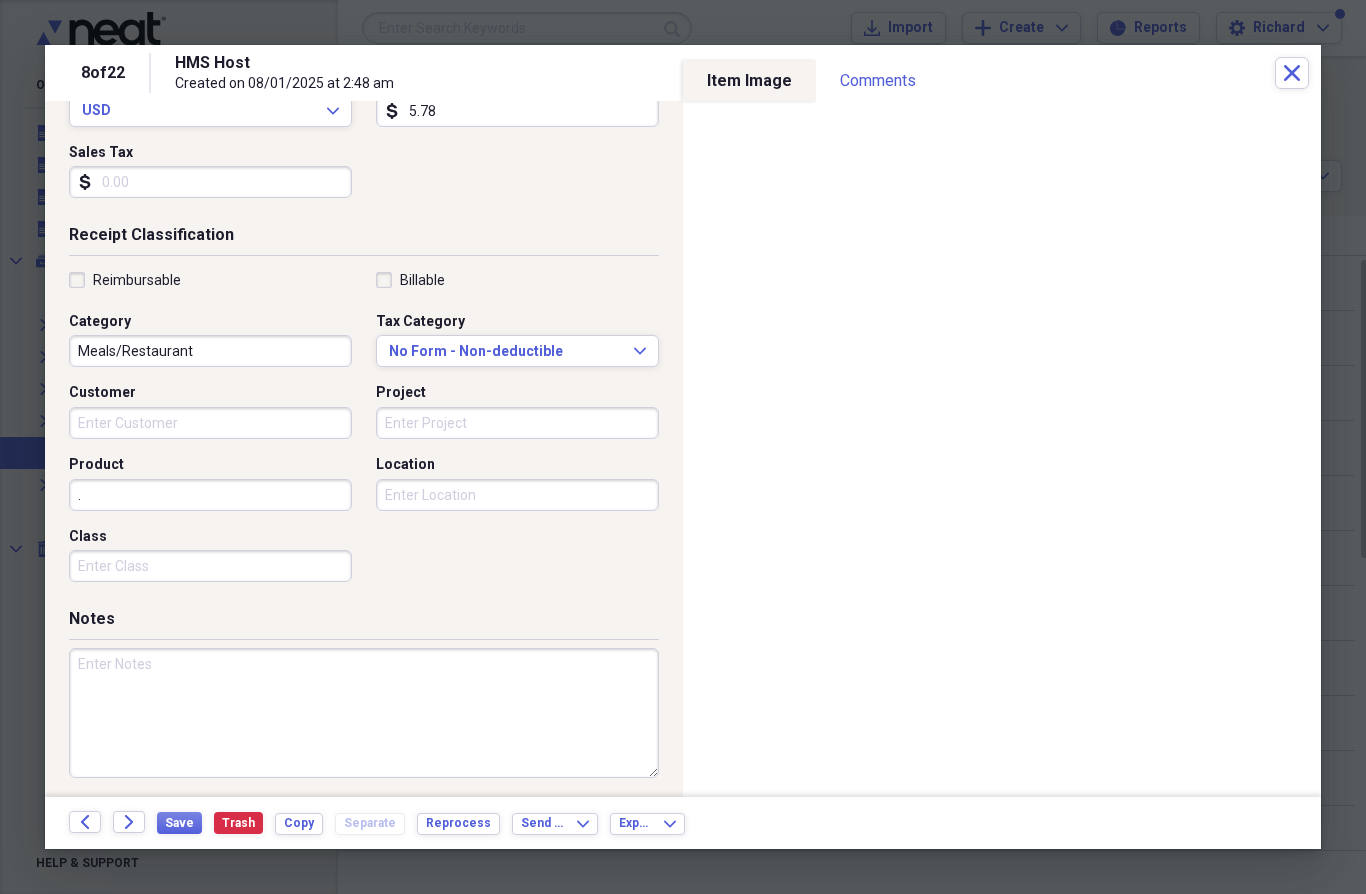 click on "Save" at bounding box center (179, 823) 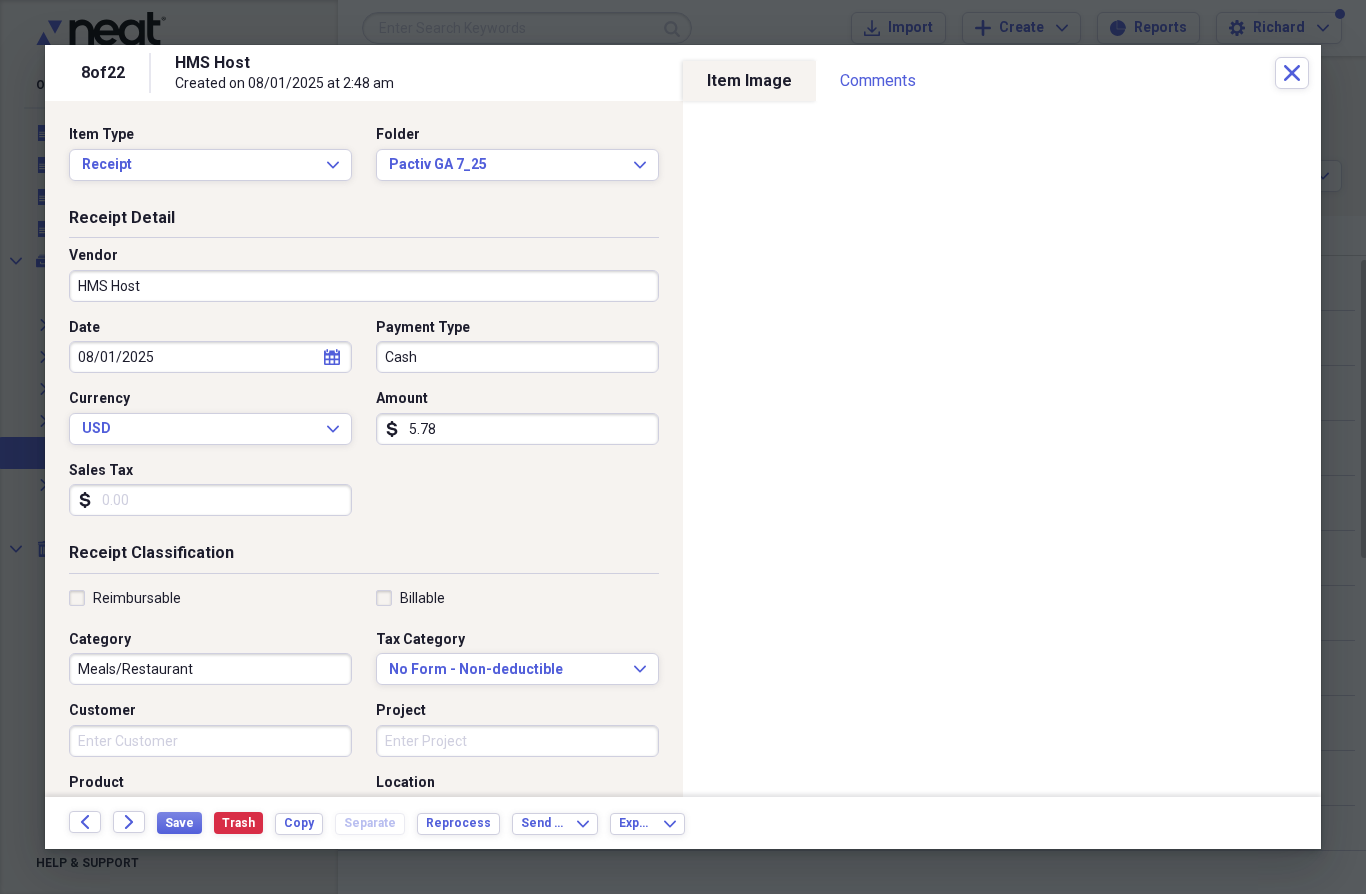 scroll, scrollTop: 0, scrollLeft: 0, axis: both 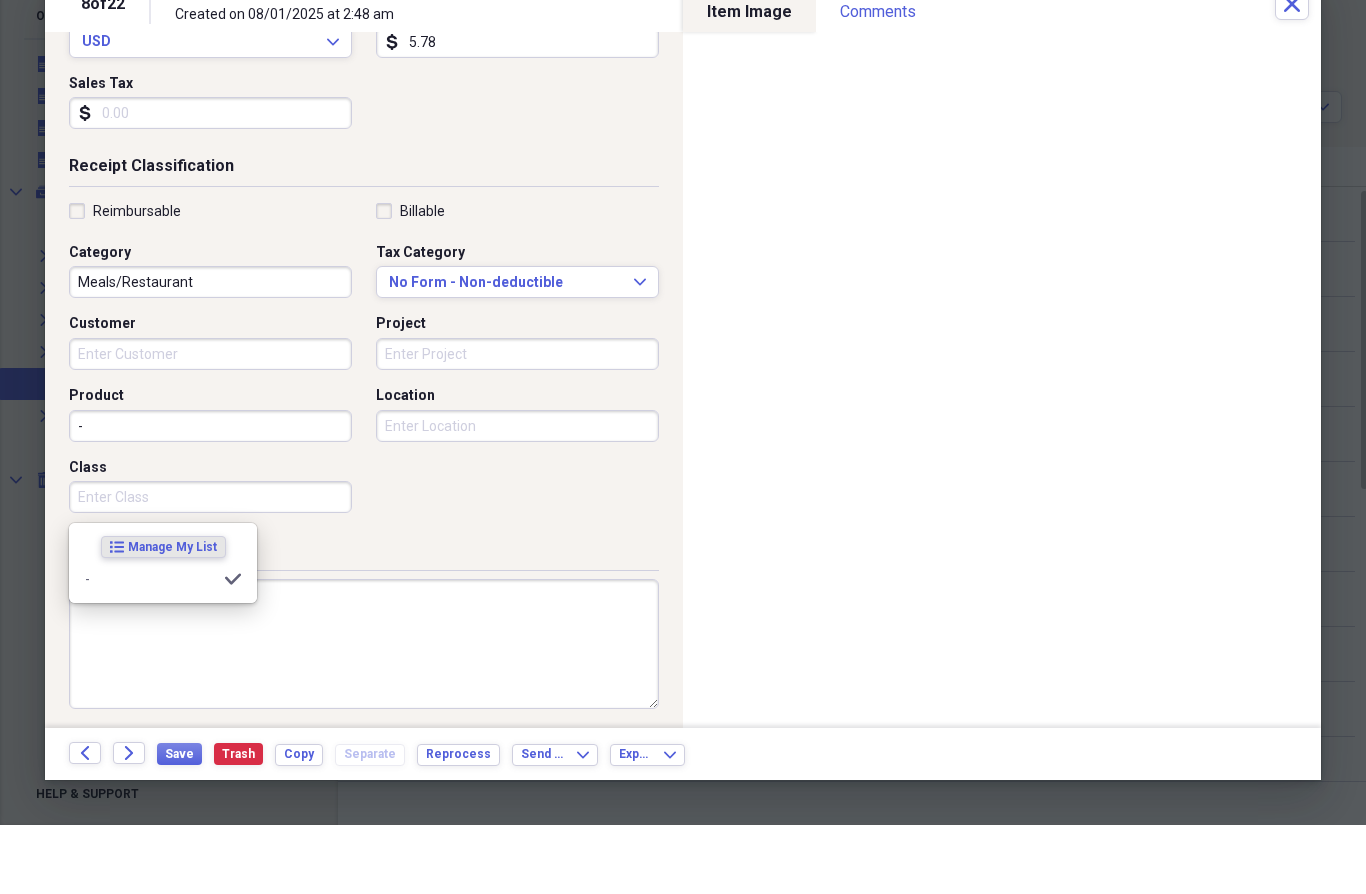 type on "-" 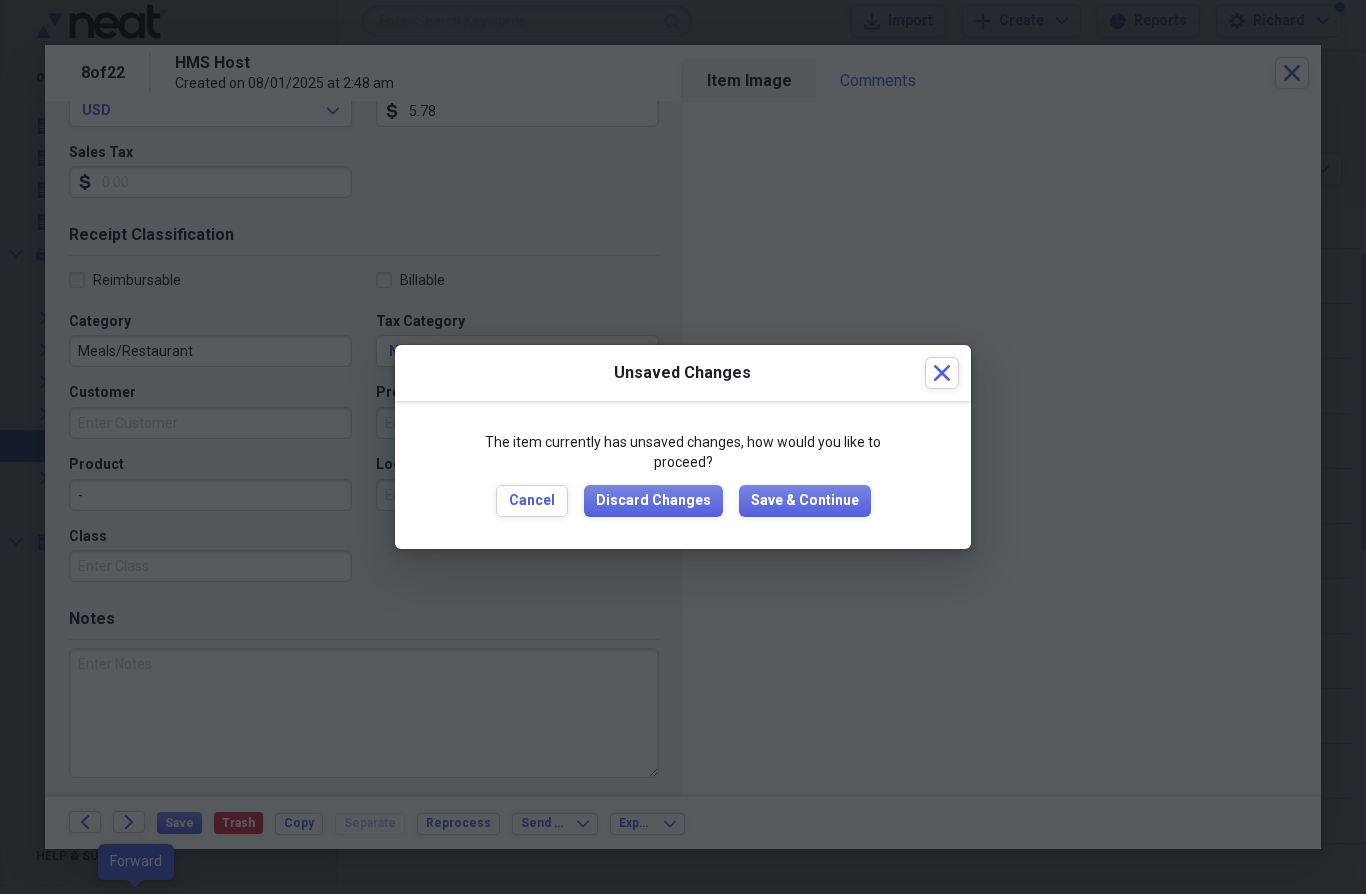 click on "Save & Continue" at bounding box center [805, 501] 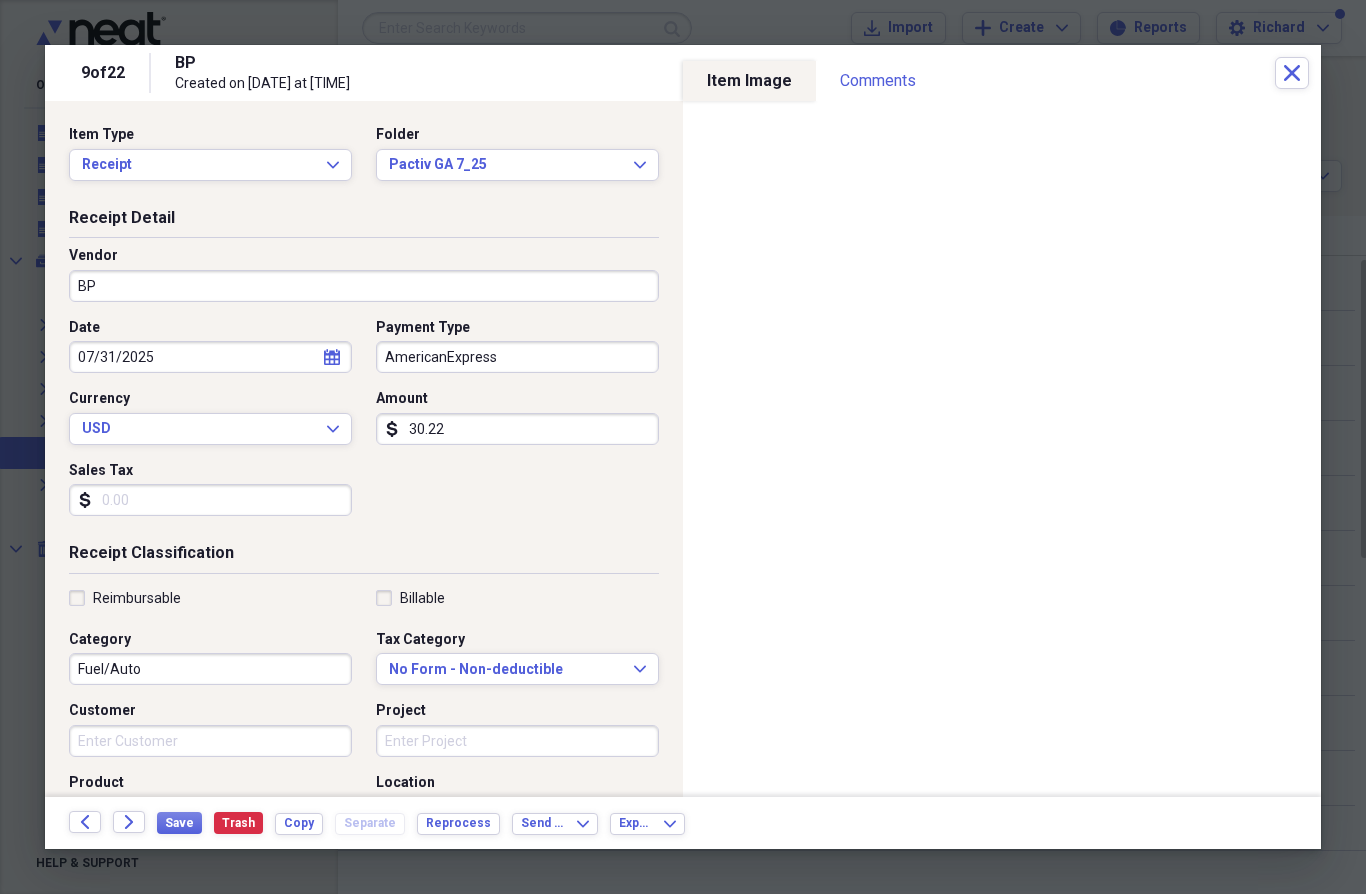 scroll, scrollTop: 0, scrollLeft: 0, axis: both 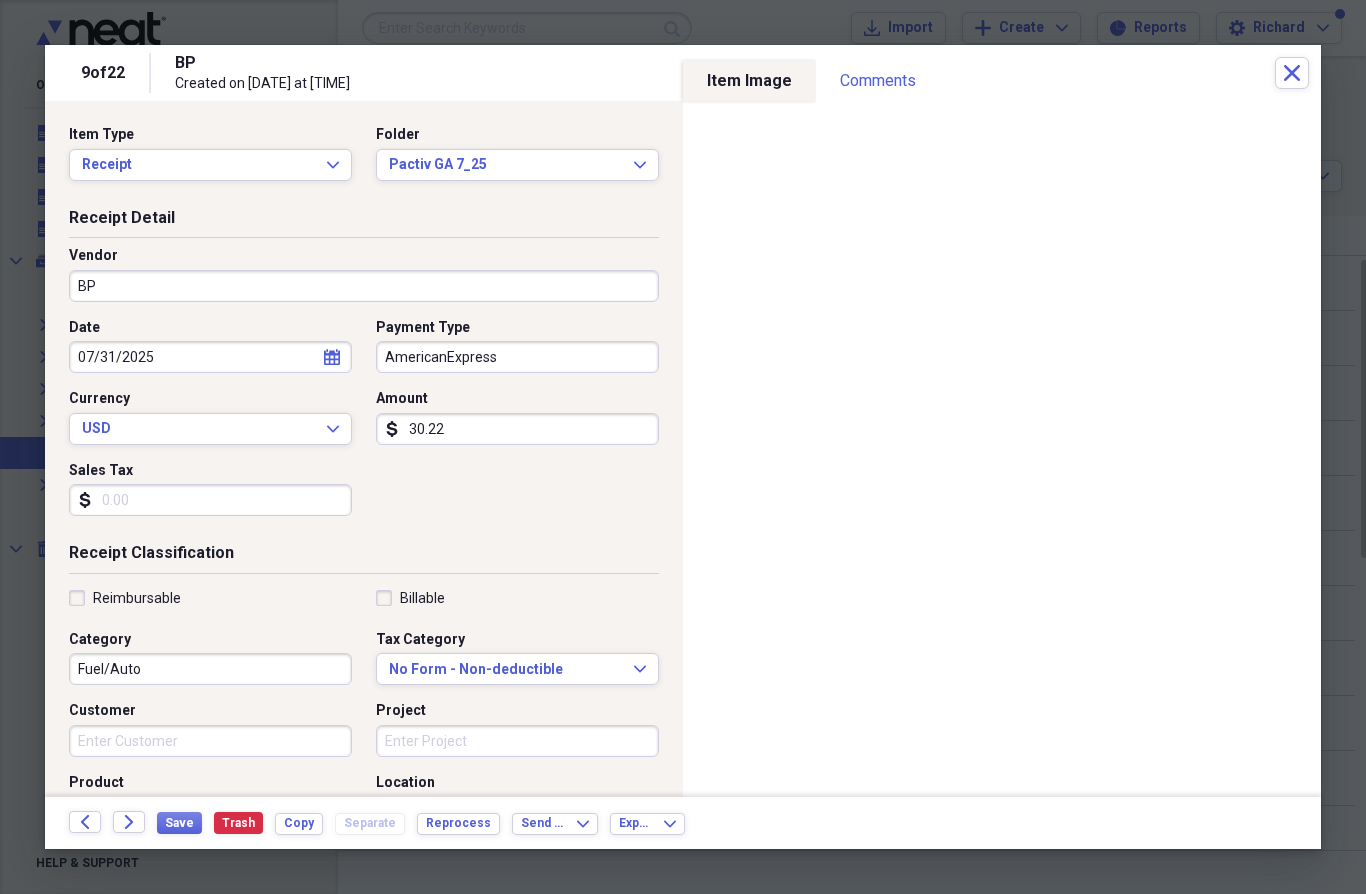 click on "Forward" 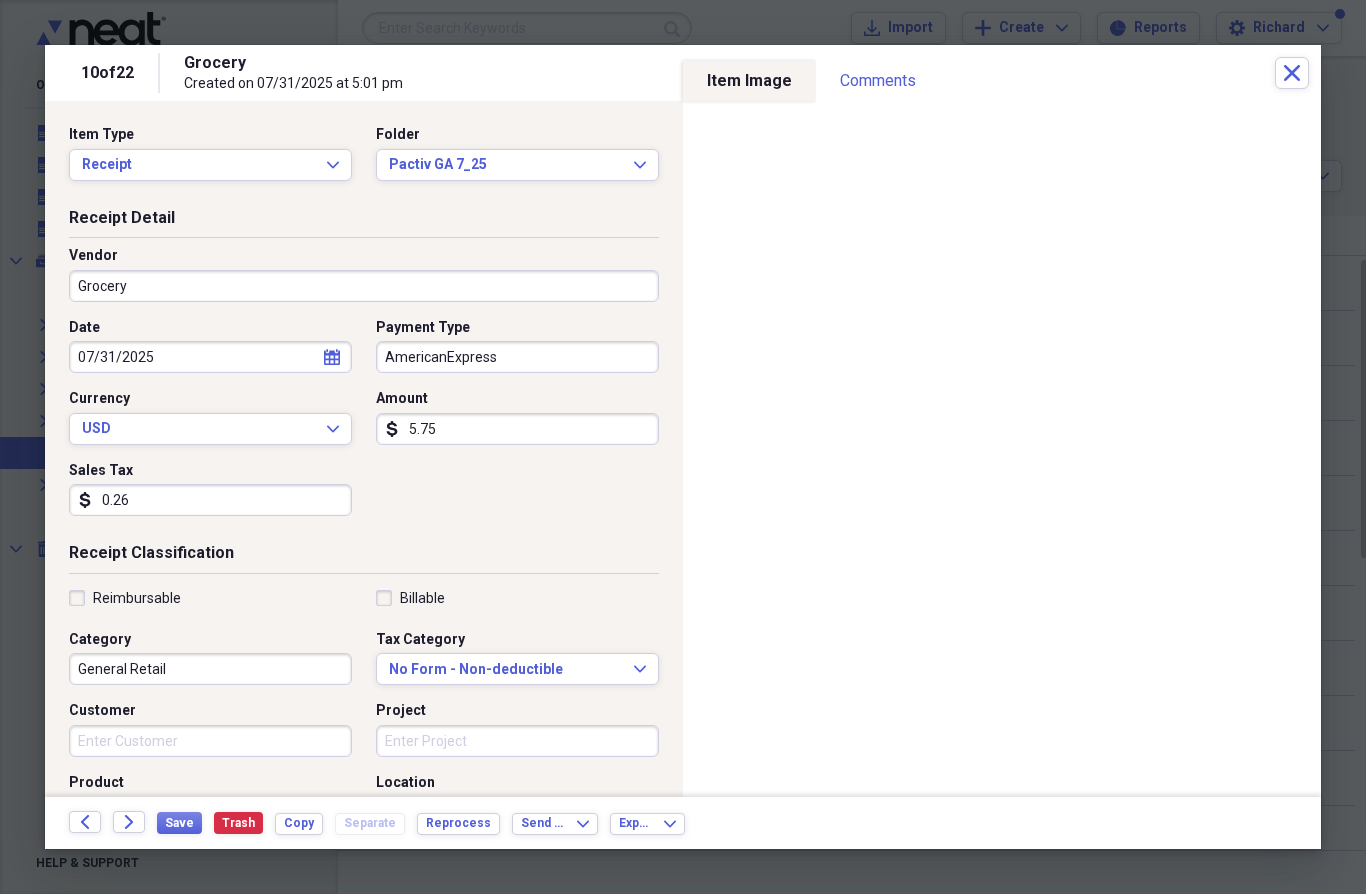 click on "Customer" at bounding box center (210, 741) 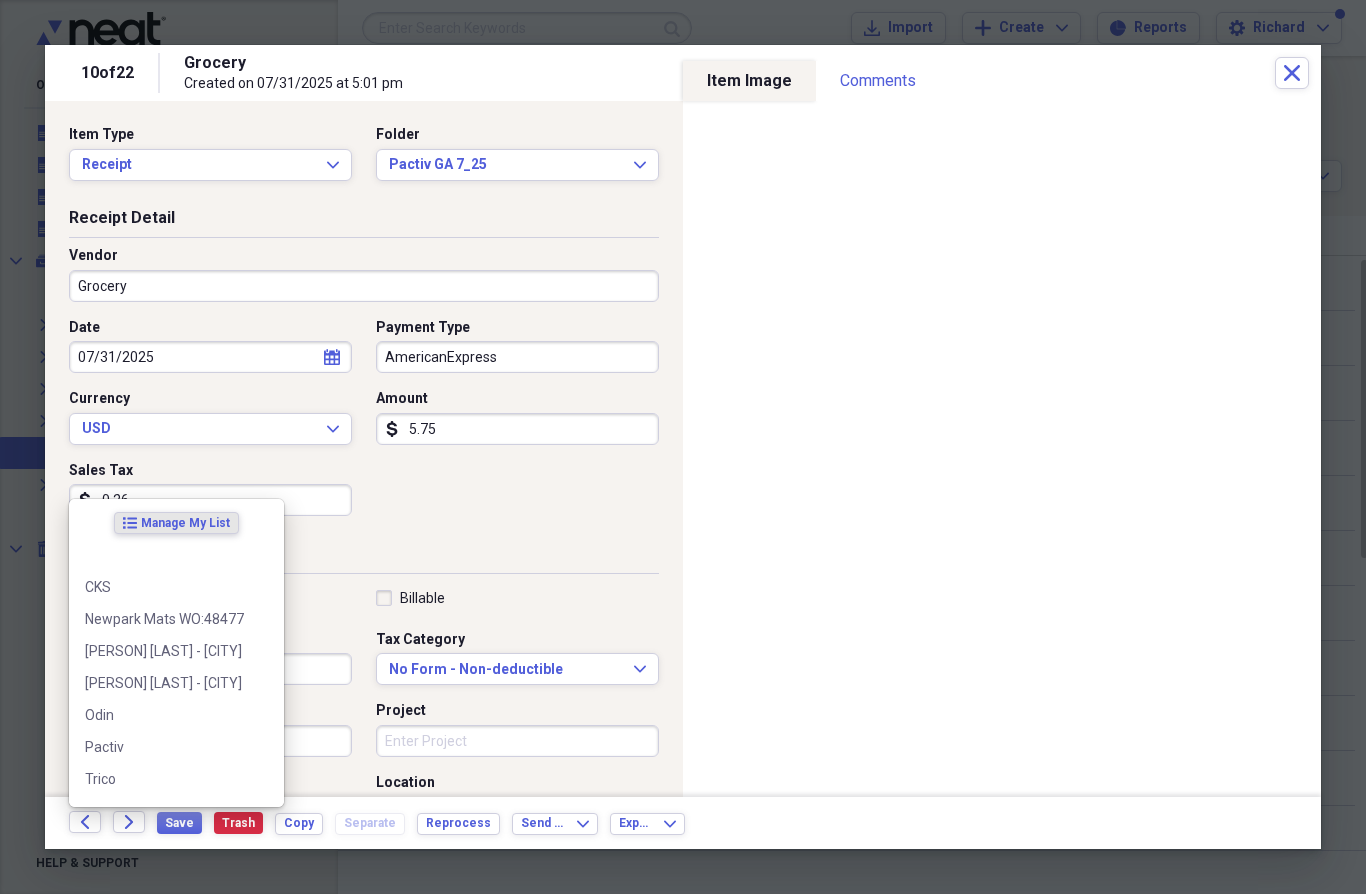 click on "Forward" at bounding box center (129, 822) 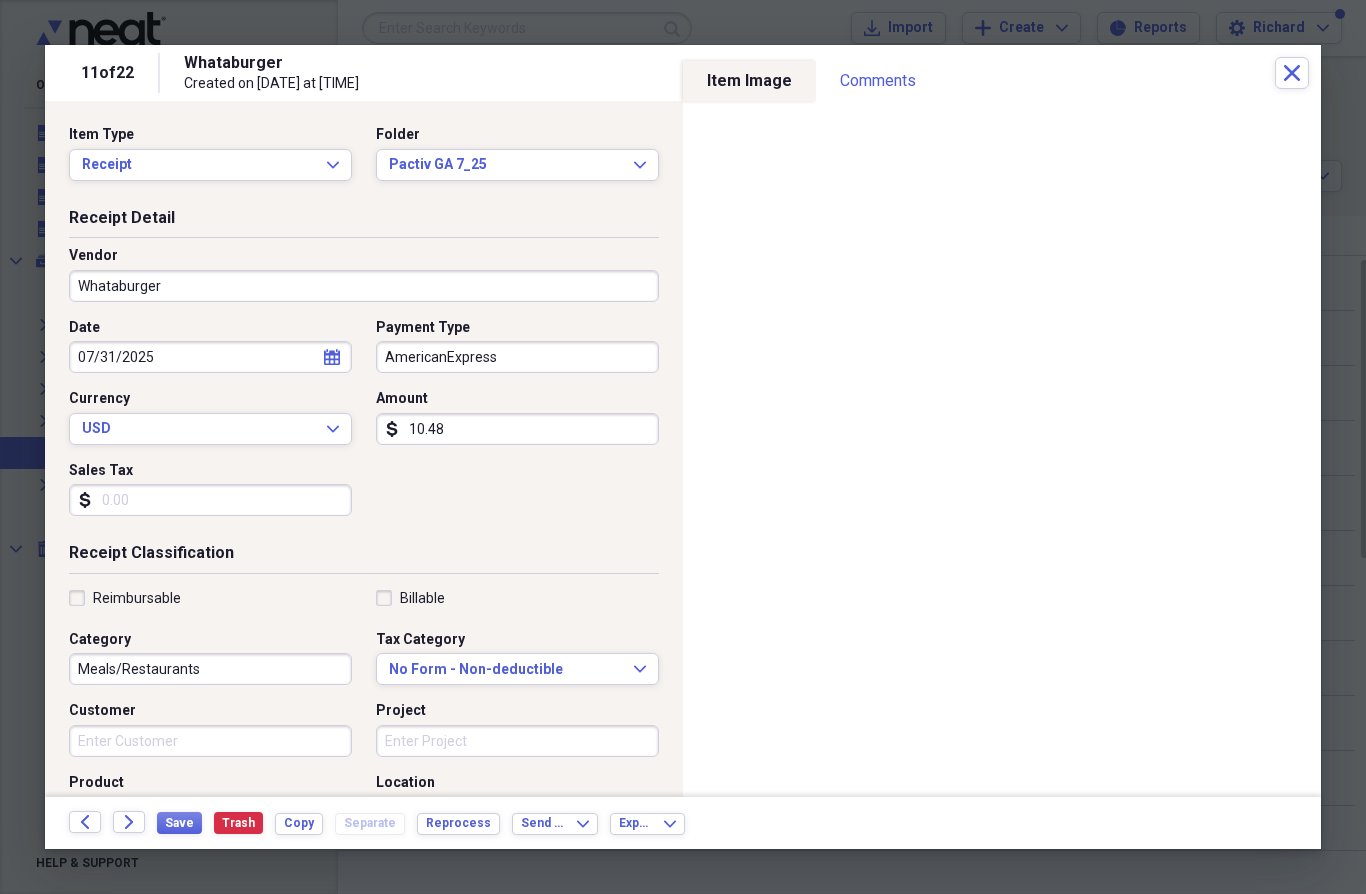 click on "Forward" at bounding box center [129, 822] 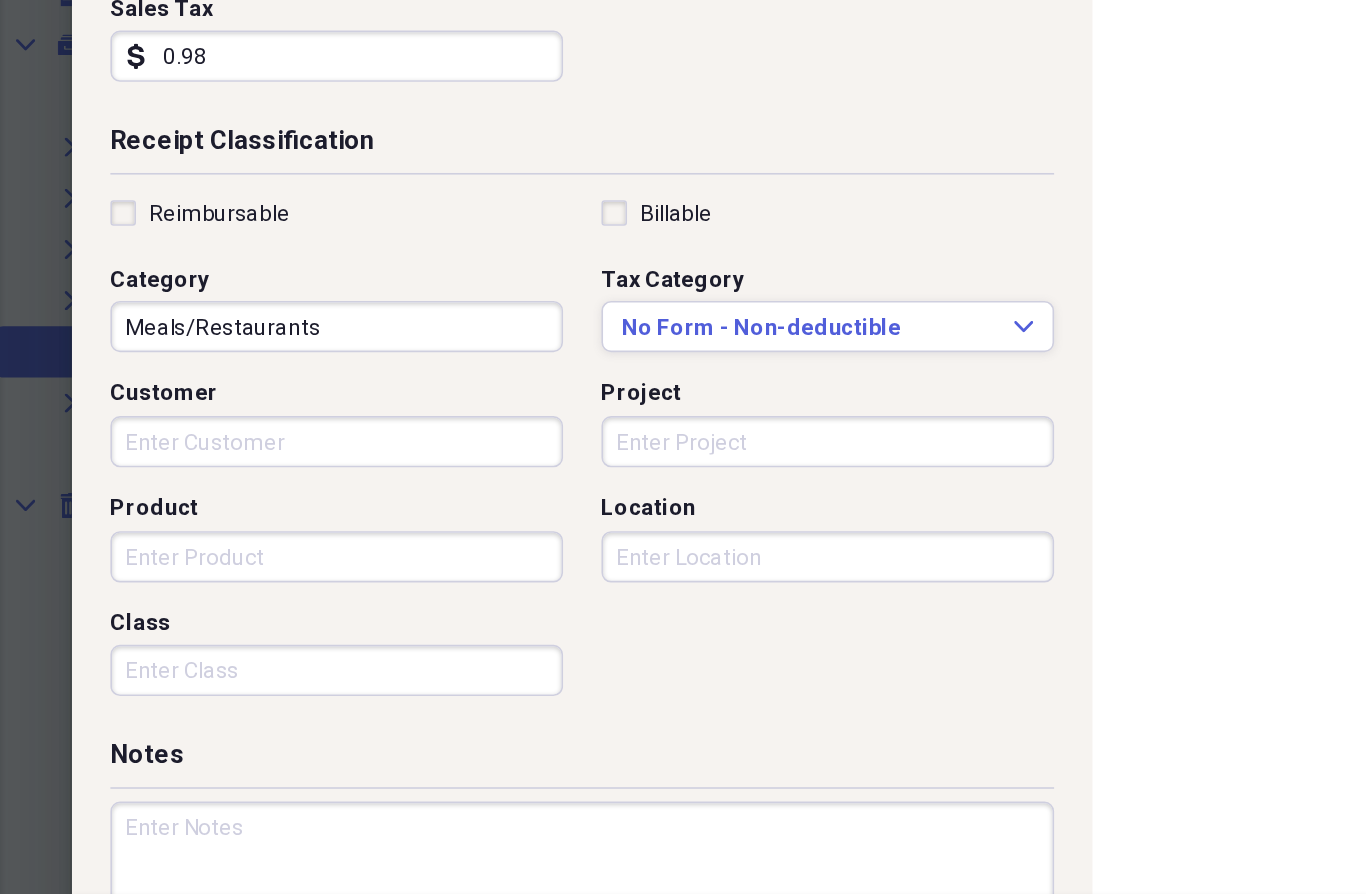 scroll, scrollTop: 220, scrollLeft: 0, axis: vertical 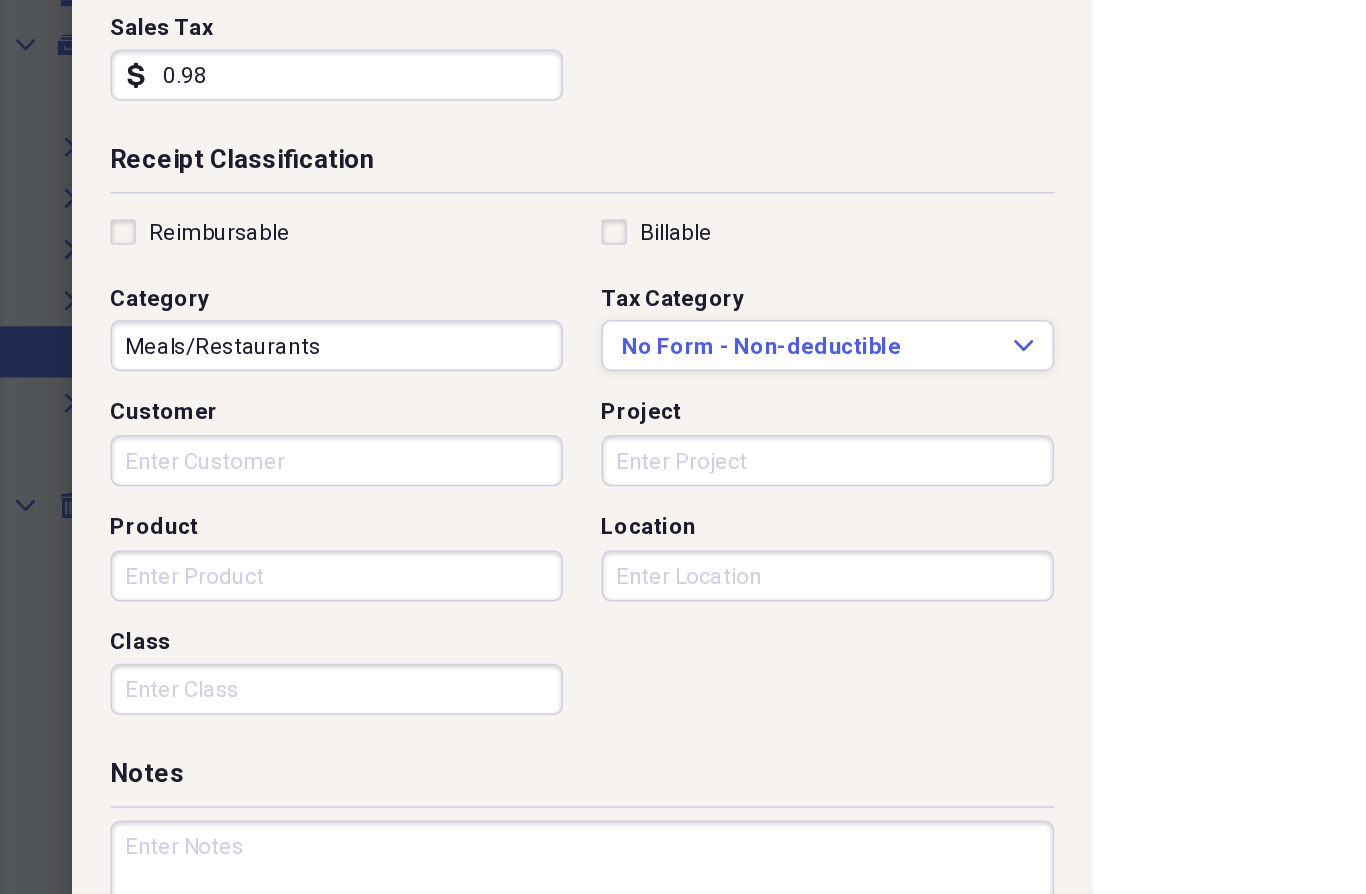 click on "Category" at bounding box center (100, 420) 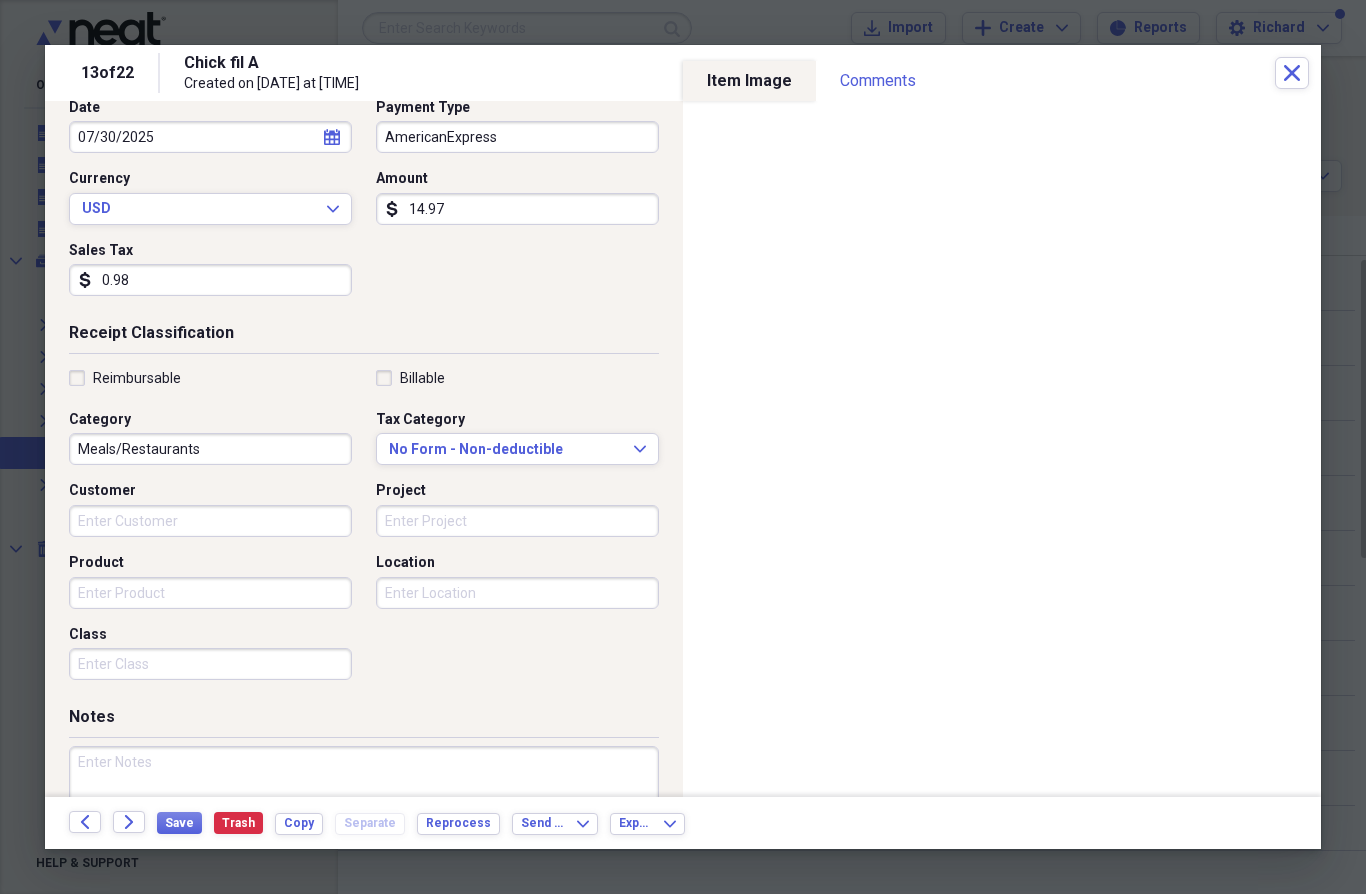 click on "Forward" at bounding box center [129, 822] 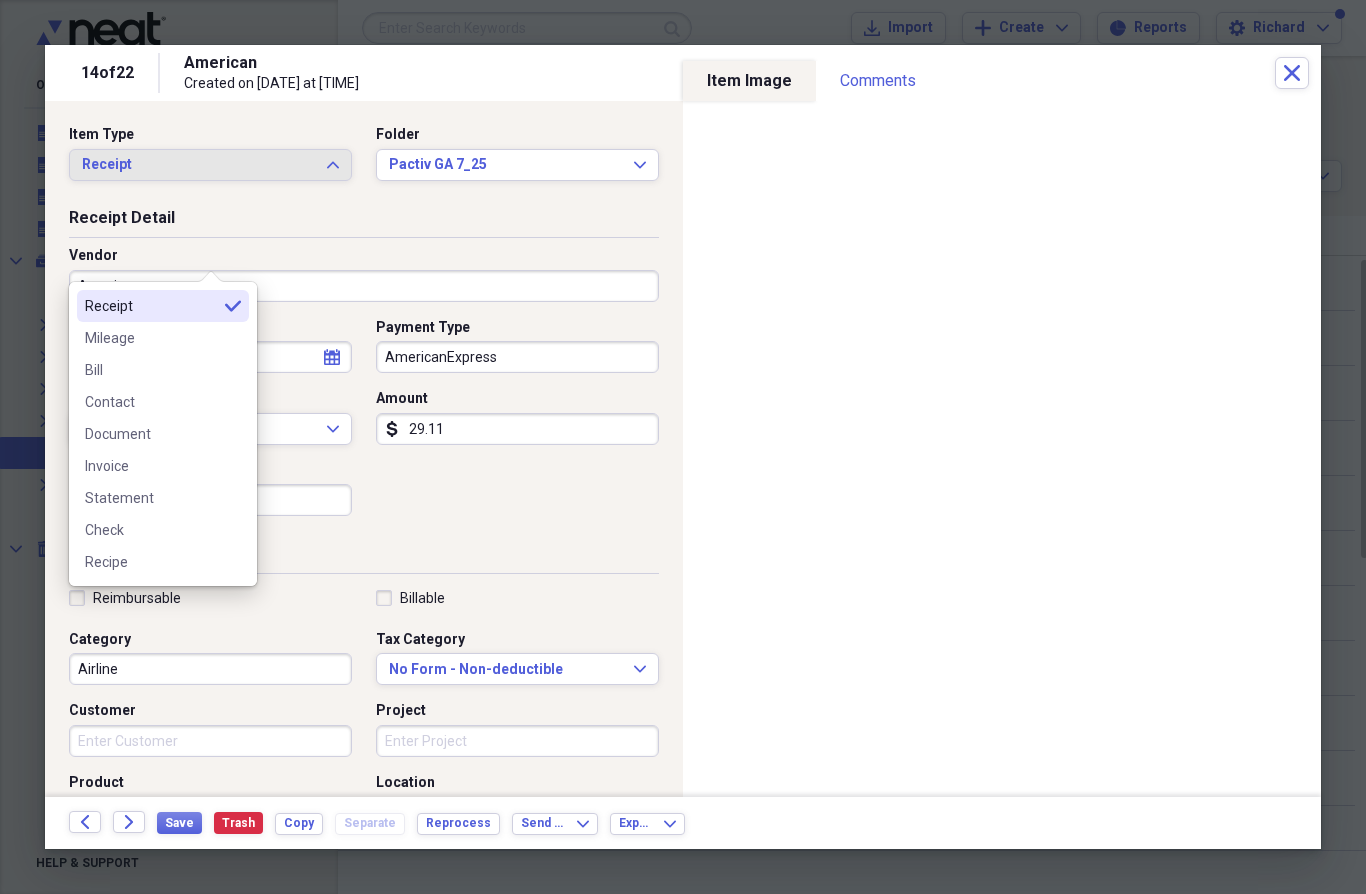 click on "Receipt Detail Vendor American Date [DATE] calendar Calendar Payment Type AmericanExpress Currency USD Expand Amount dollar-sign [PRICE] Sales Tax dollar-sign" at bounding box center (364, 375) 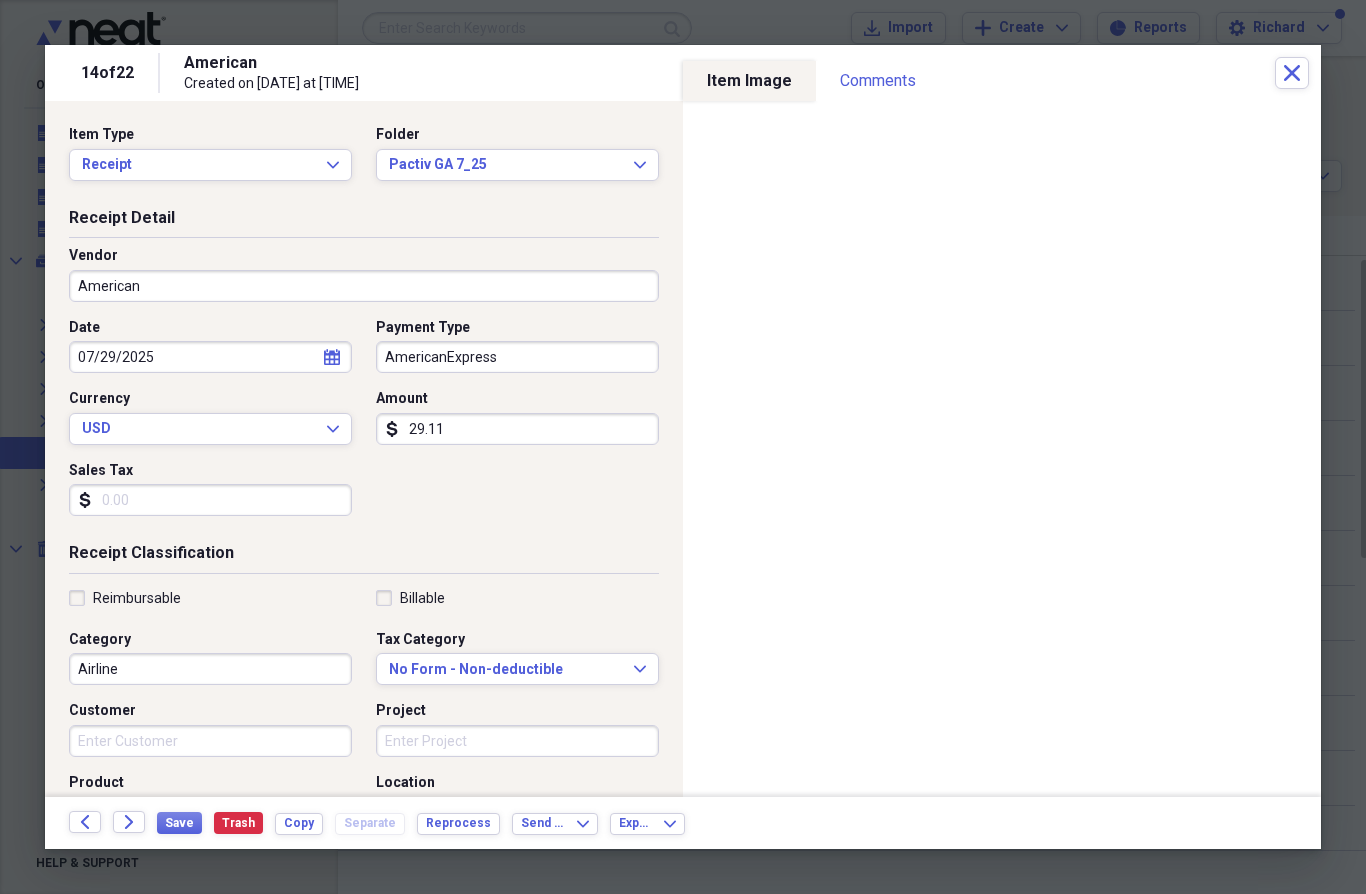 click on "29.11" at bounding box center [517, 429] 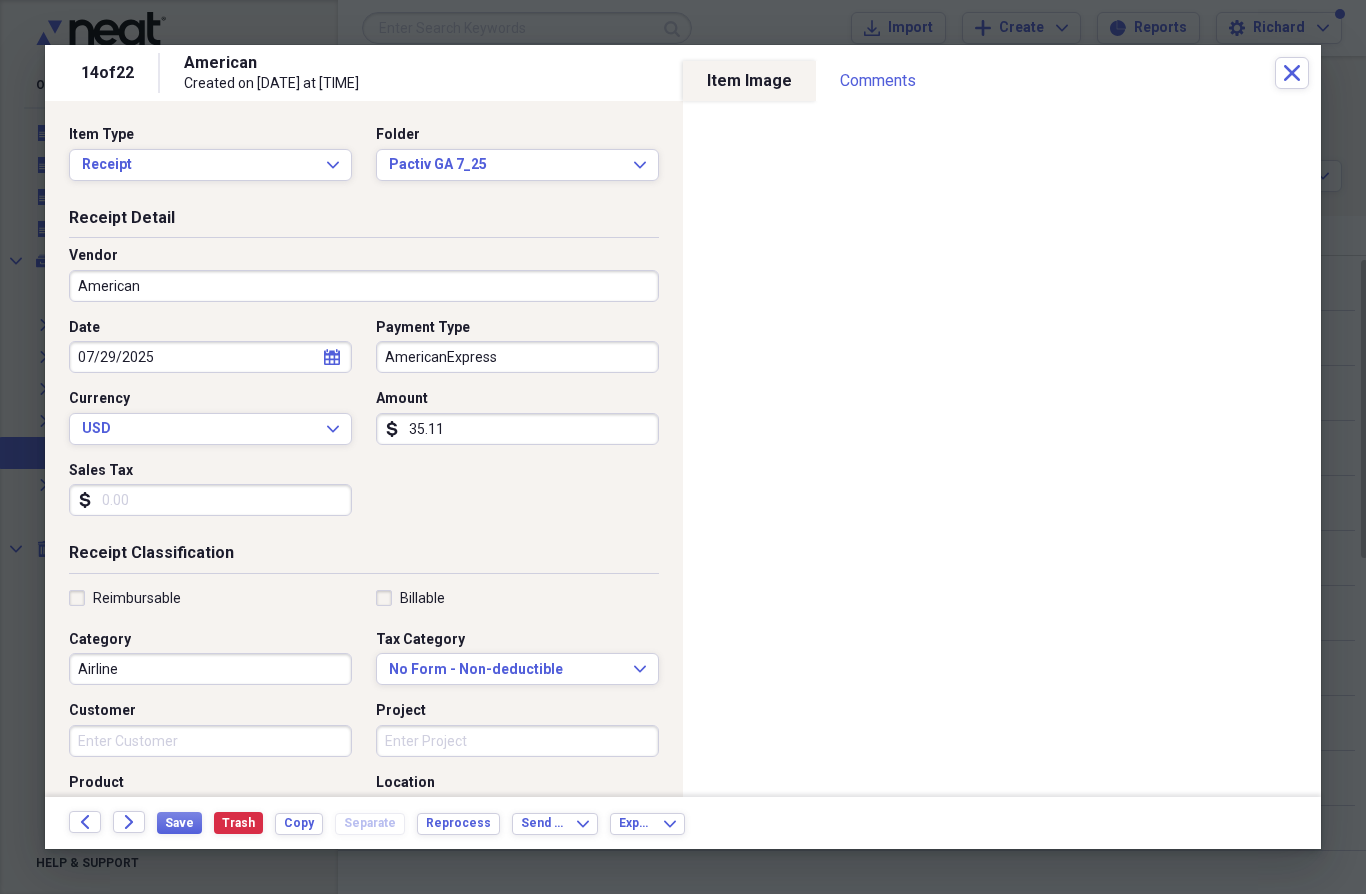 type on "35.11" 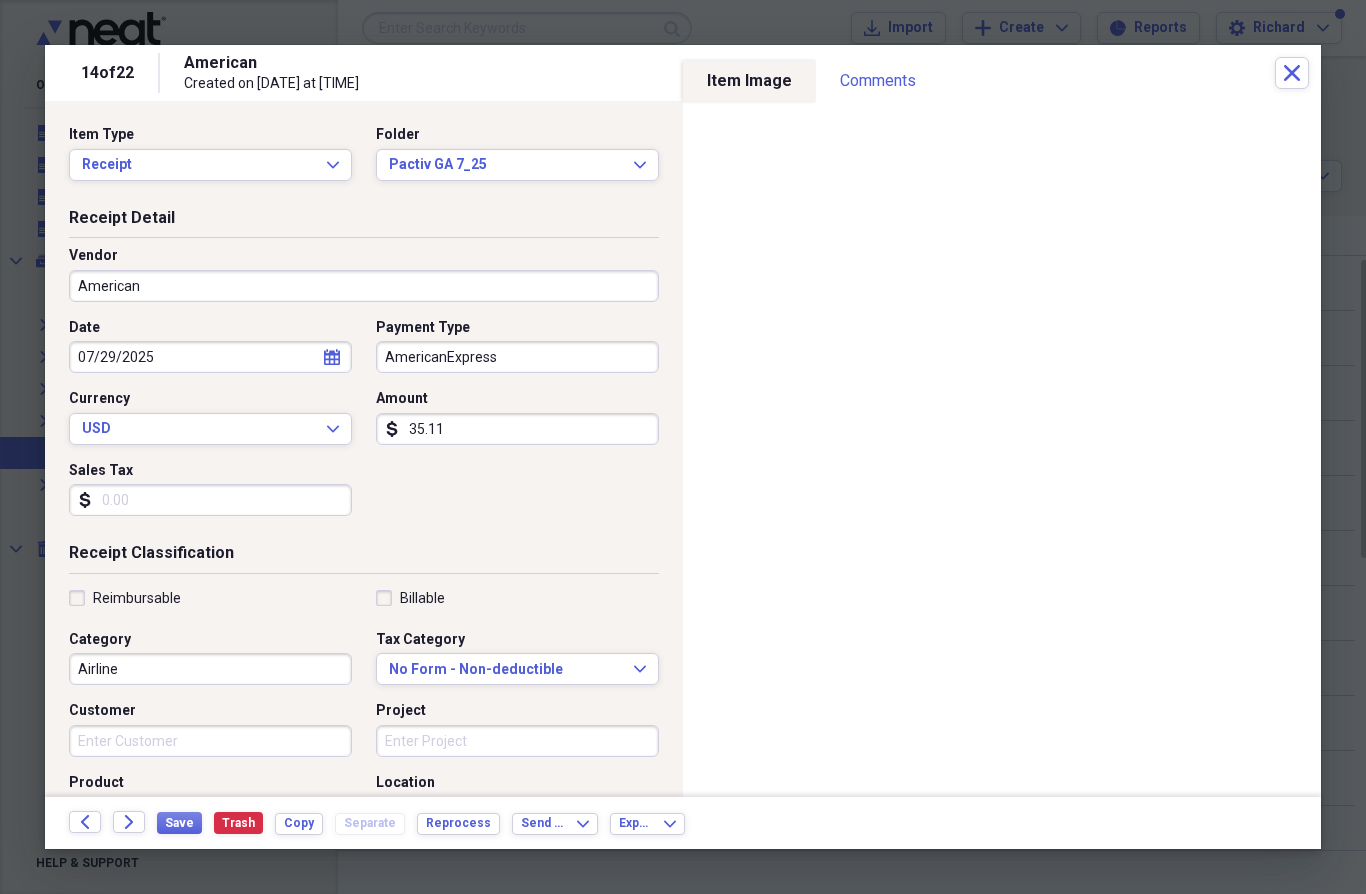 click on "Receipt Classification" at bounding box center [364, 557] 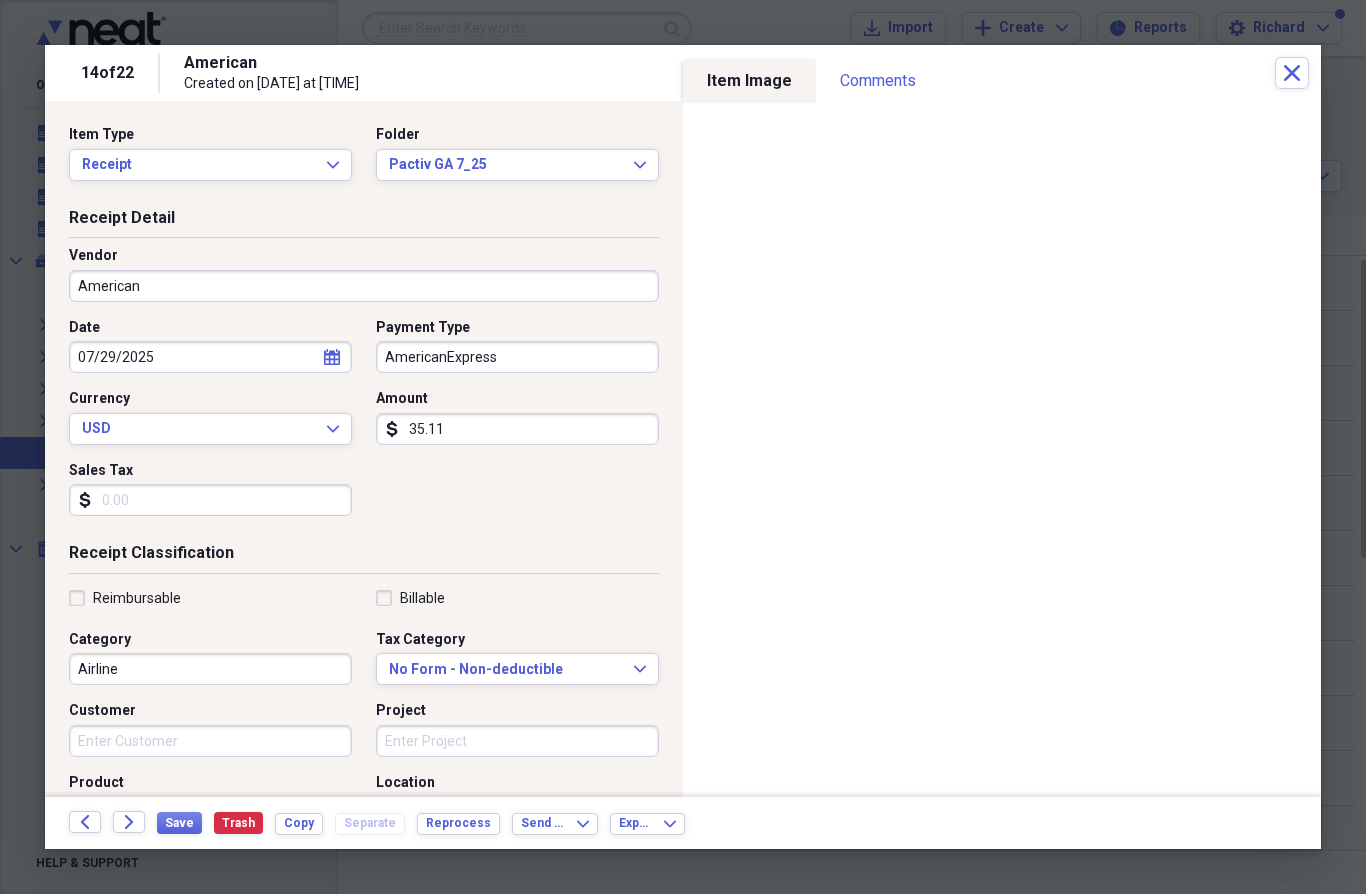click on "Save" at bounding box center (179, 823) 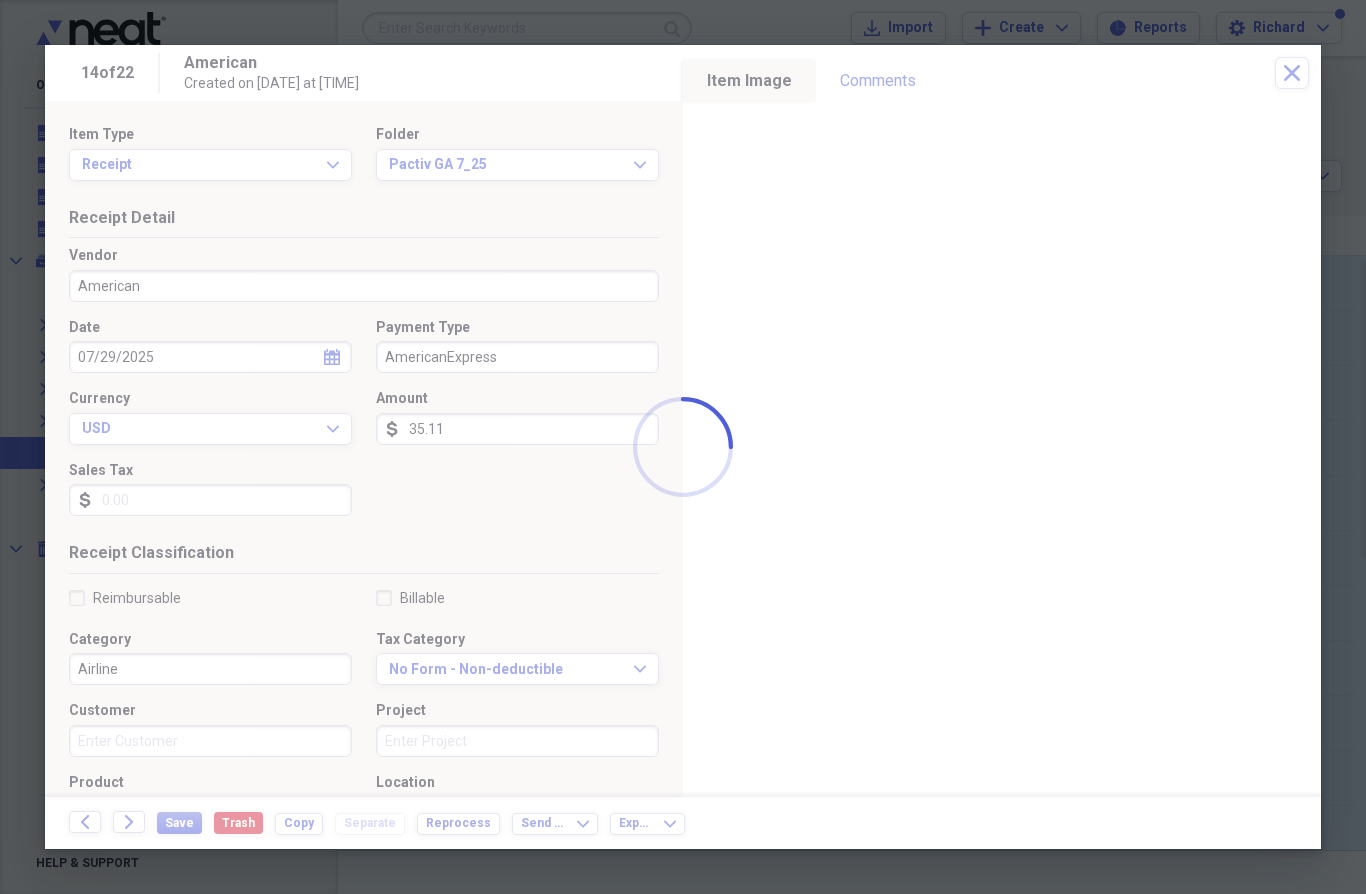 click at bounding box center (683, 447) 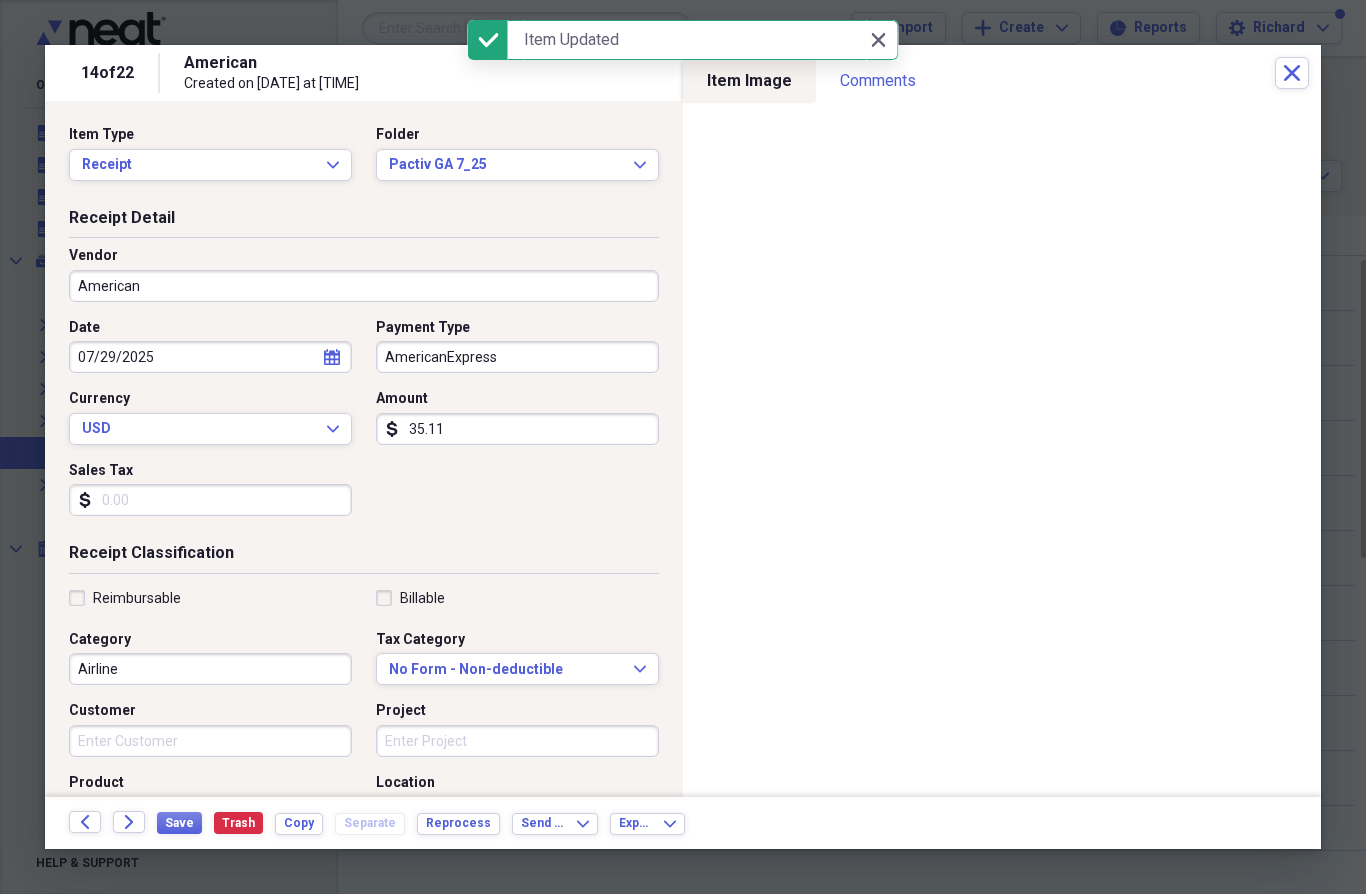 click on "Forward" at bounding box center (129, 822) 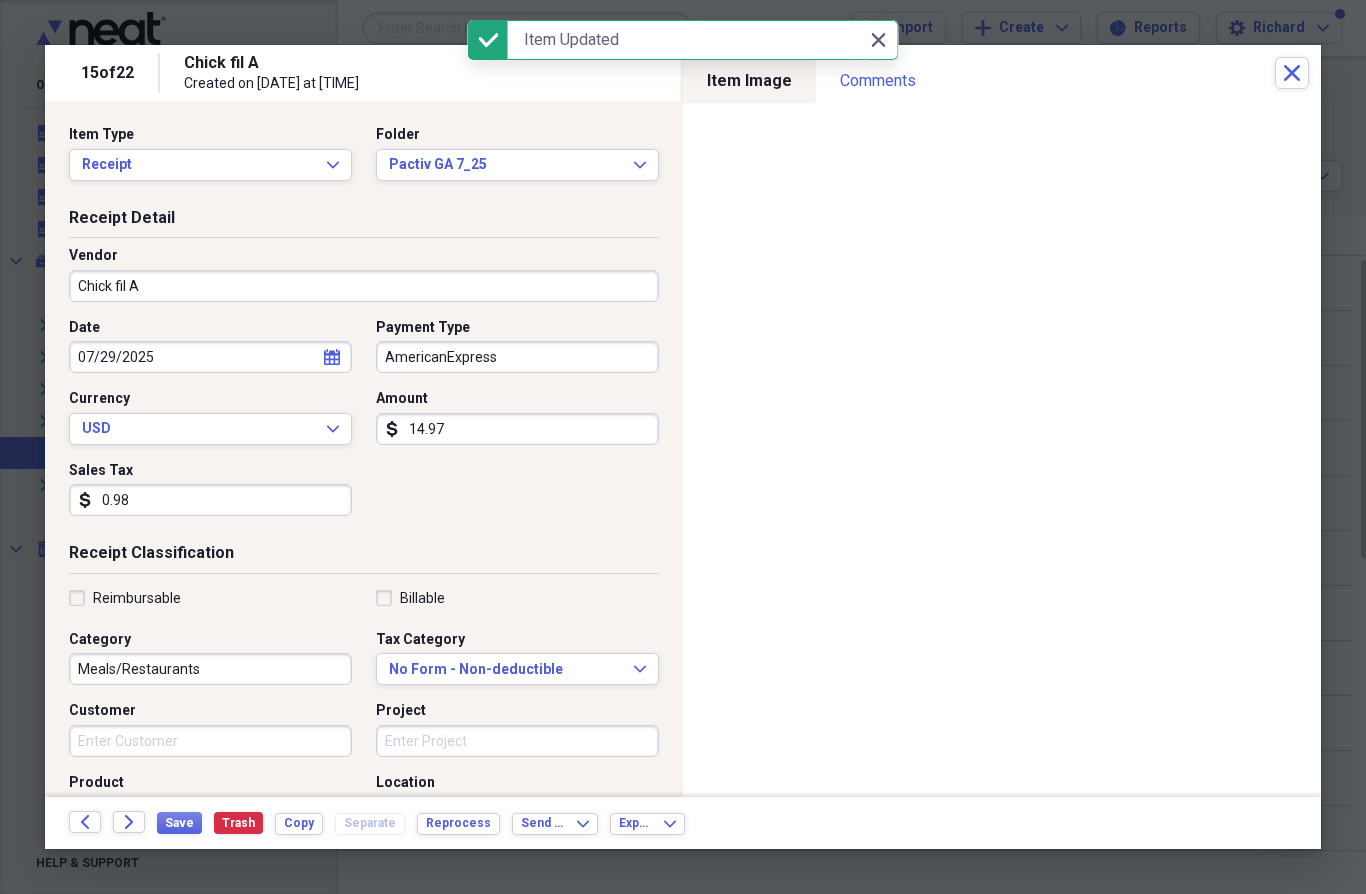 scroll, scrollTop: 0, scrollLeft: 0, axis: both 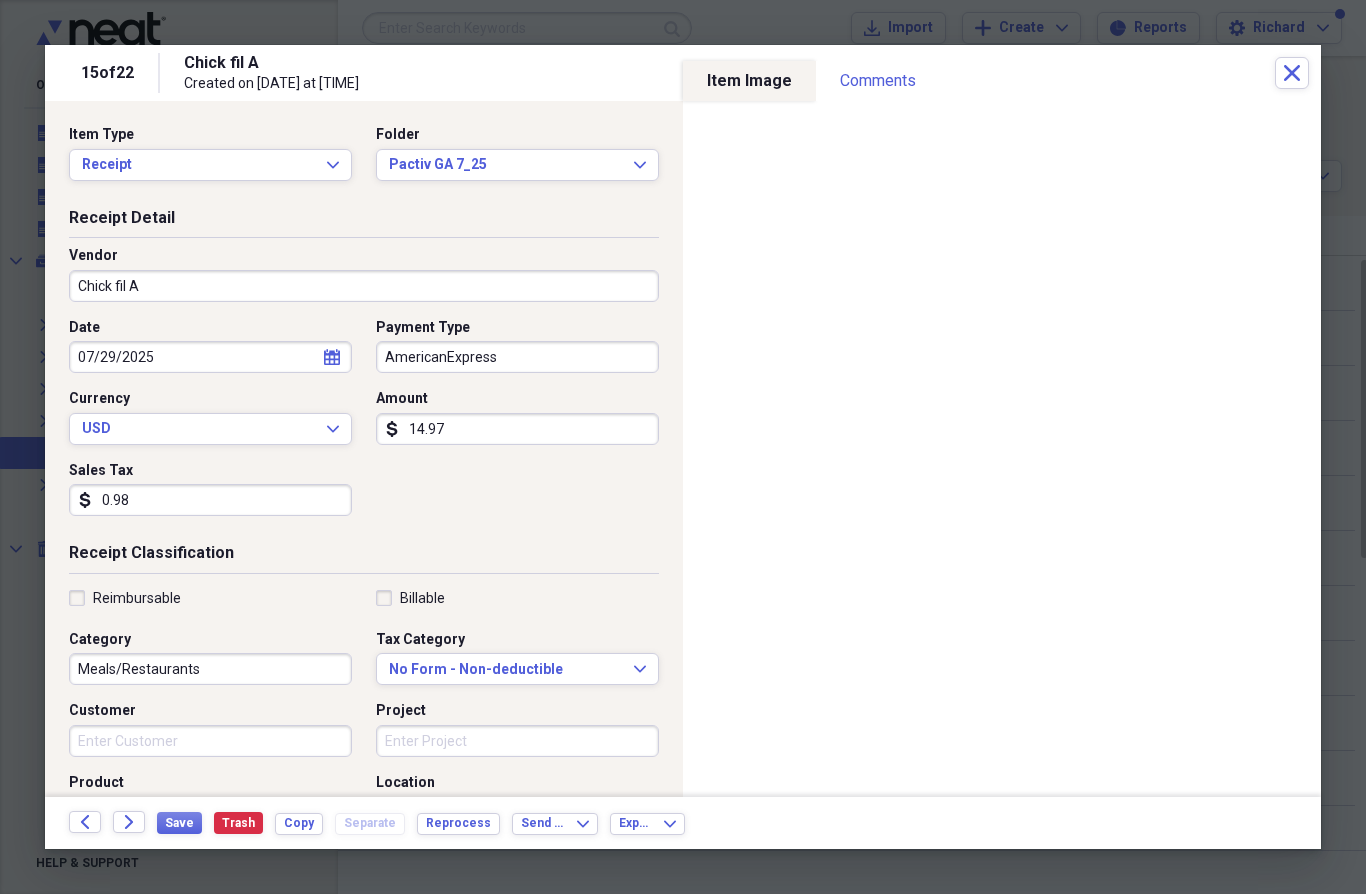 click on "Forward" at bounding box center [129, 822] 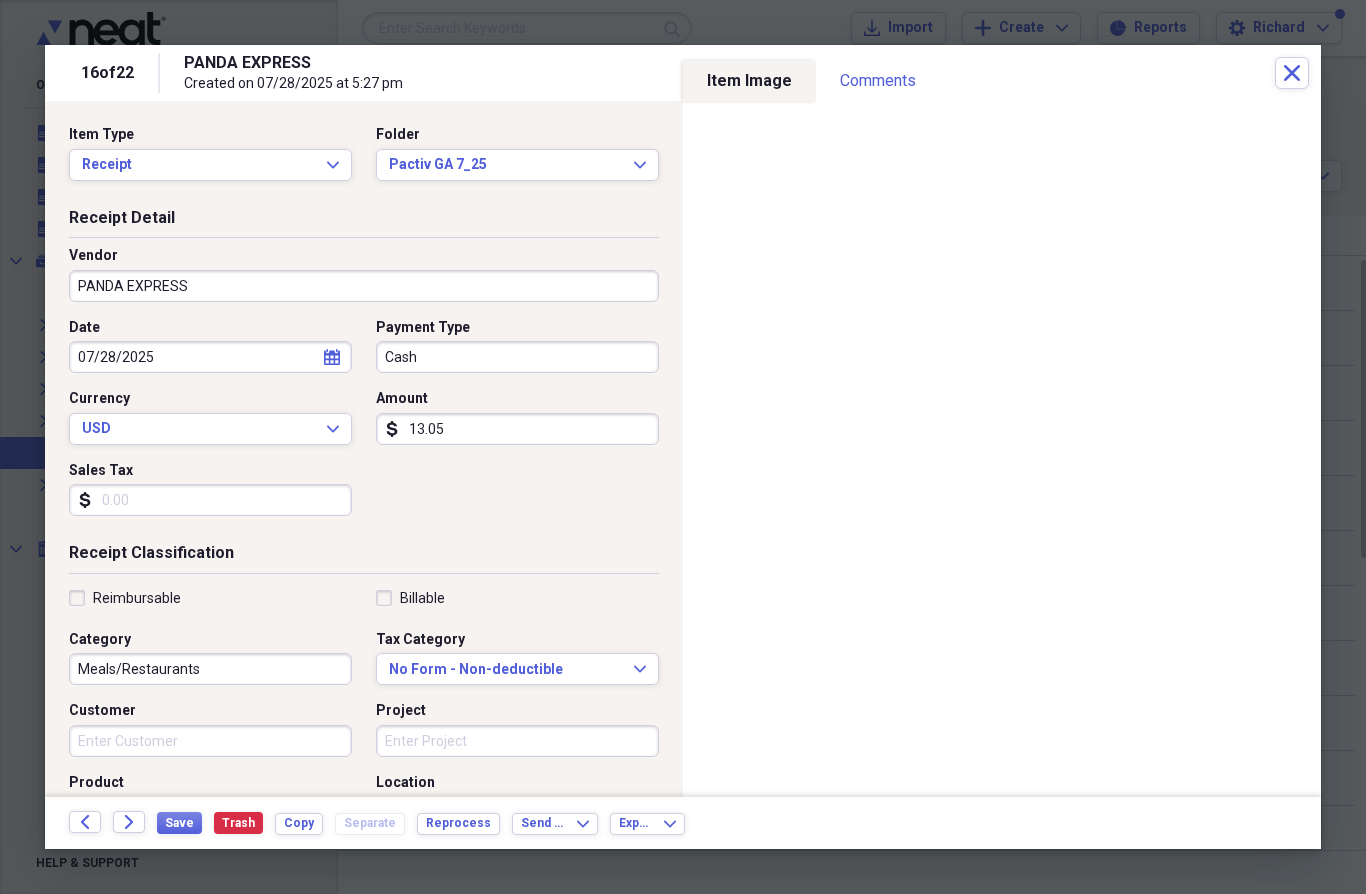 click on "Cash" at bounding box center [517, 357] 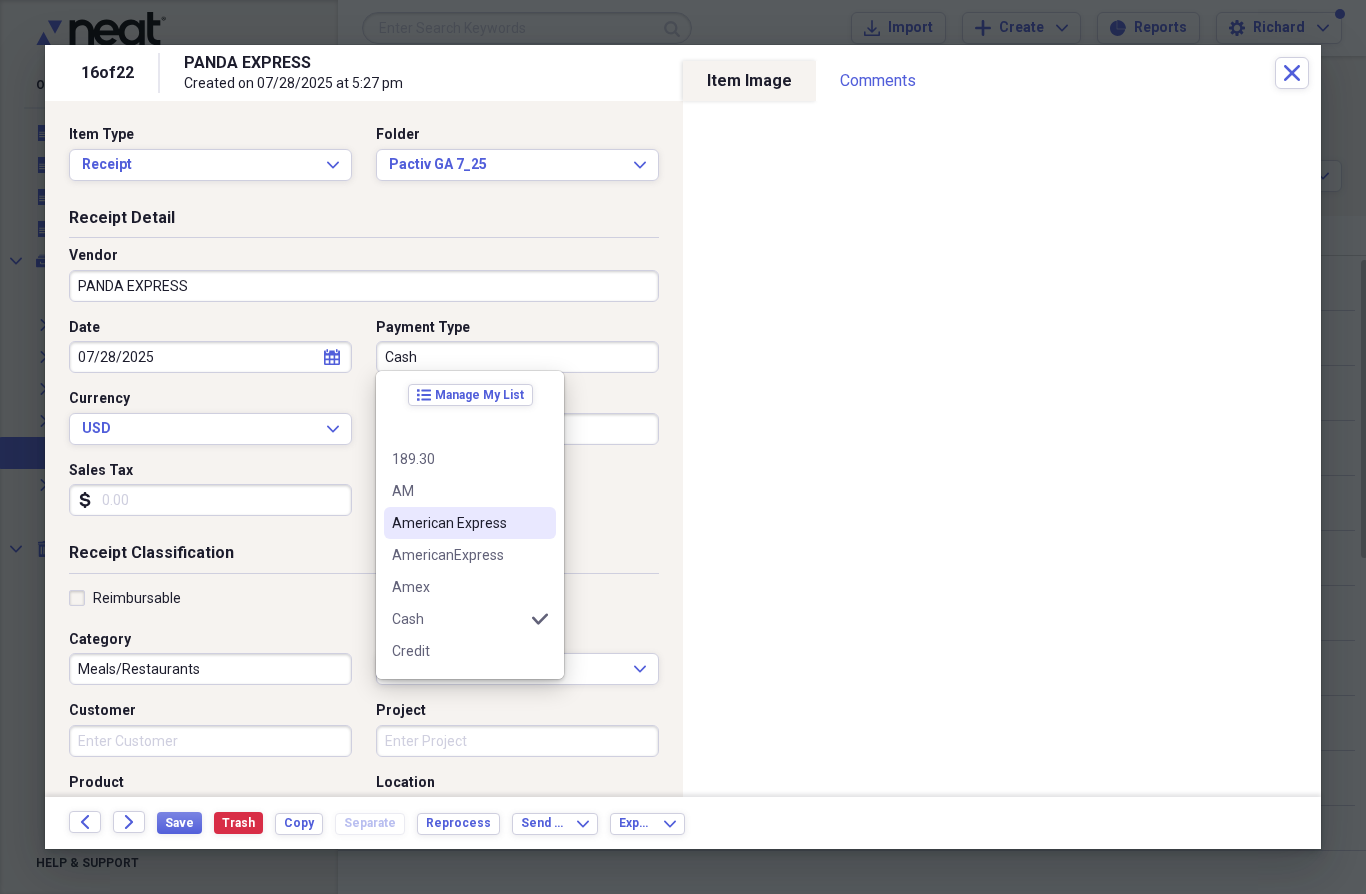 click on "American Express" at bounding box center [470, 523] 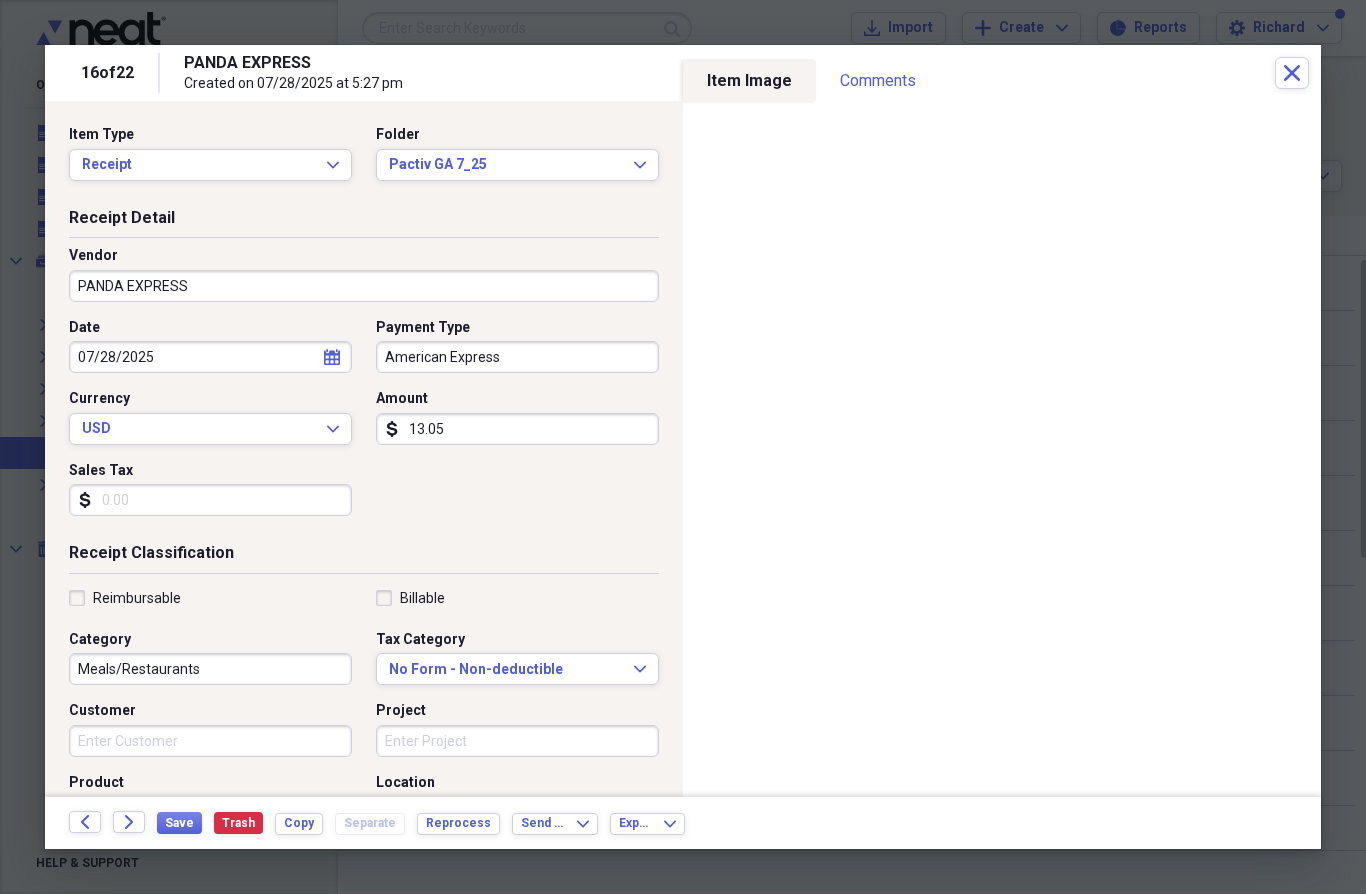 click on "Customer" at bounding box center (210, 711) 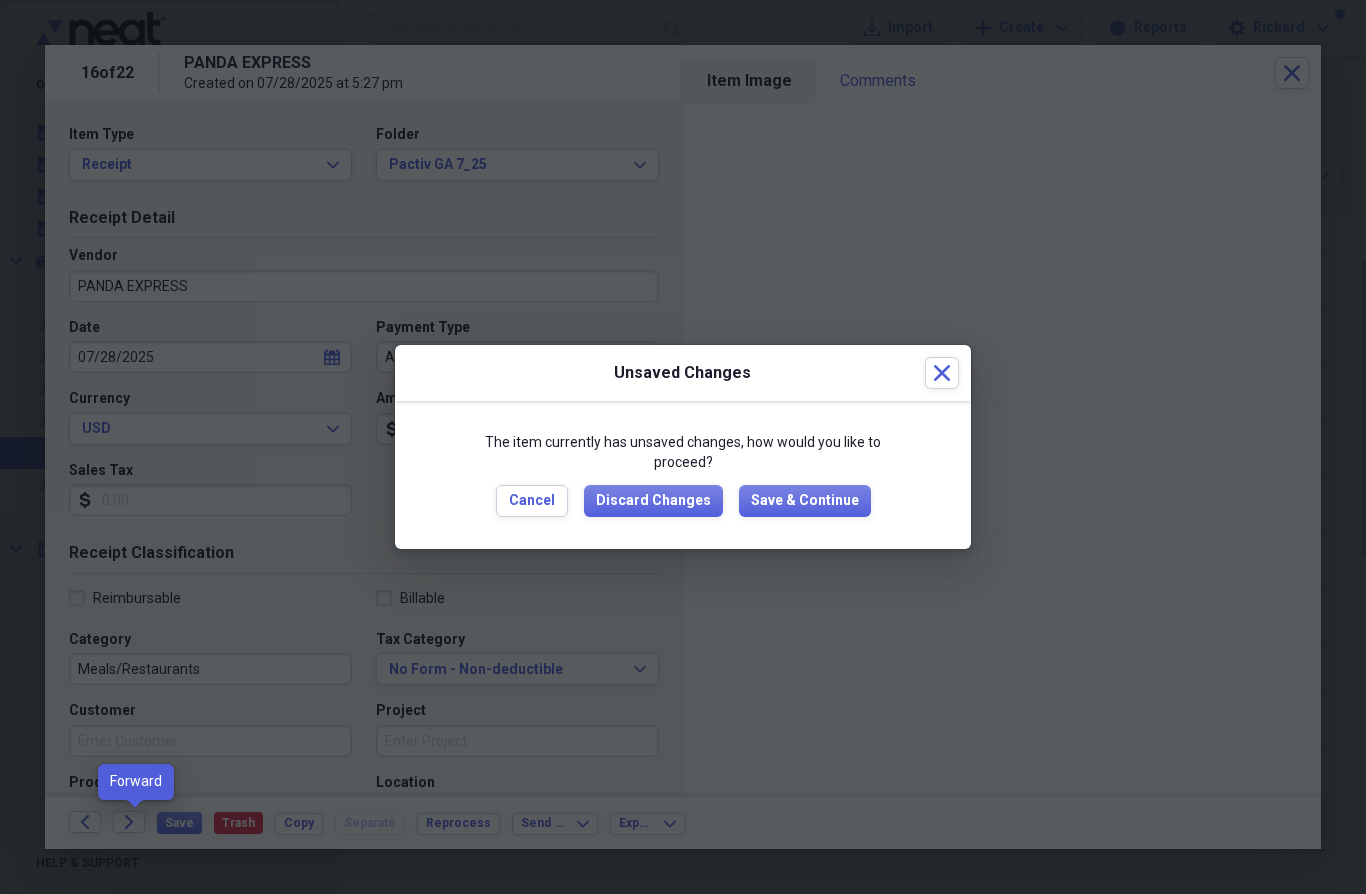 click on "Save & Continue" at bounding box center (805, 501) 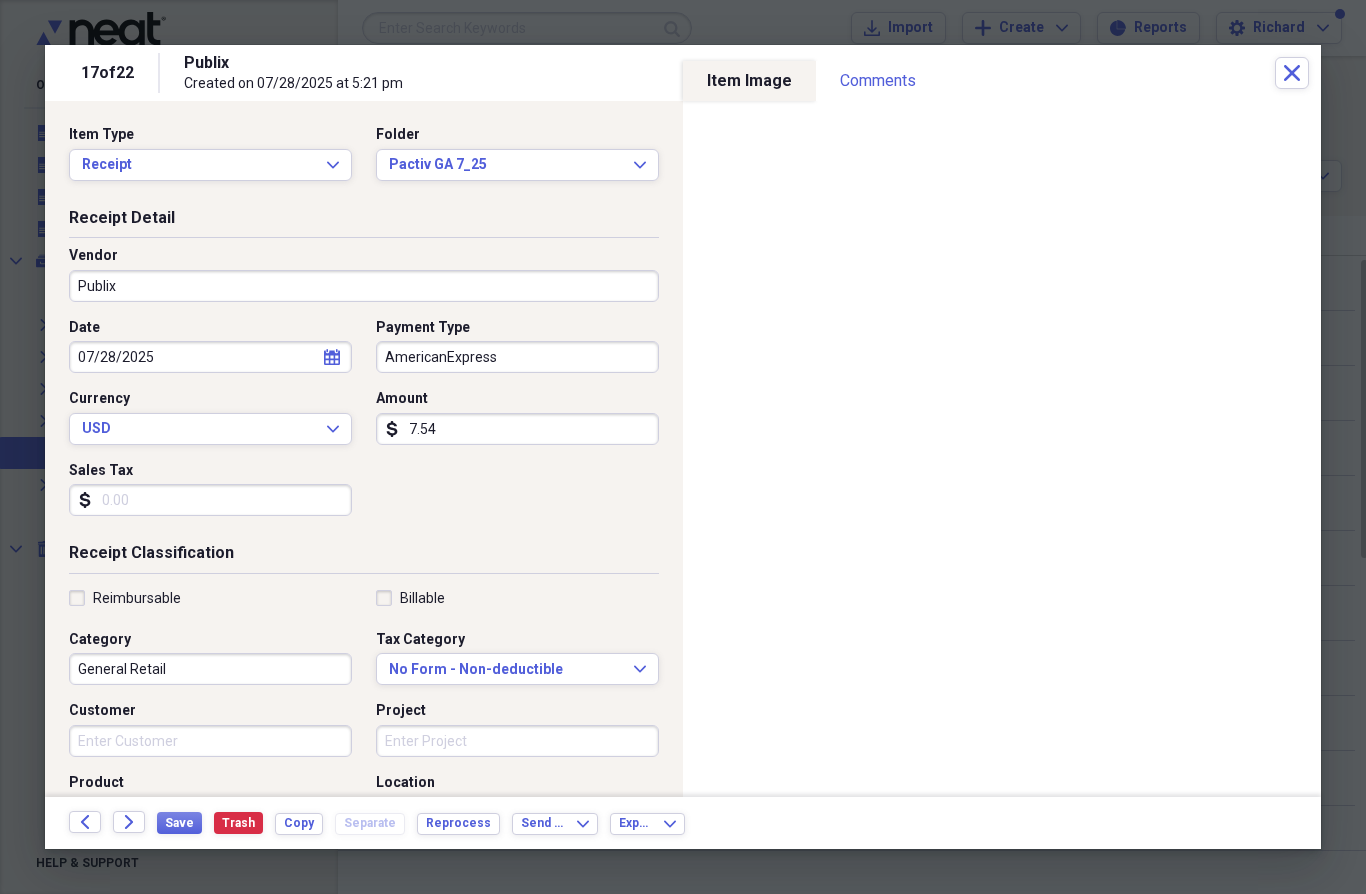 click on "Back Forward" at bounding box center [113, 823] 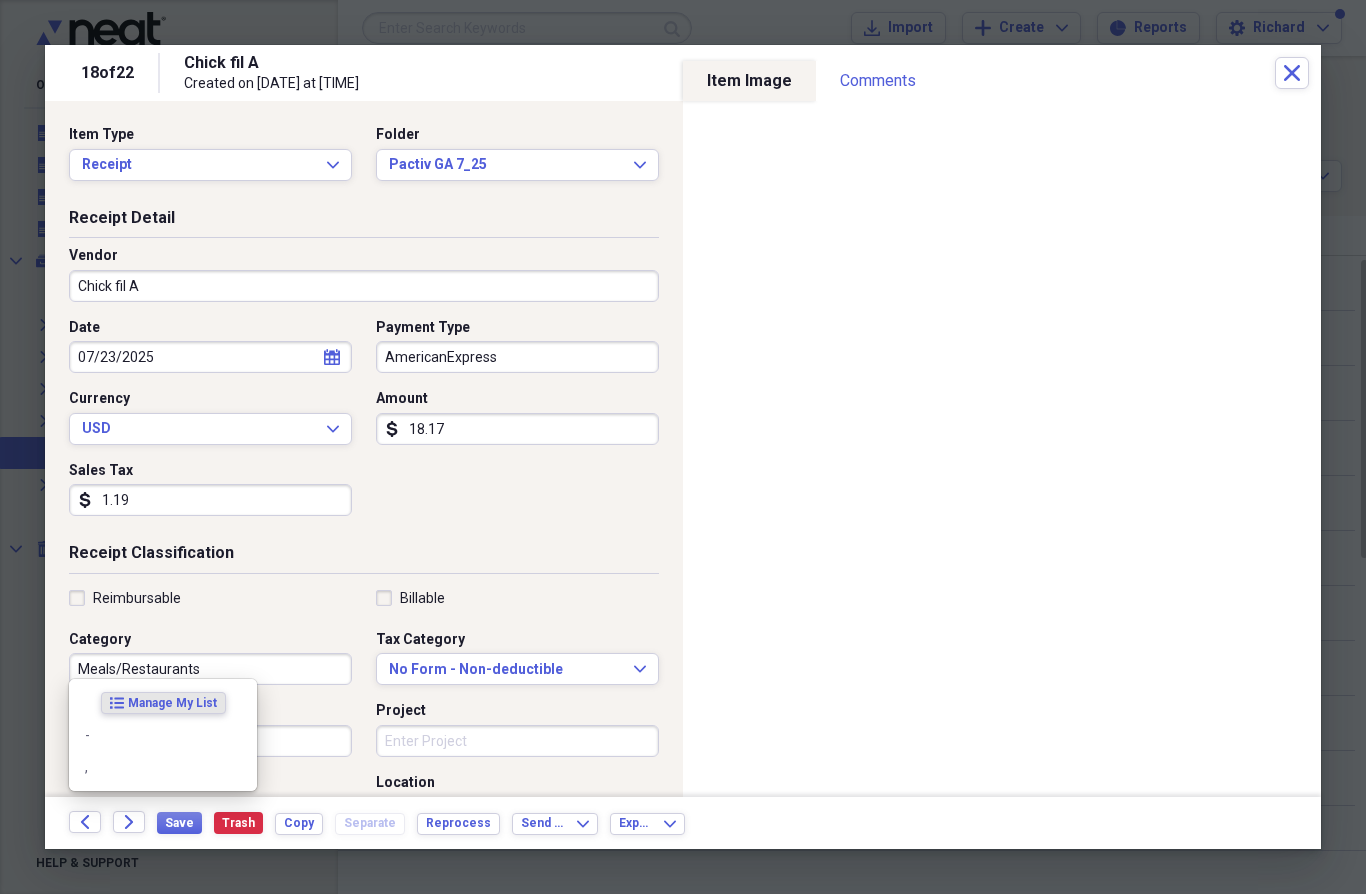 scroll, scrollTop: 318, scrollLeft: 0, axis: vertical 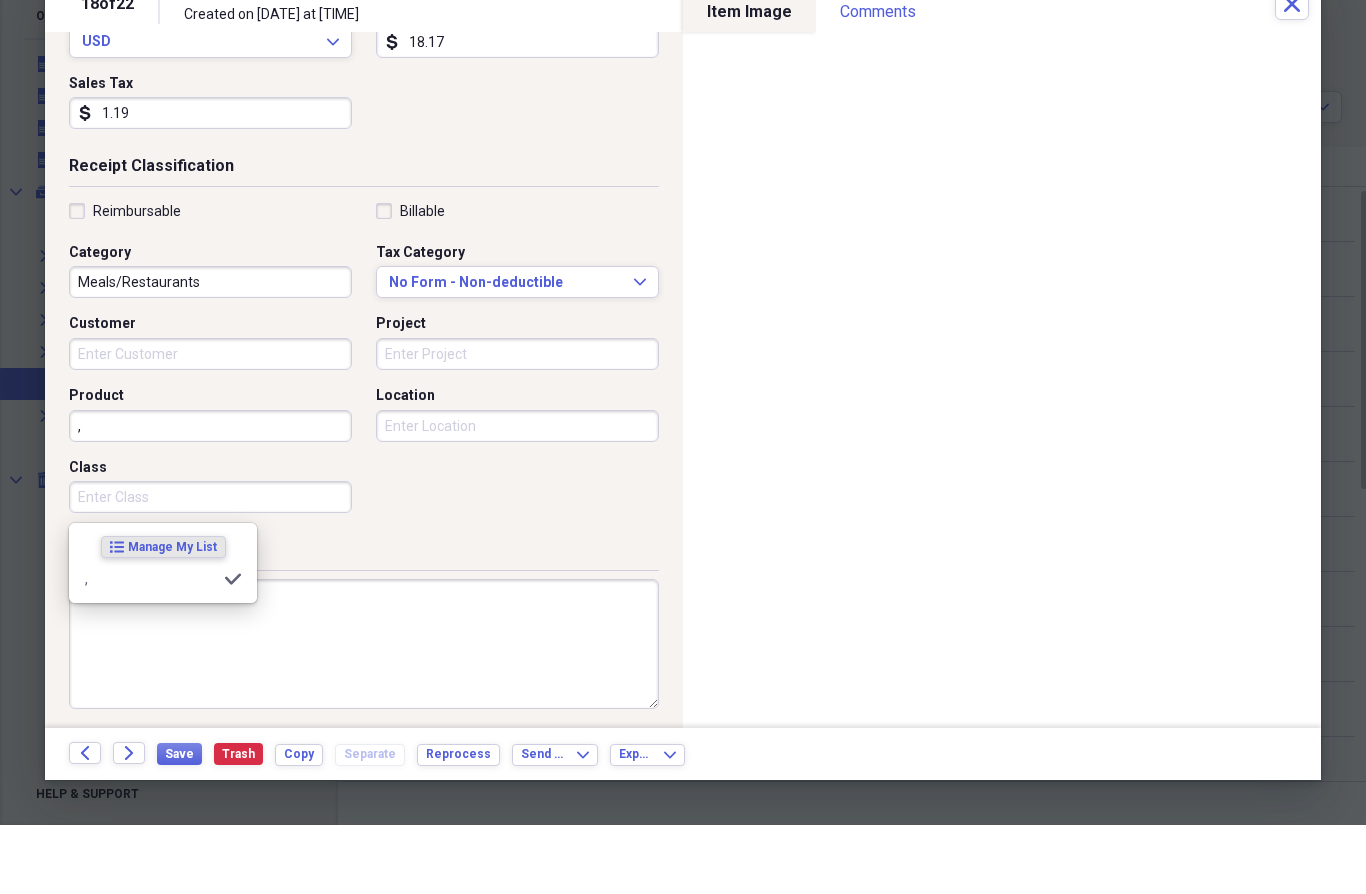 type on "," 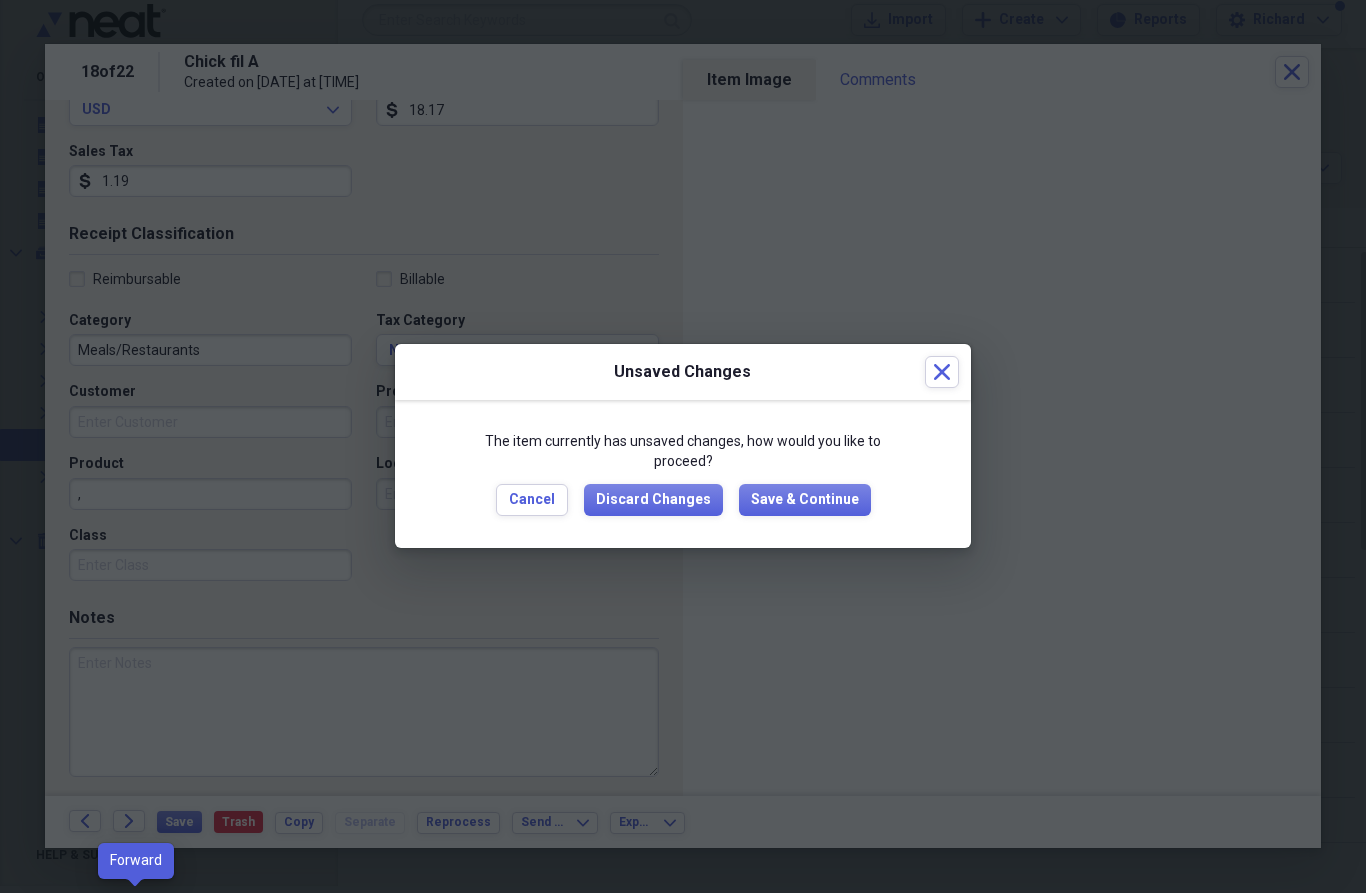 click on "Save & Continue" at bounding box center (805, 501) 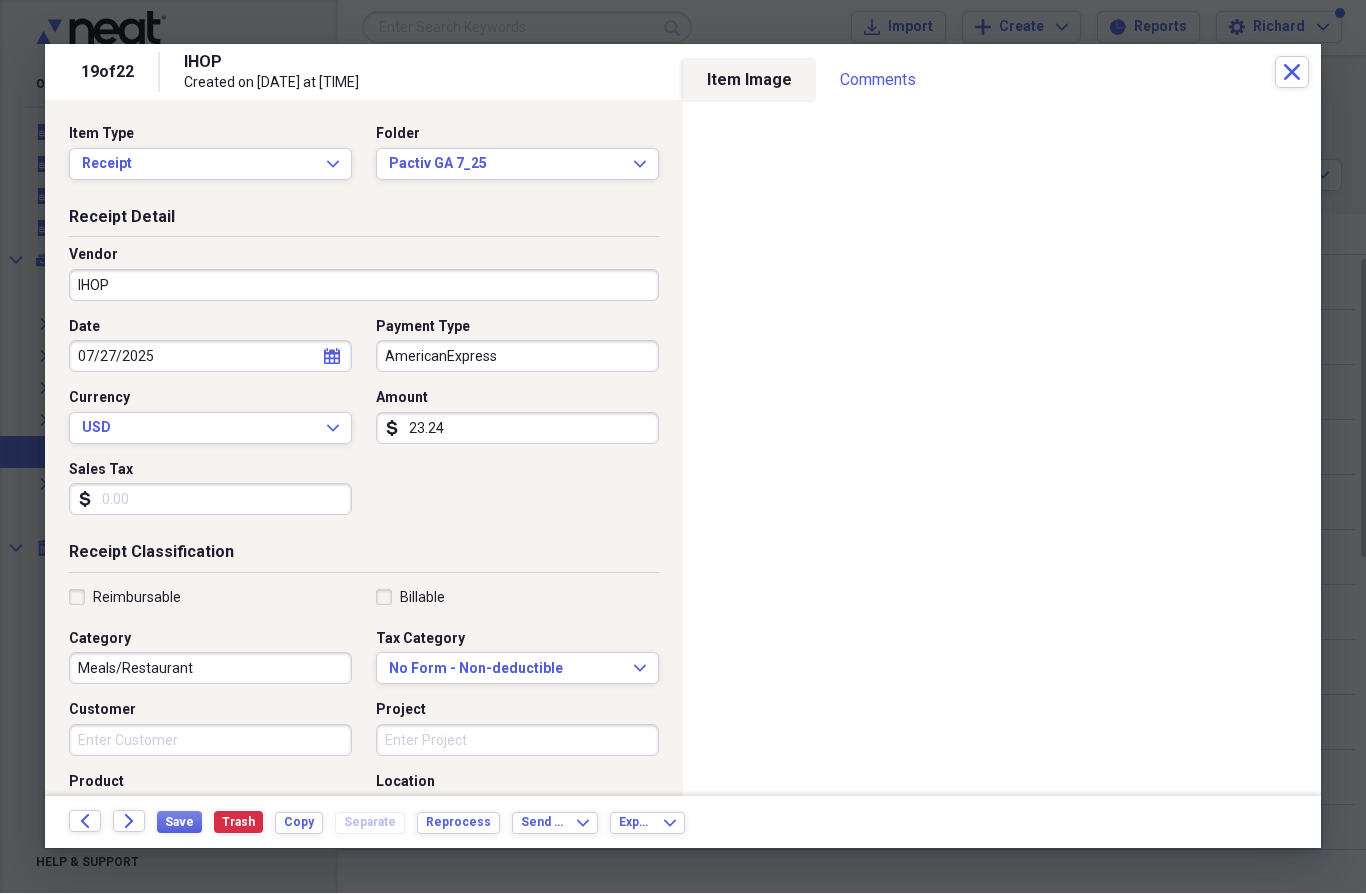 click on "Save" at bounding box center [179, 823] 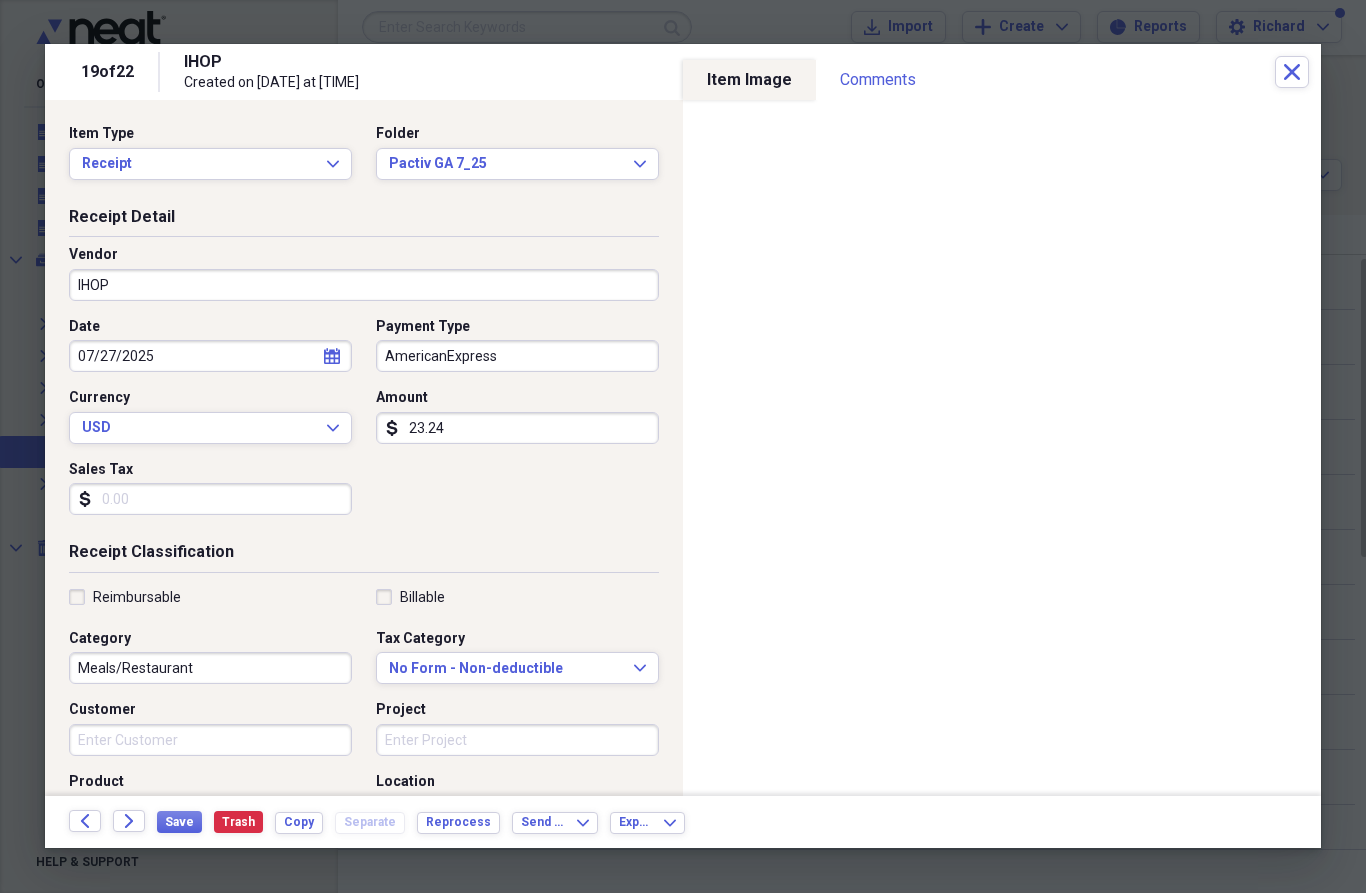 click on "Forward" 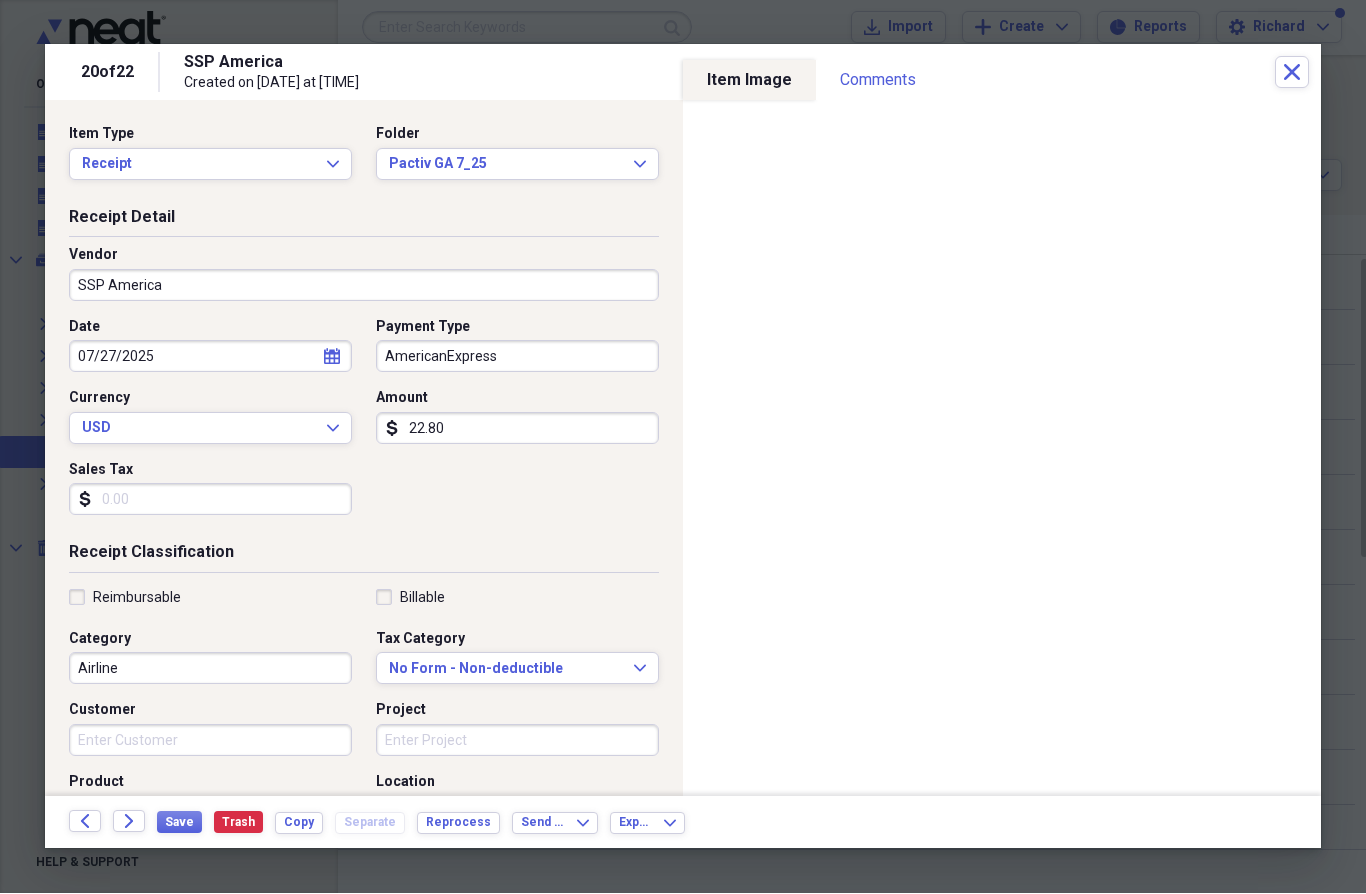 click on "Forward" 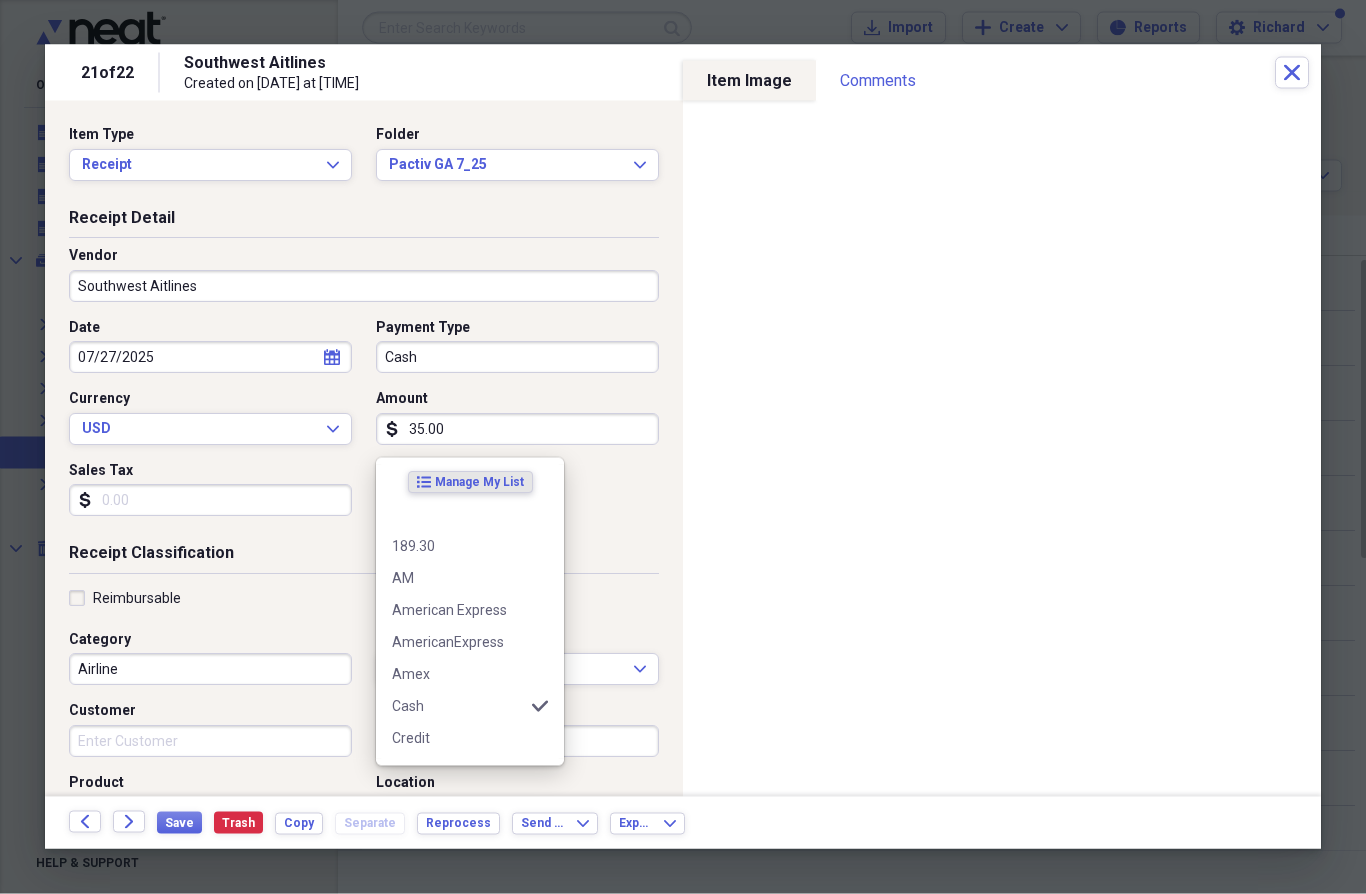 click on "American Express" at bounding box center (470, 610) 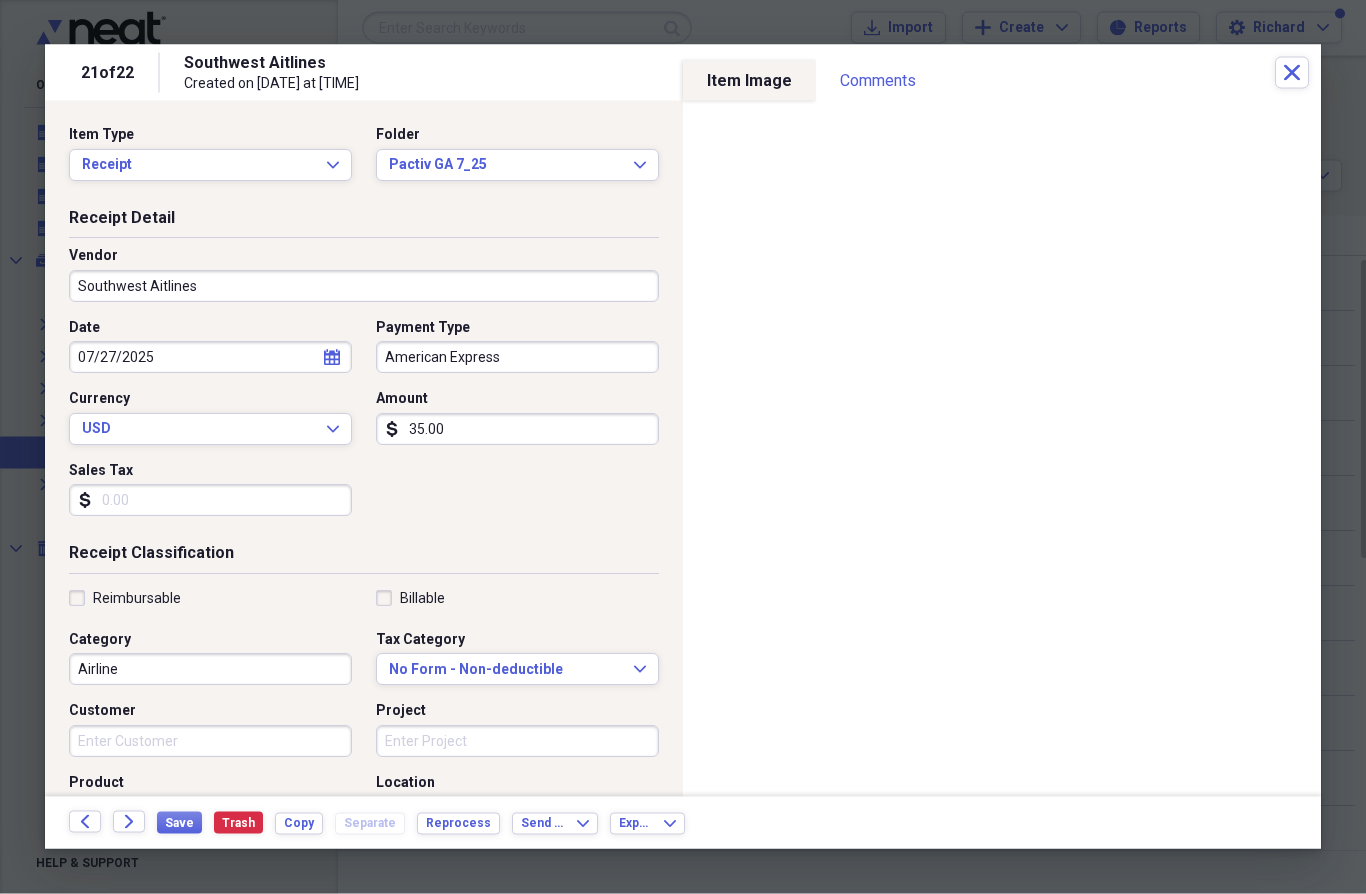 click on "Forward" 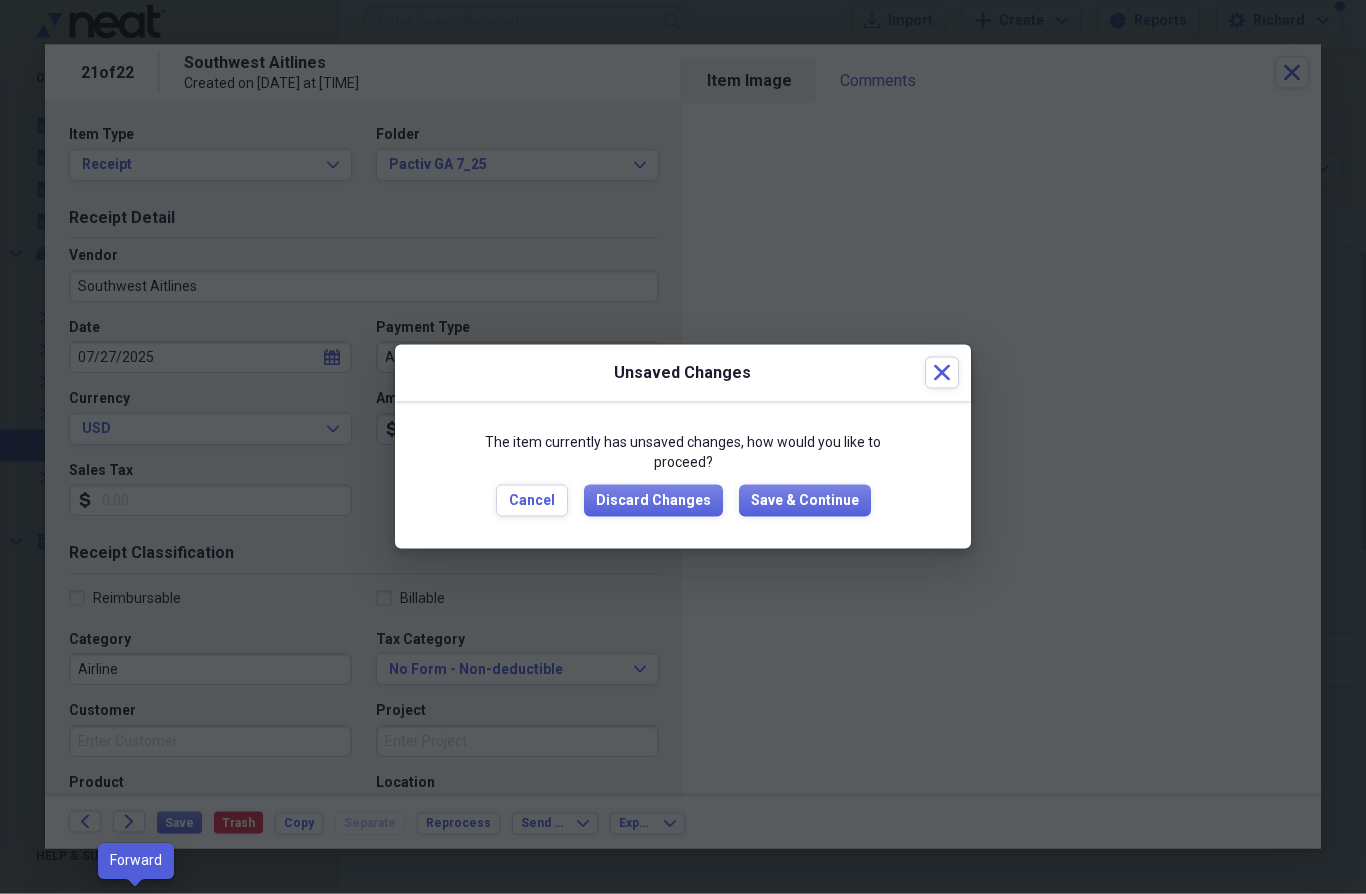 click on "Save & Continue" at bounding box center (805, 501) 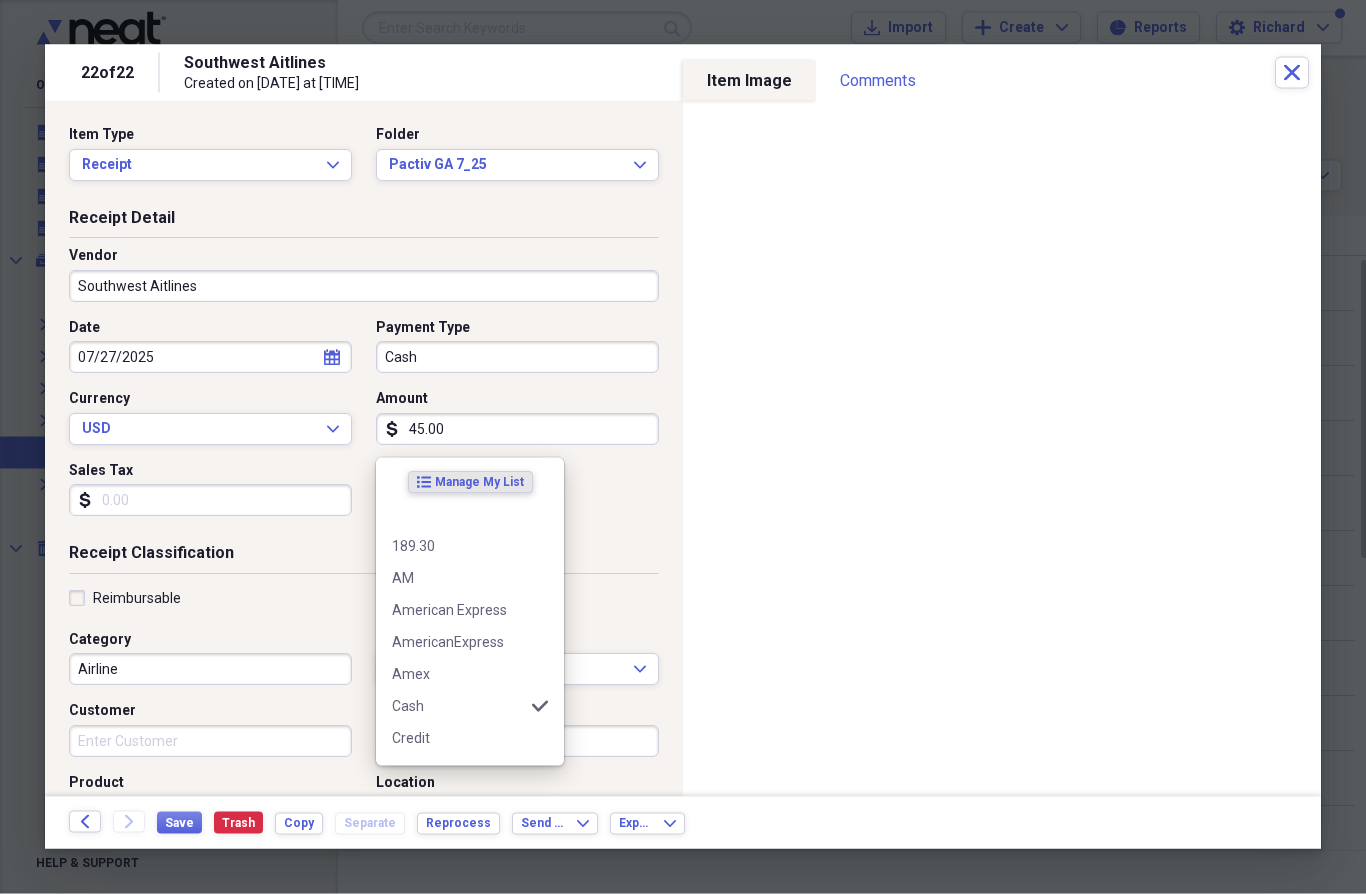 click on "American Express" at bounding box center [458, 610] 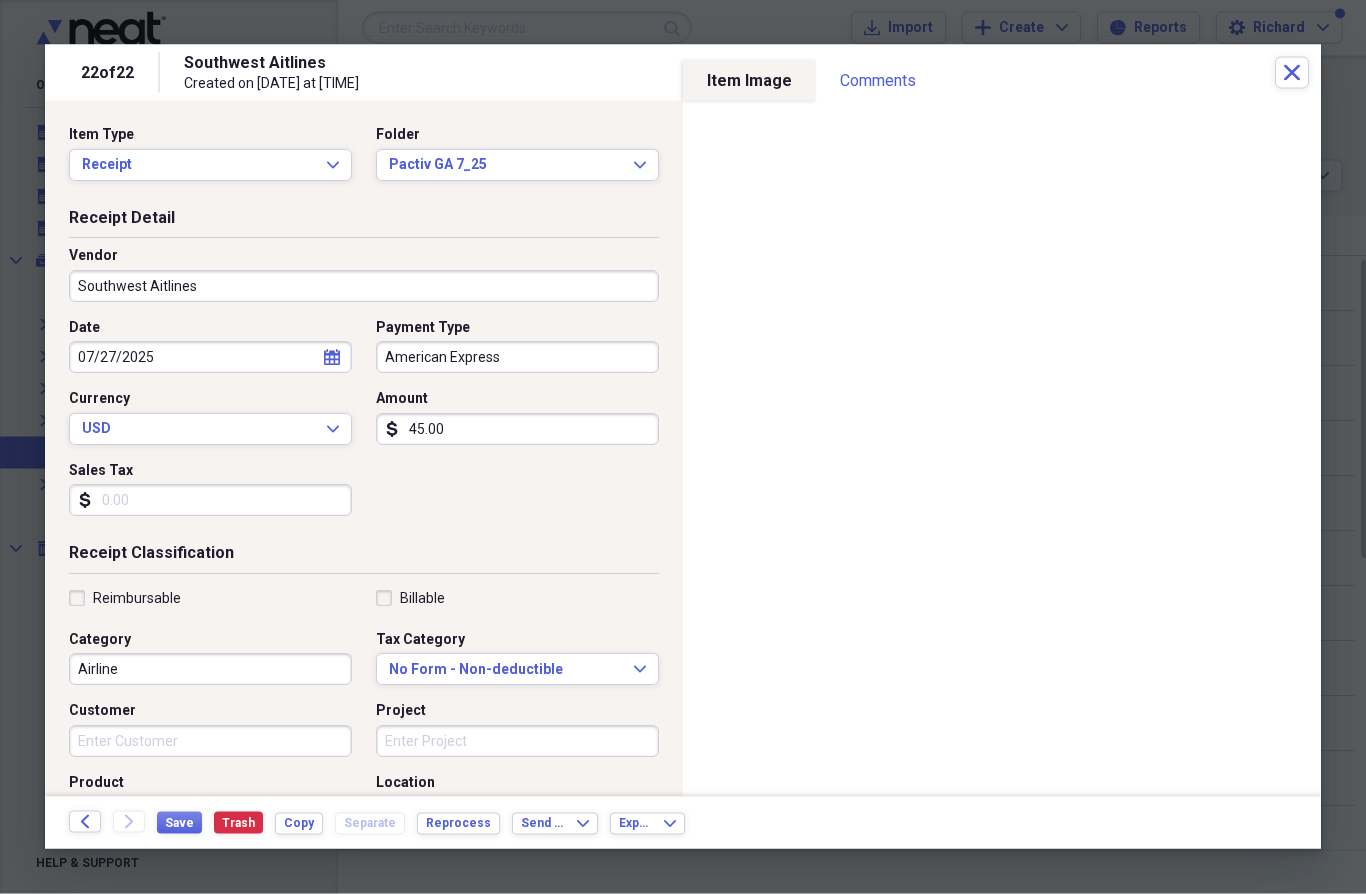 click on "Save" at bounding box center (179, 823) 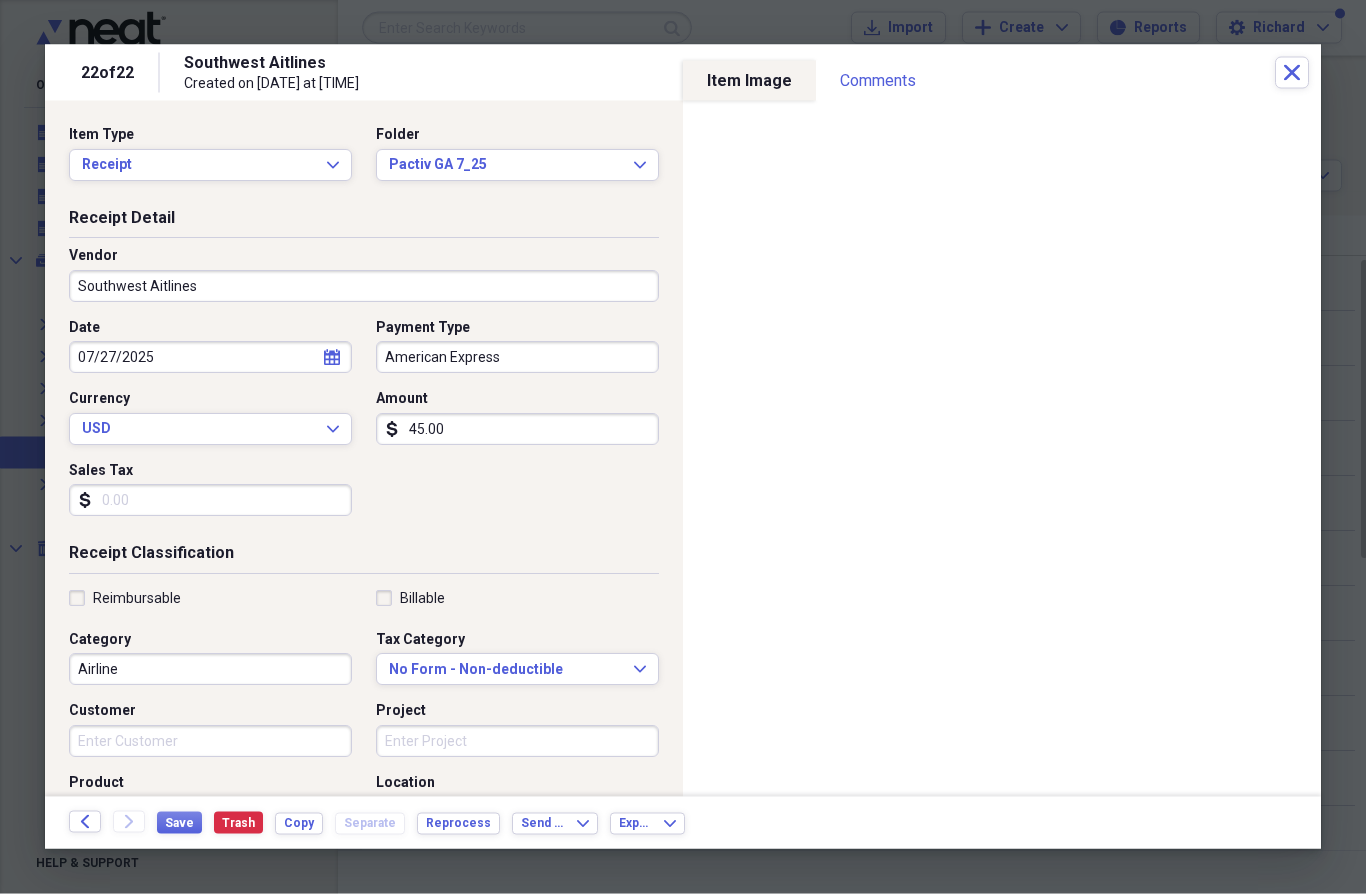 click at bounding box center [683, 447] 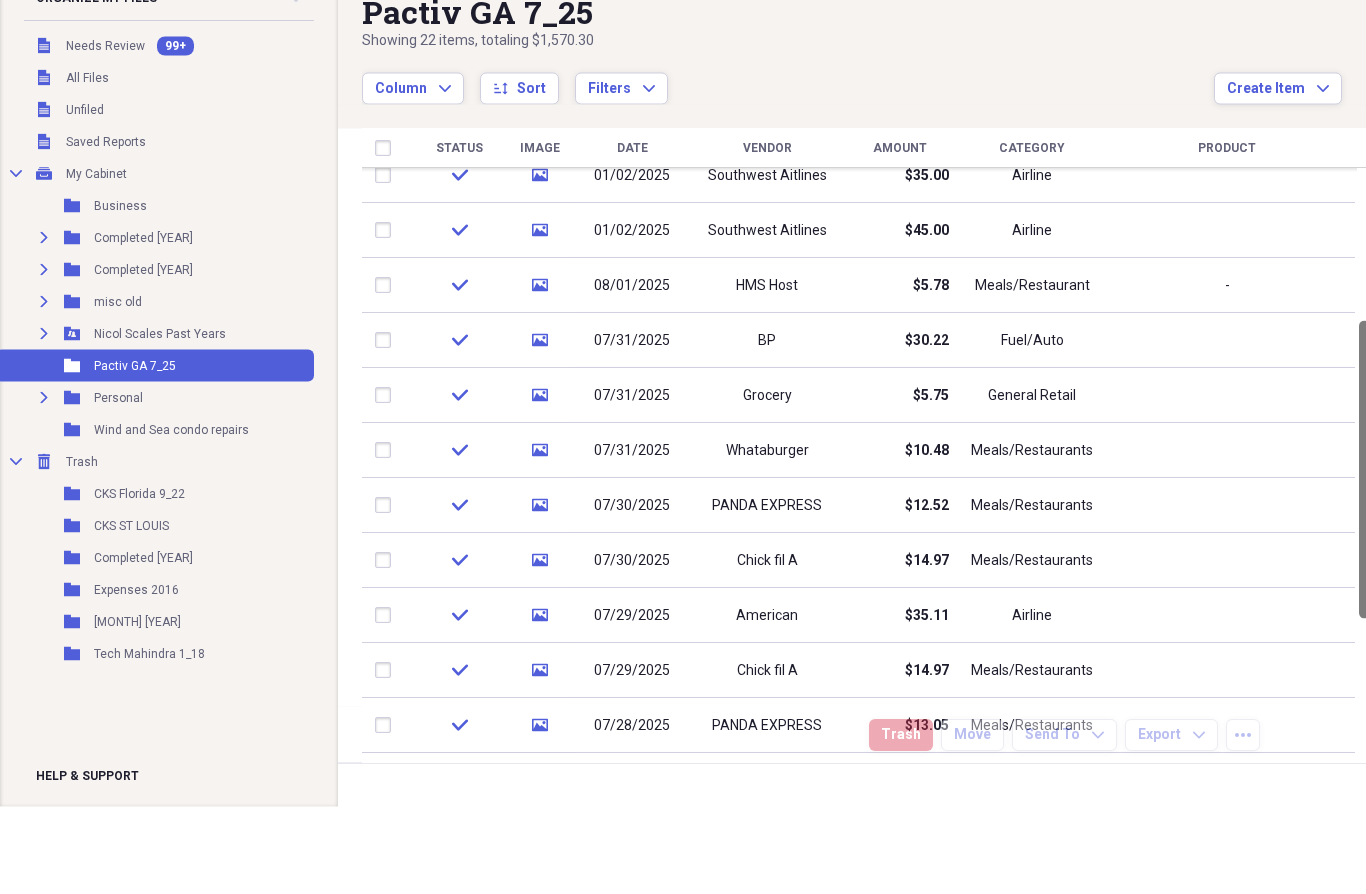 scroll, scrollTop: 18, scrollLeft: 0, axis: vertical 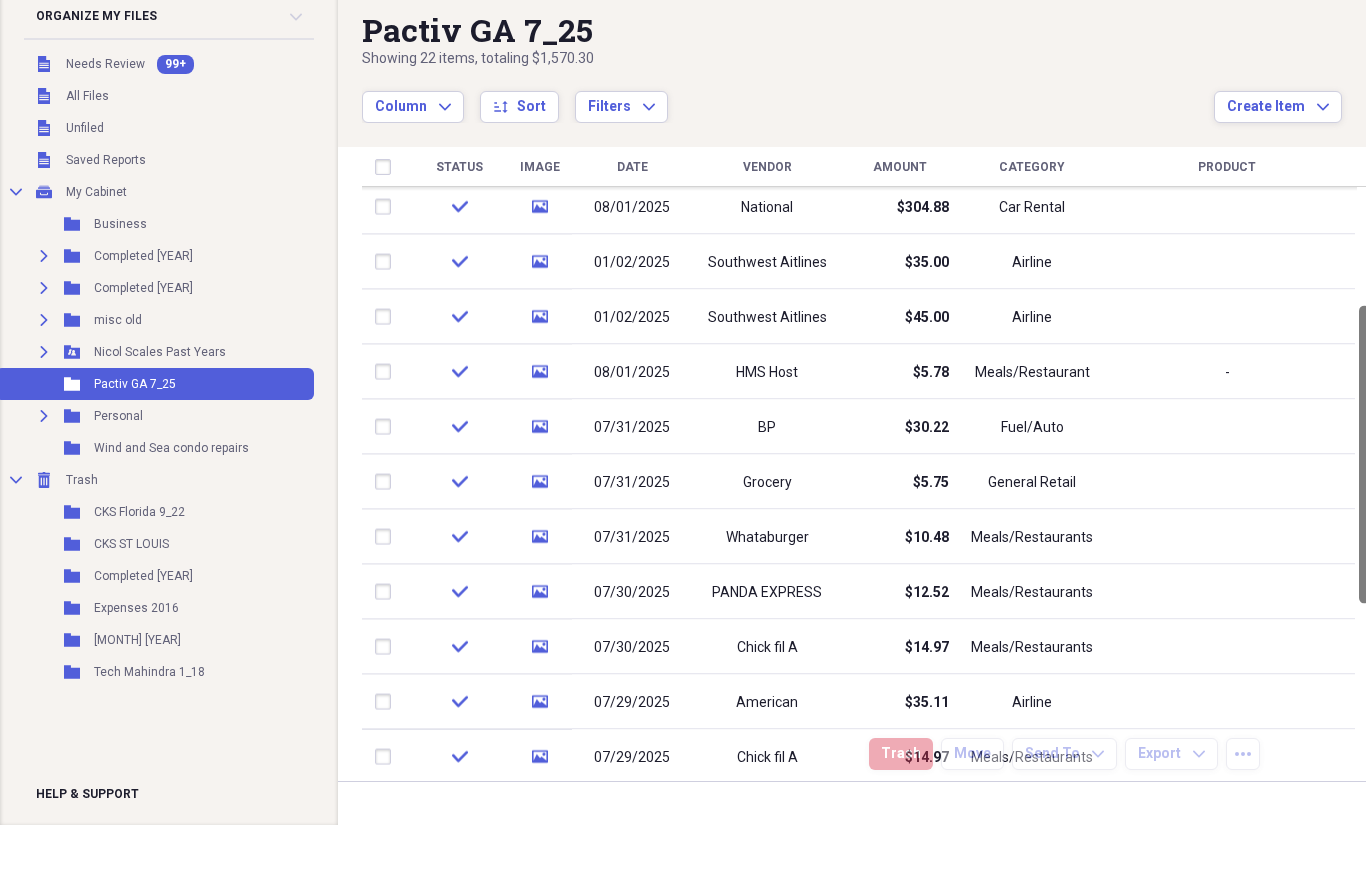 click on "media" at bounding box center (540, 385) 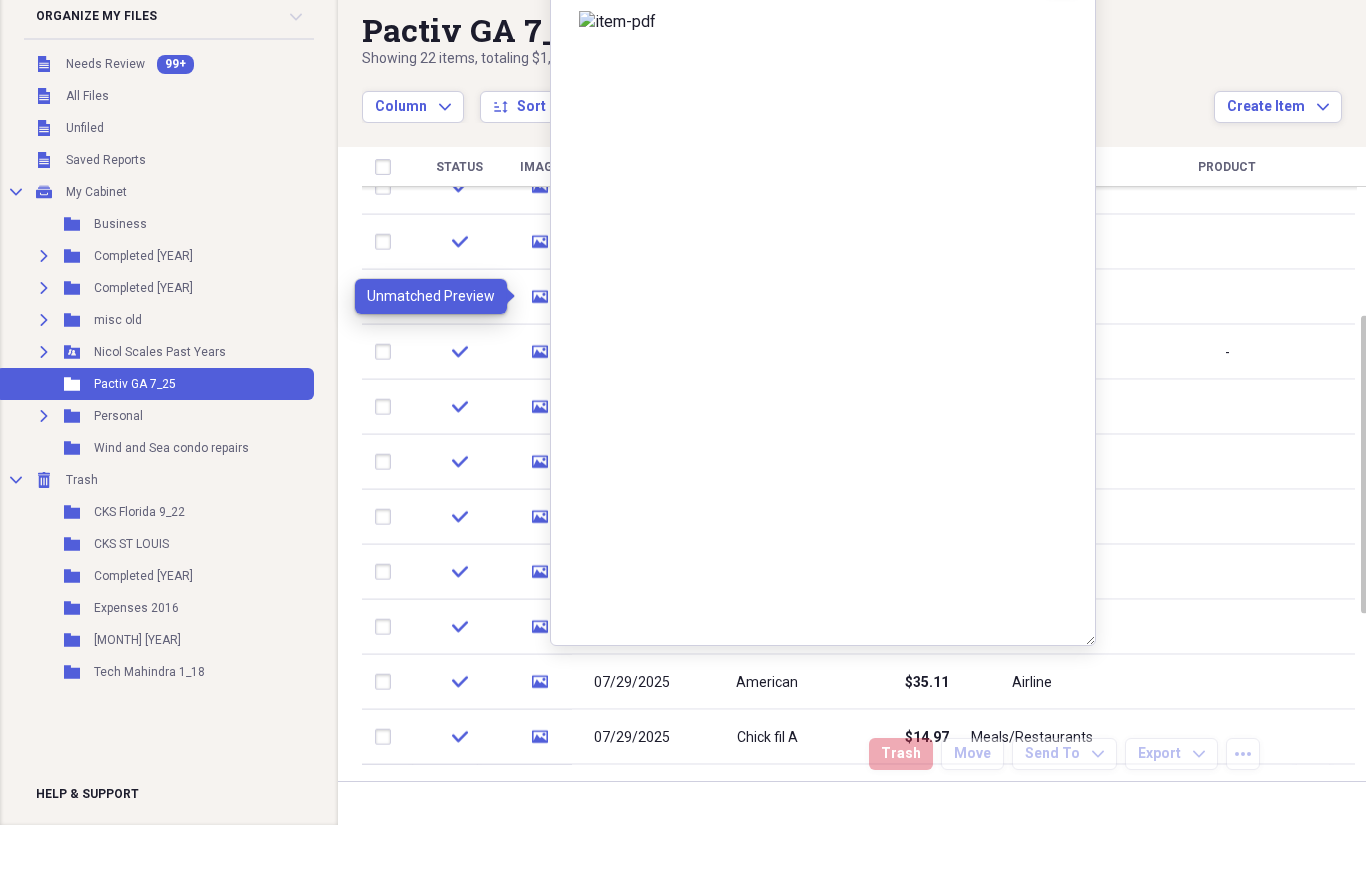 click on "Close" at bounding box center (1062, 48) 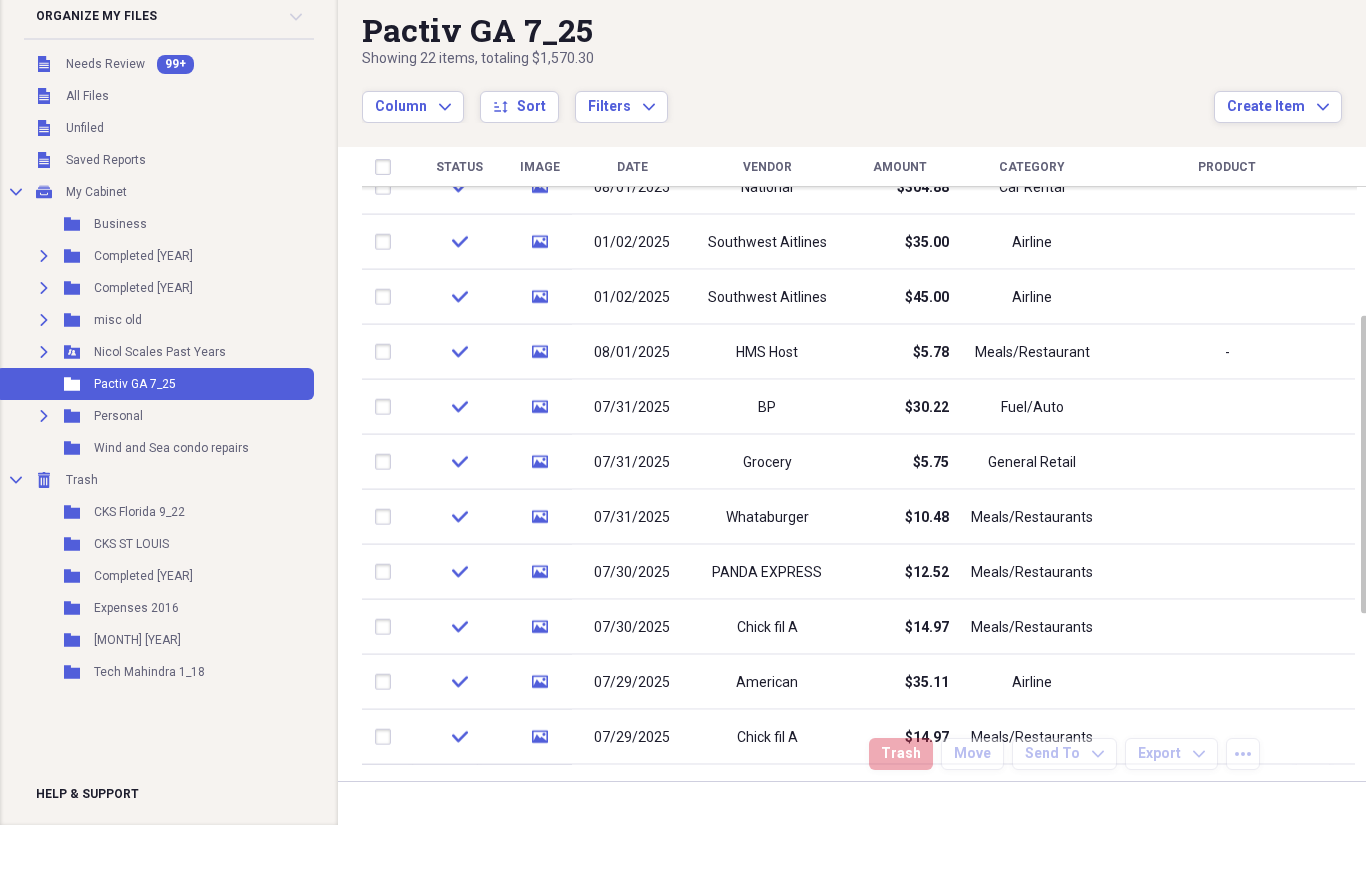 click on "HMS Host" at bounding box center [767, 421] 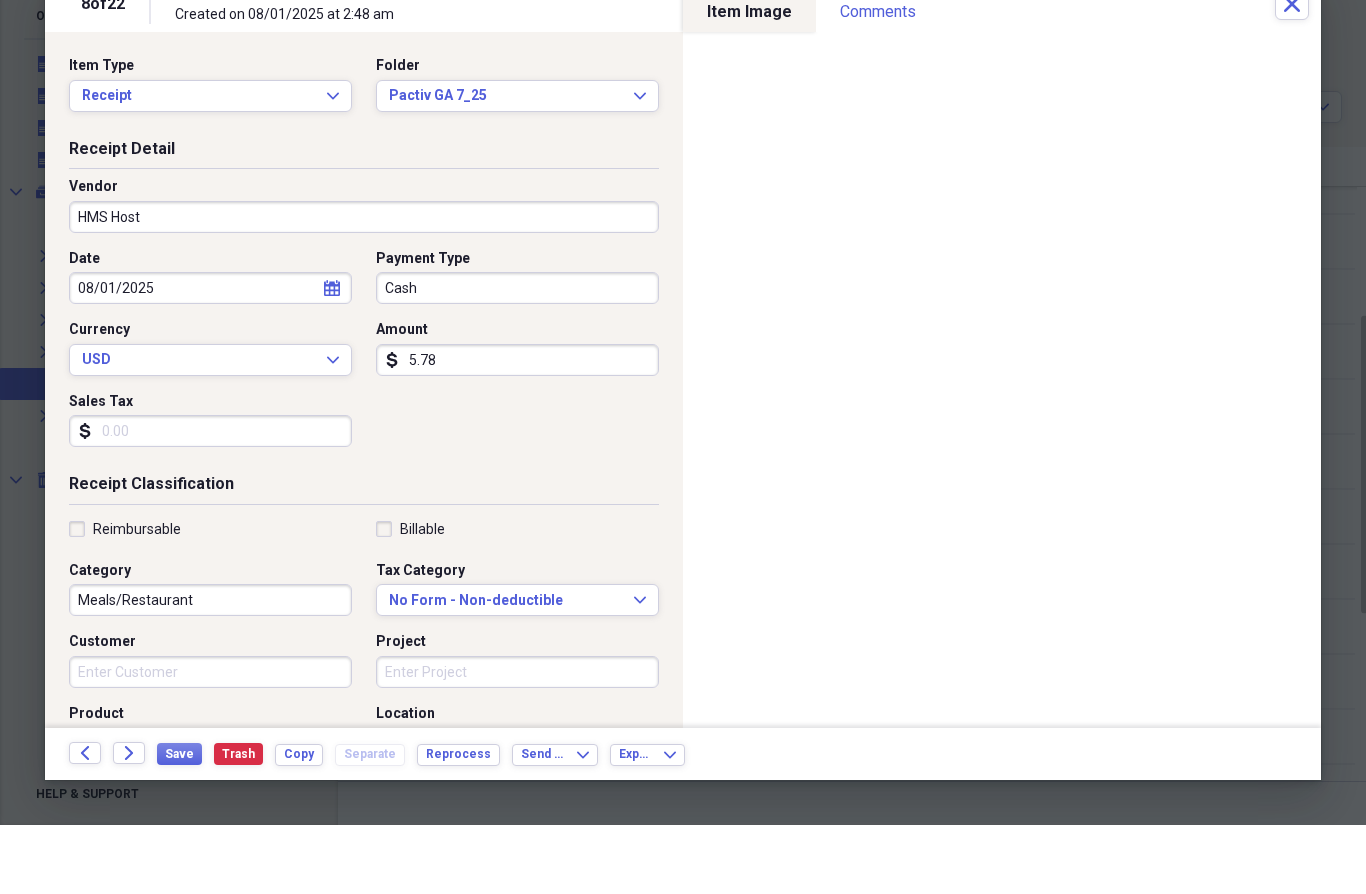 click on "Vendor" at bounding box center (364, 256) 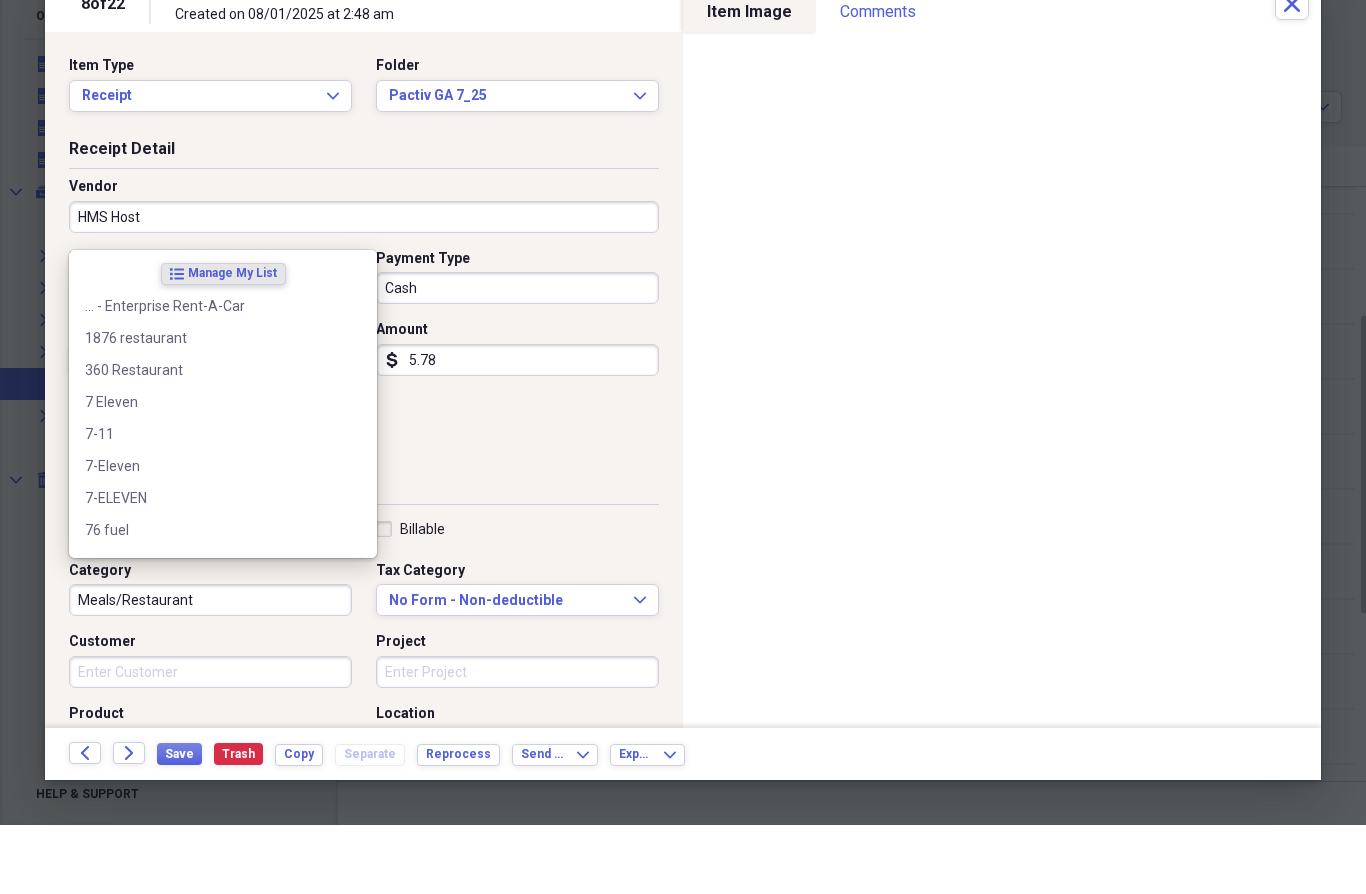 scroll, scrollTop: 0, scrollLeft: 0, axis: both 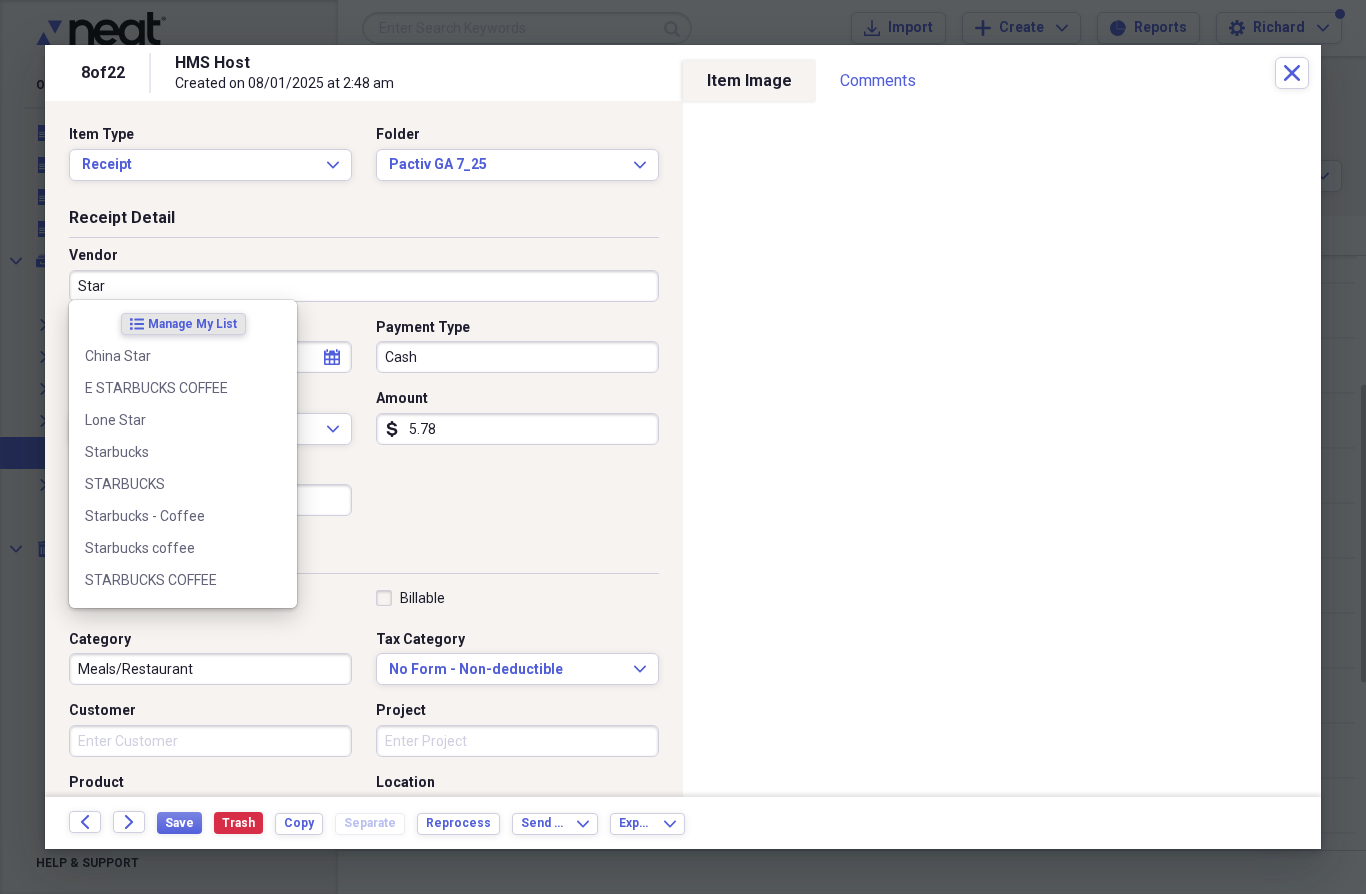 click on "Starbucks" at bounding box center (183, 452) 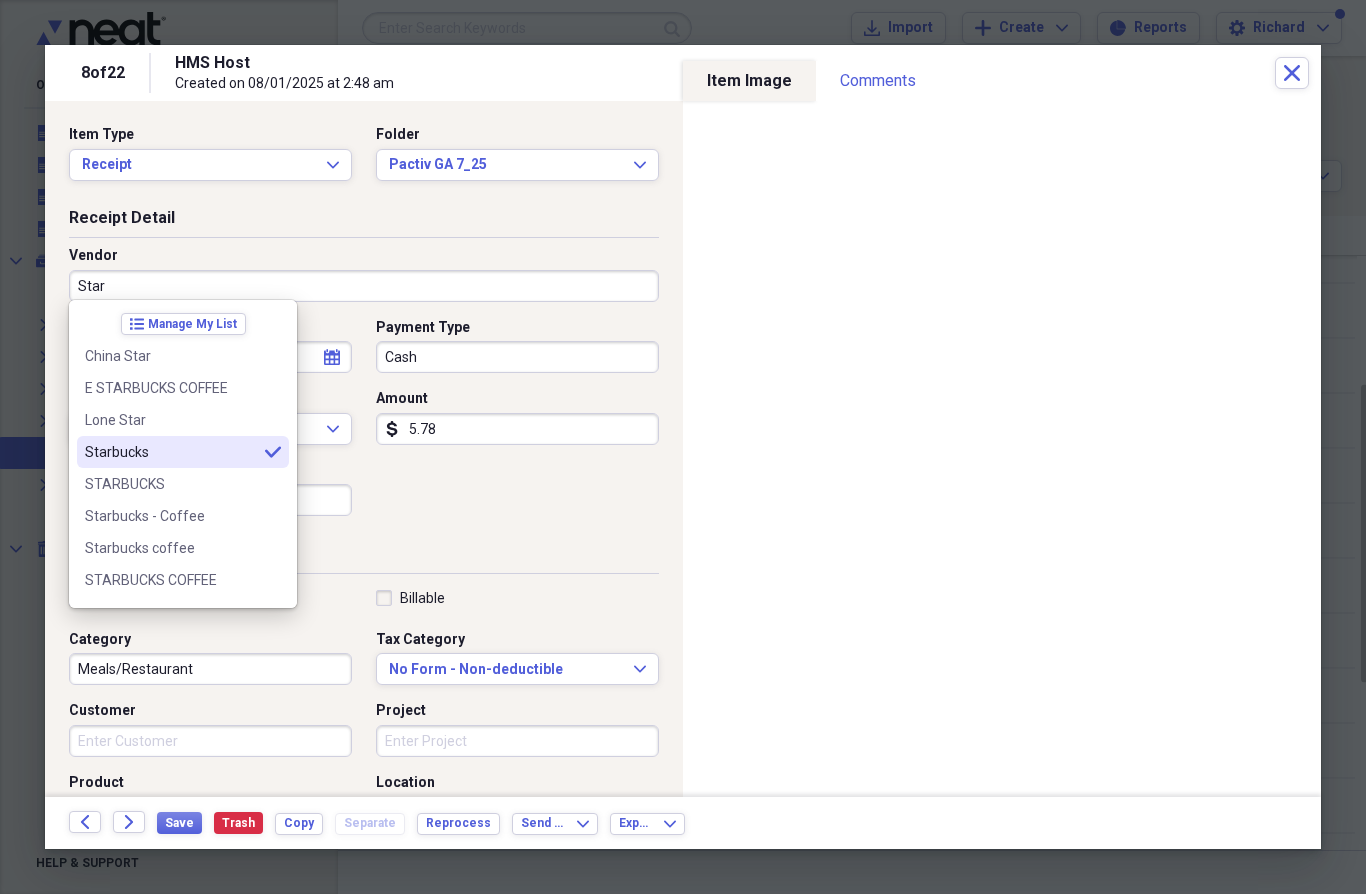 type on "Starbucks" 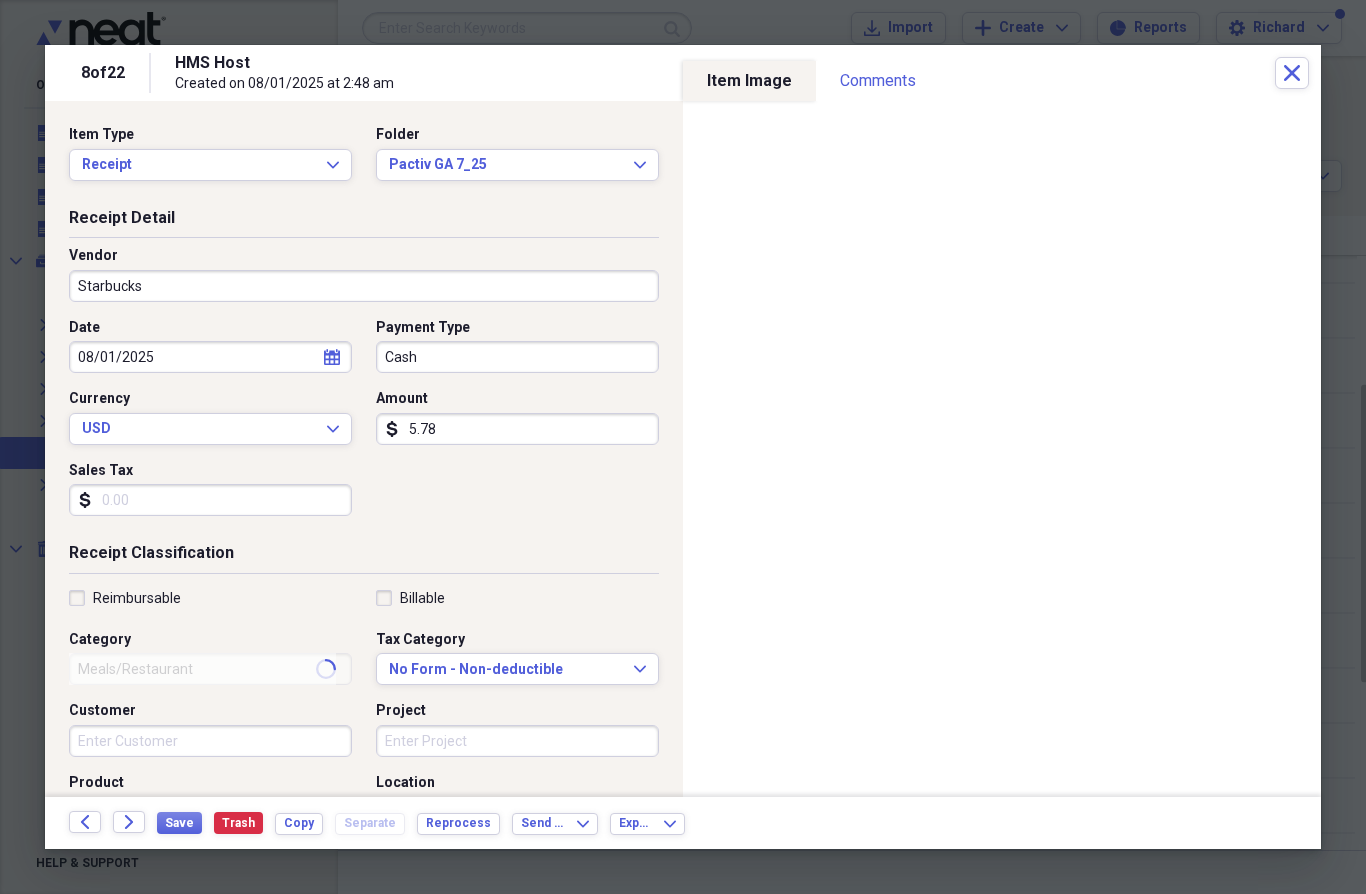 type on "Meals/Restaurants" 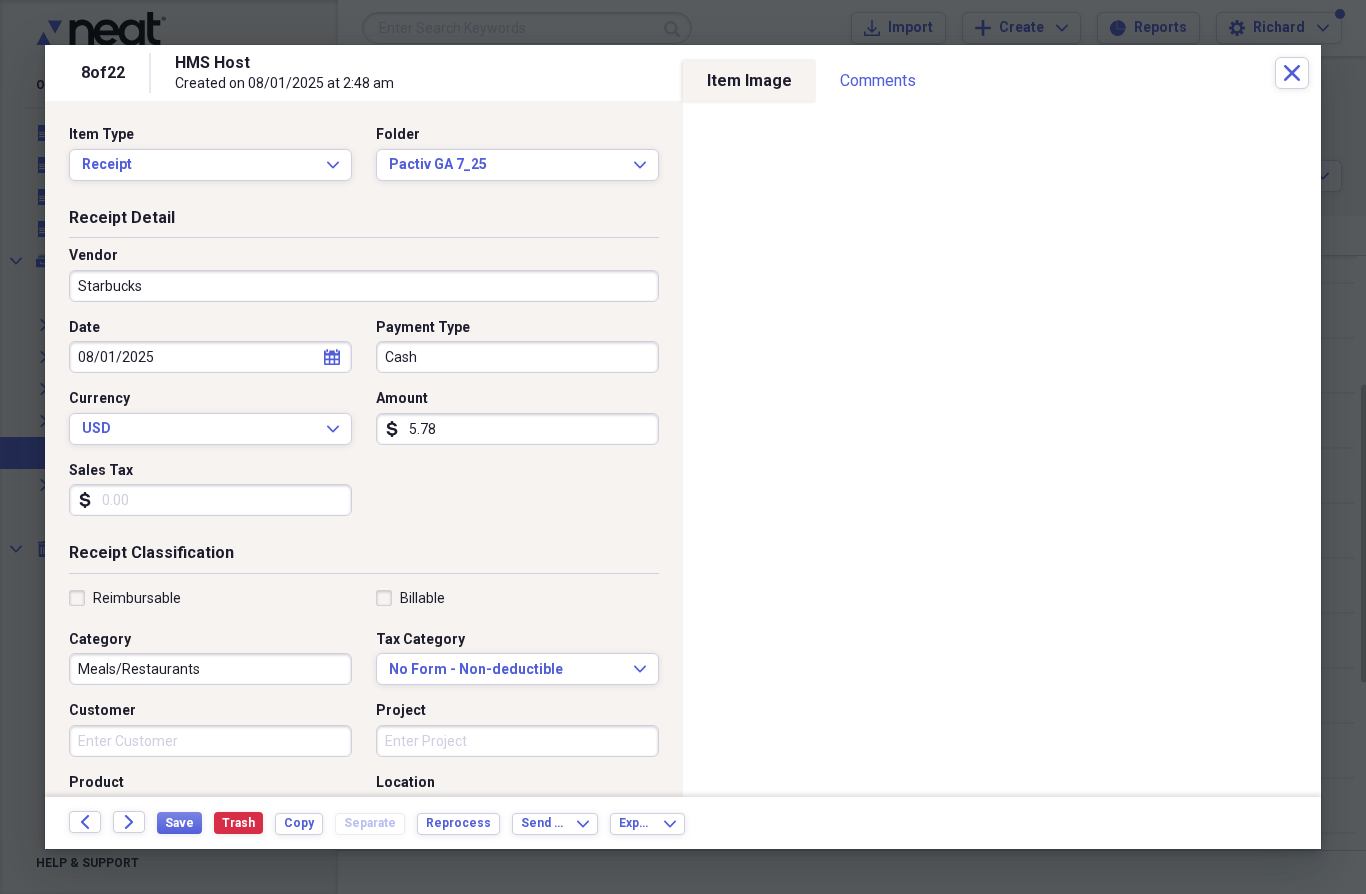 click on "Save" at bounding box center (179, 823) 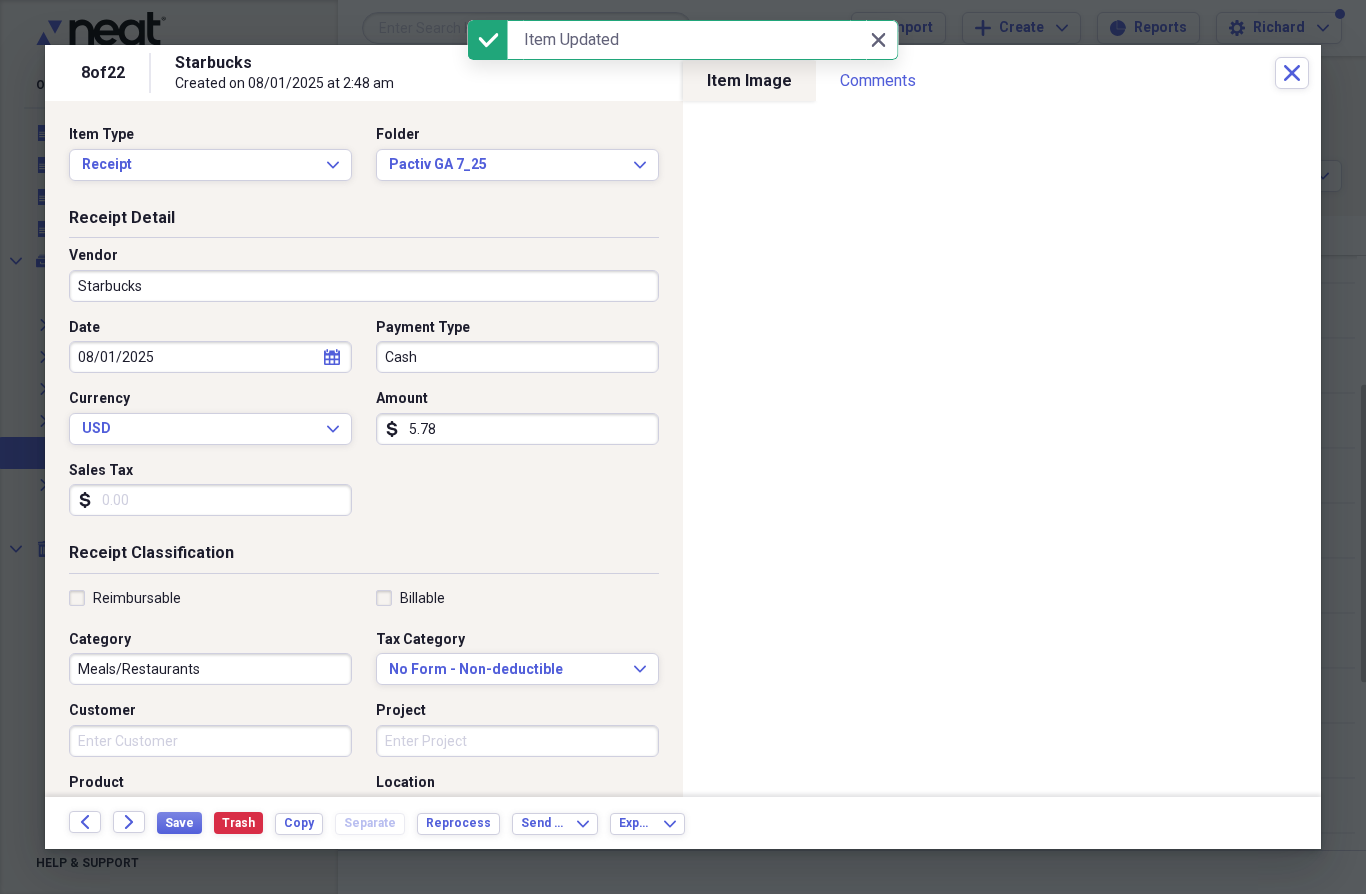 click on "Close" at bounding box center (1292, 73) 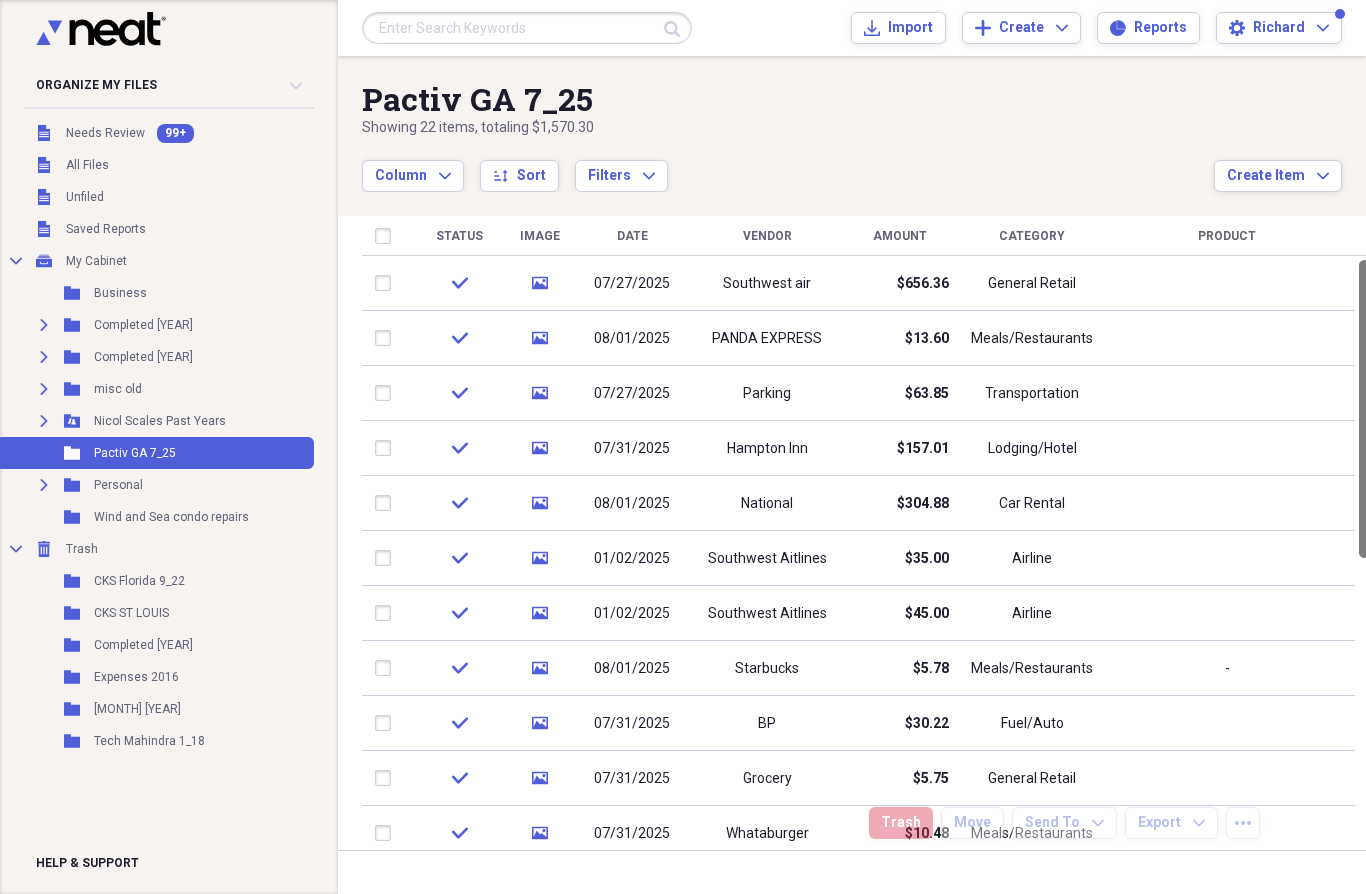 click on "[COMPANY] [GA] [NUM] Showing [NUM] items , totaling $[PRICE] Column Expand sort Sort Filters Expand Create Item Expand Status Image Date Vendor Amount Category Product Source Billable Reimbursable check media [DATE] [COMPANY] $[PRICE] General Retail Mobile check media [DATE] [COMPANY] $[PRICE] Meals/Restaurants Mobile check media [DATE] [COMPANY] $[PRICE] Transportation Mobile check media [DATE] [COMPANY] $[PRICE] Lodging/Hotel Mobile check media [DATE] [COMPANY] $[PRICE] Car Rental Mobile check media [DATE] [COMPANY] $[PRICE] Airline Mobile check media [DATE] [COMPANY] $[PRICE] Airline Mobile check media [DATE] [COMPANY] $[PRICE] Meals/Restaurants - Mobile check media [DATE] [COMPANY] $[PRICE] Fuel/Auto Mobile check media [DATE] [COMPANY] $[PRICE] General Retail Mobile check media [DATE] [COMPANY] $[PRICE] Meals/Restaurants Mobile check media [DATE] [COMPANY] $[PRICE] Meals/Restaurants Mobile check media [DATE] [COMPANY] $[PRICE] Meals/Restaurants Mobile check media" at bounding box center (852, 453) 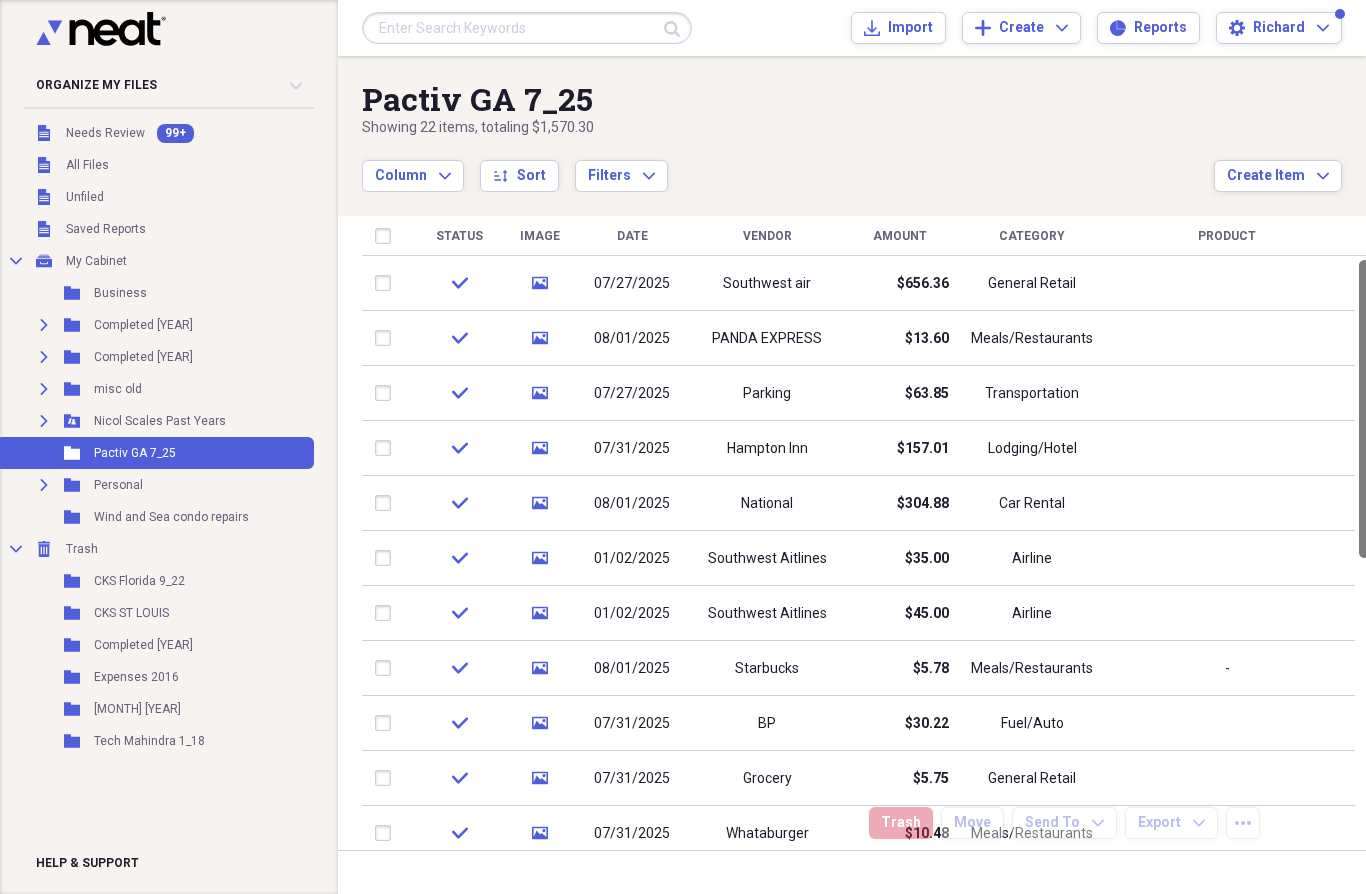click on "media" at bounding box center (539, 668) 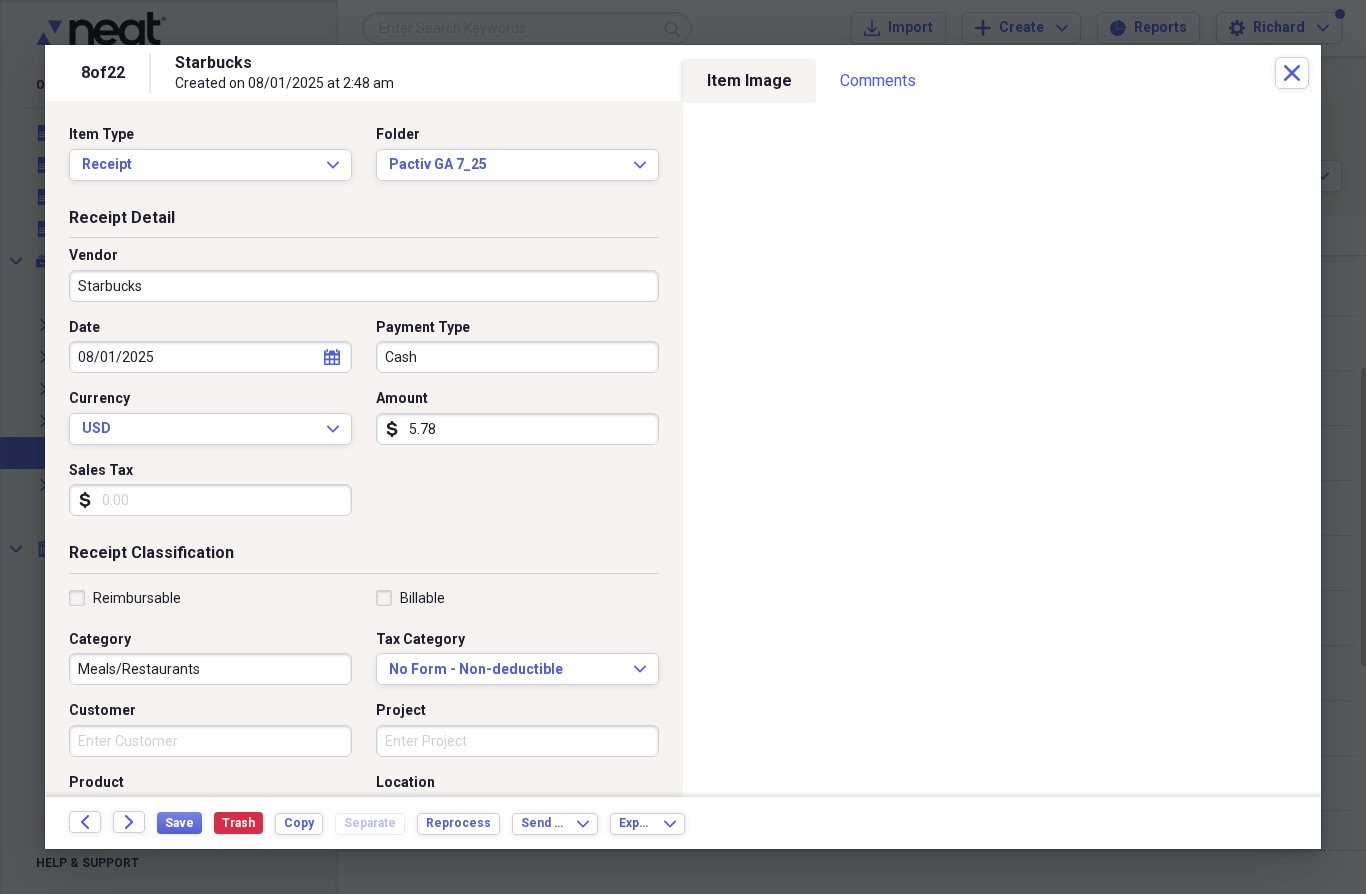 click on "Back" 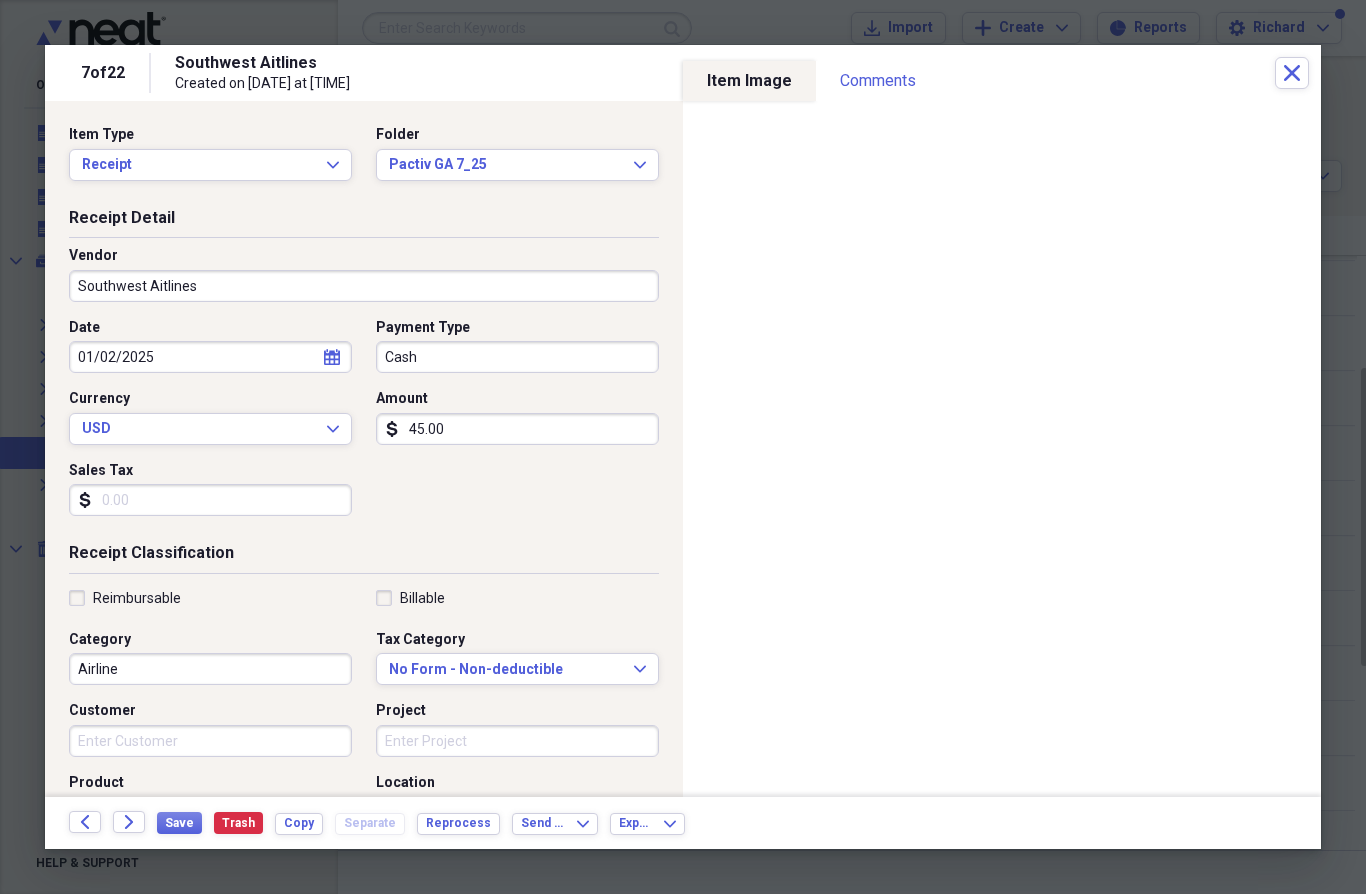 click on "Back" 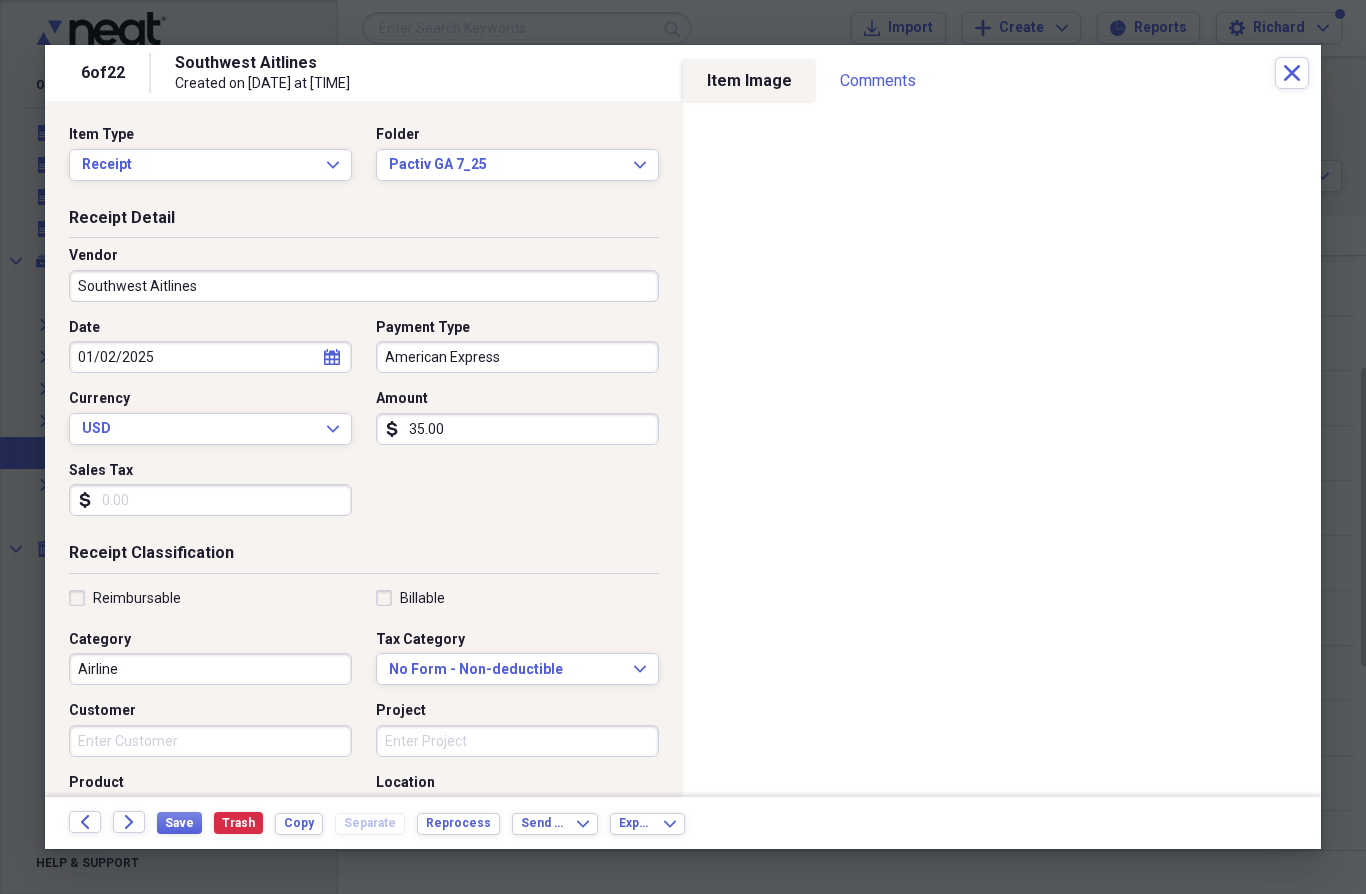 click on "Back" 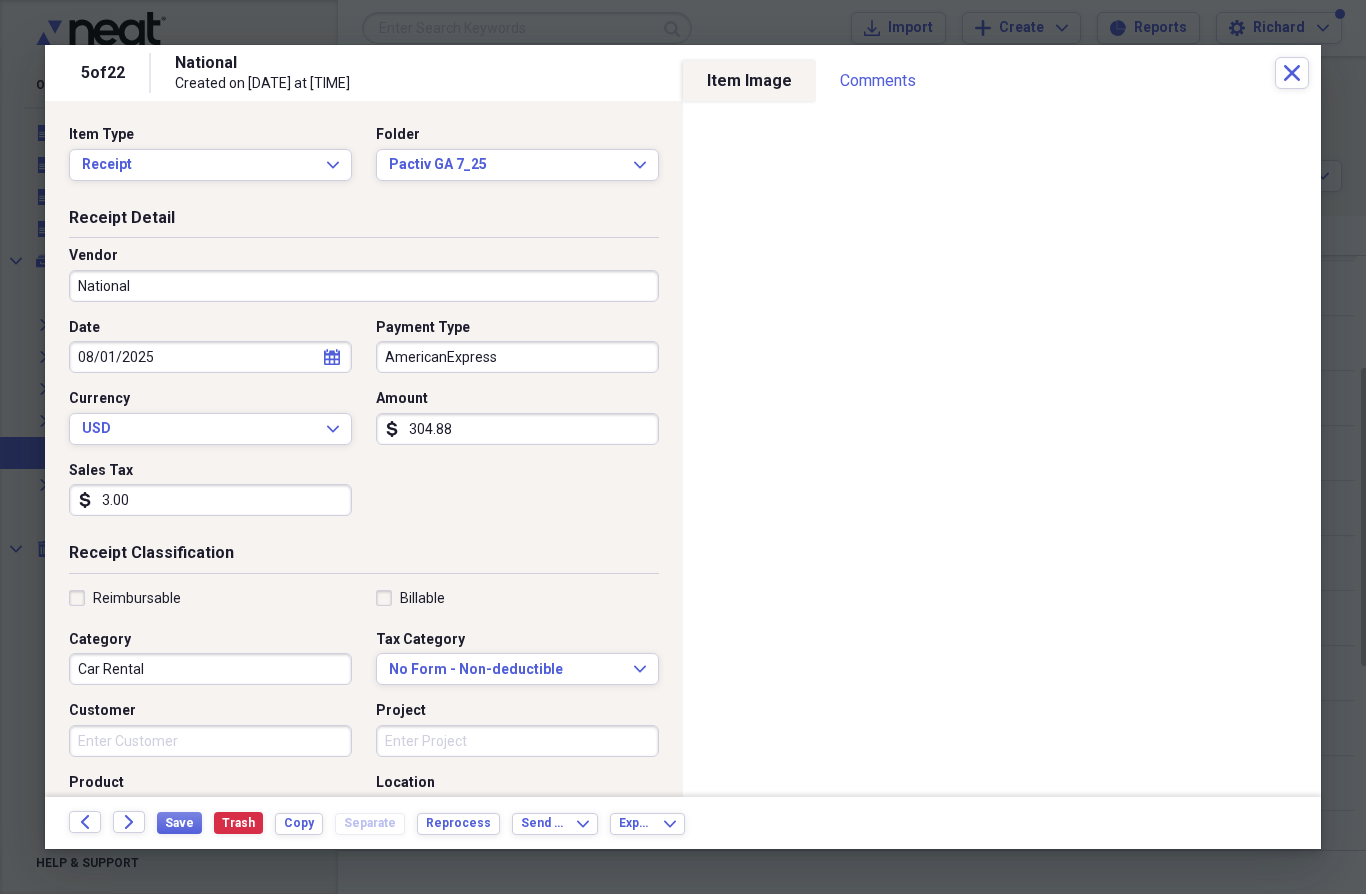click on "Back" at bounding box center (85, 822) 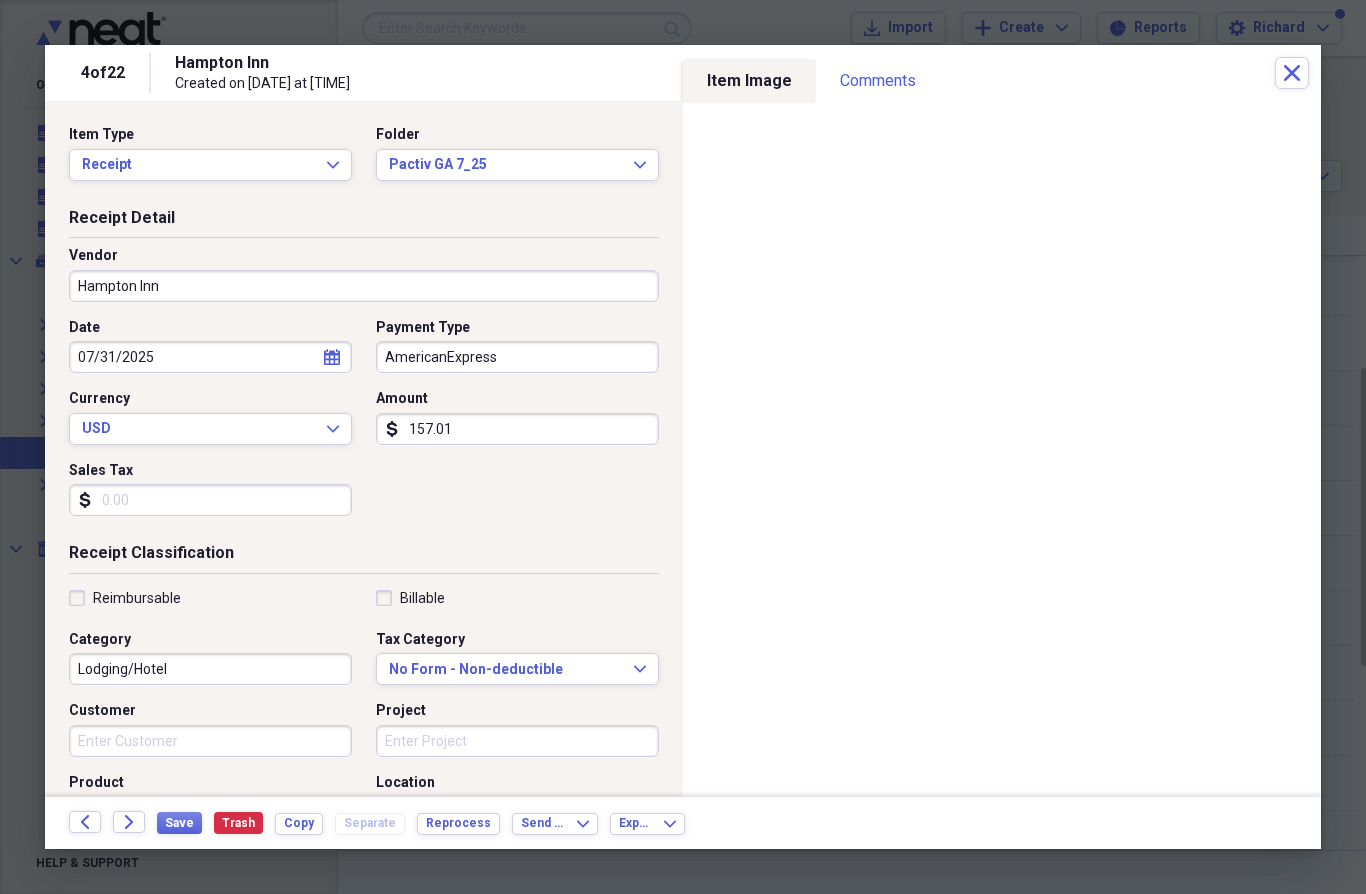 click on "Close" 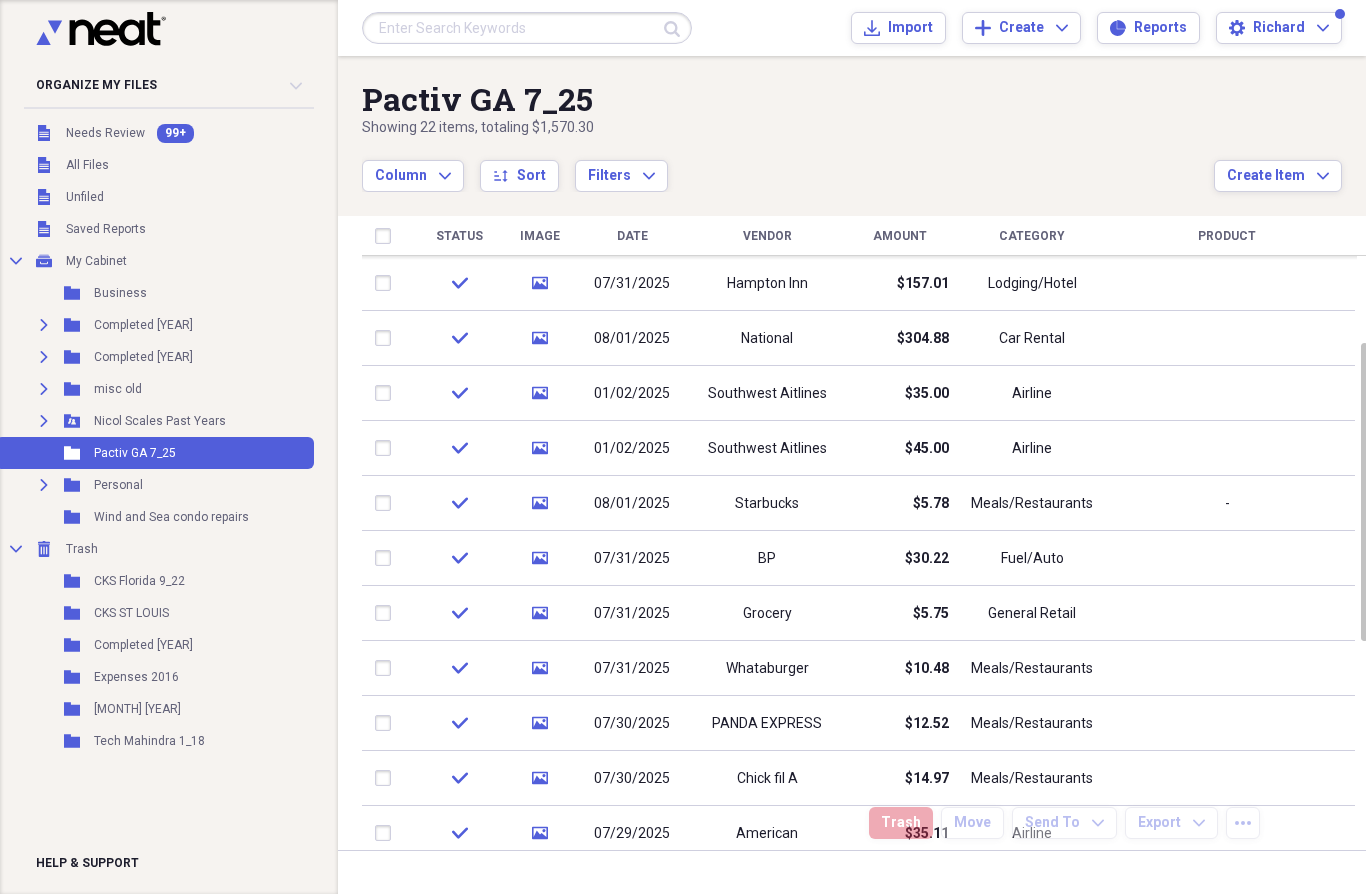 click at bounding box center (1362, 448) 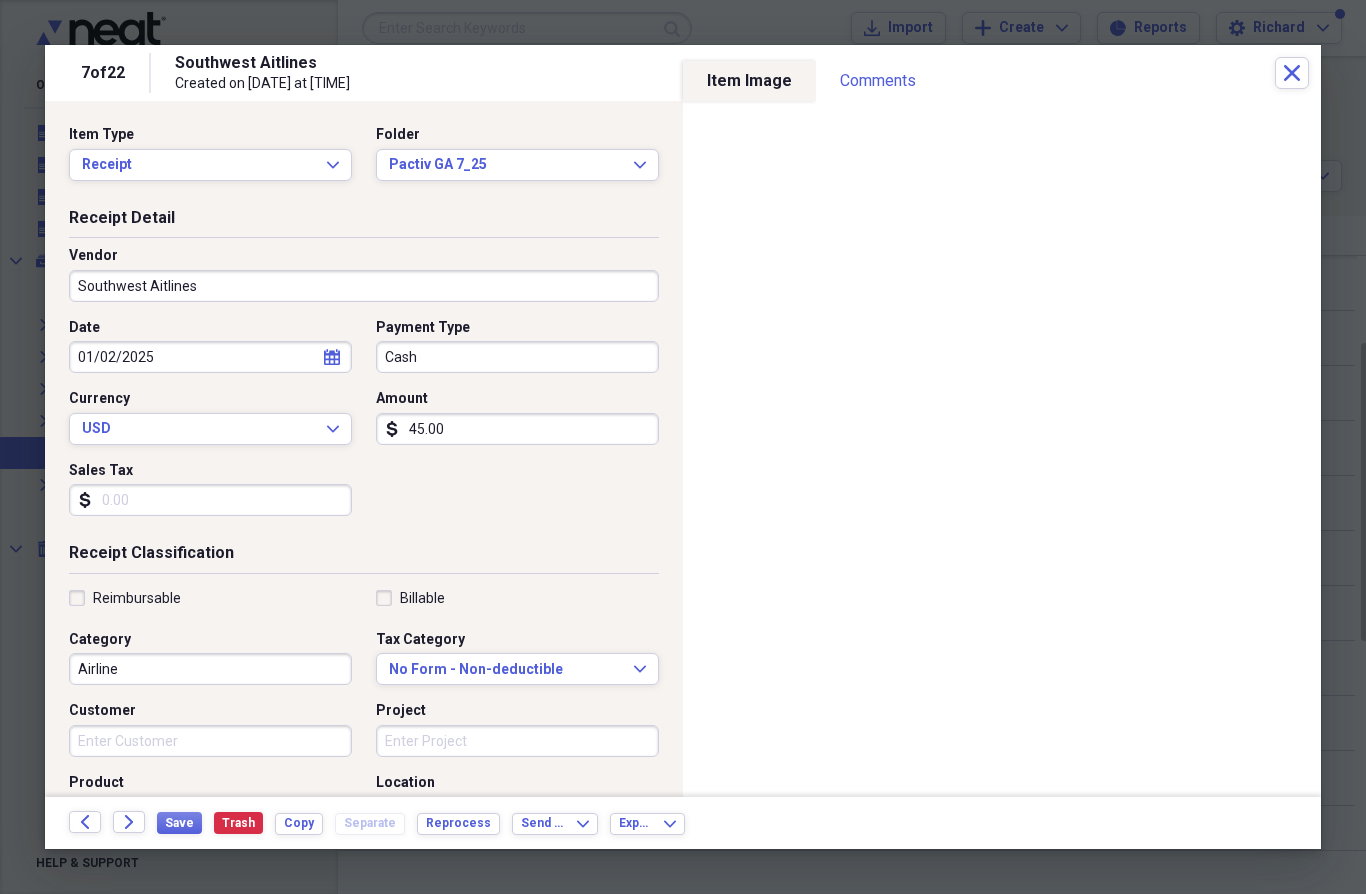 click at bounding box center (683, 447) 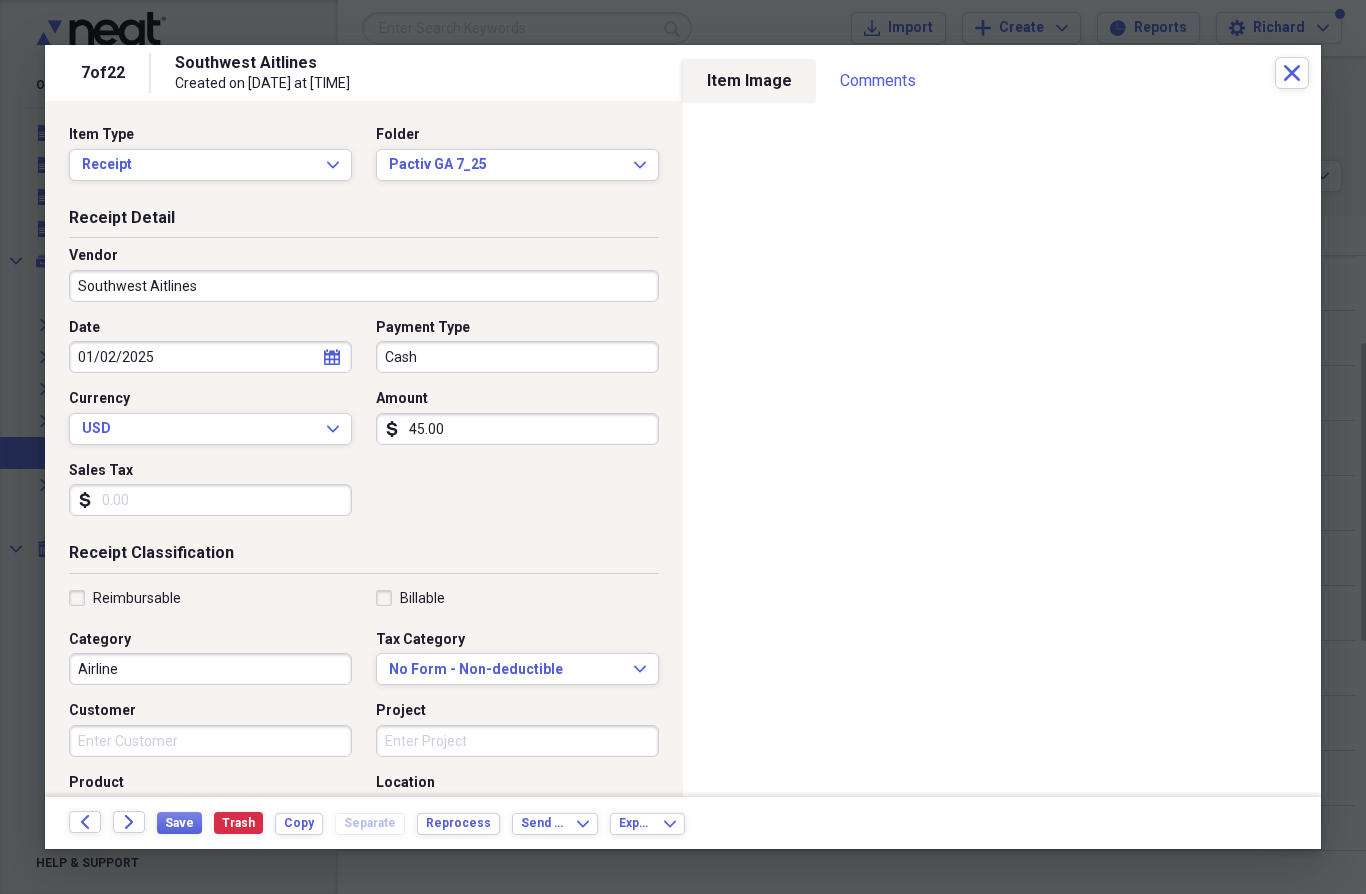 click on "Close" 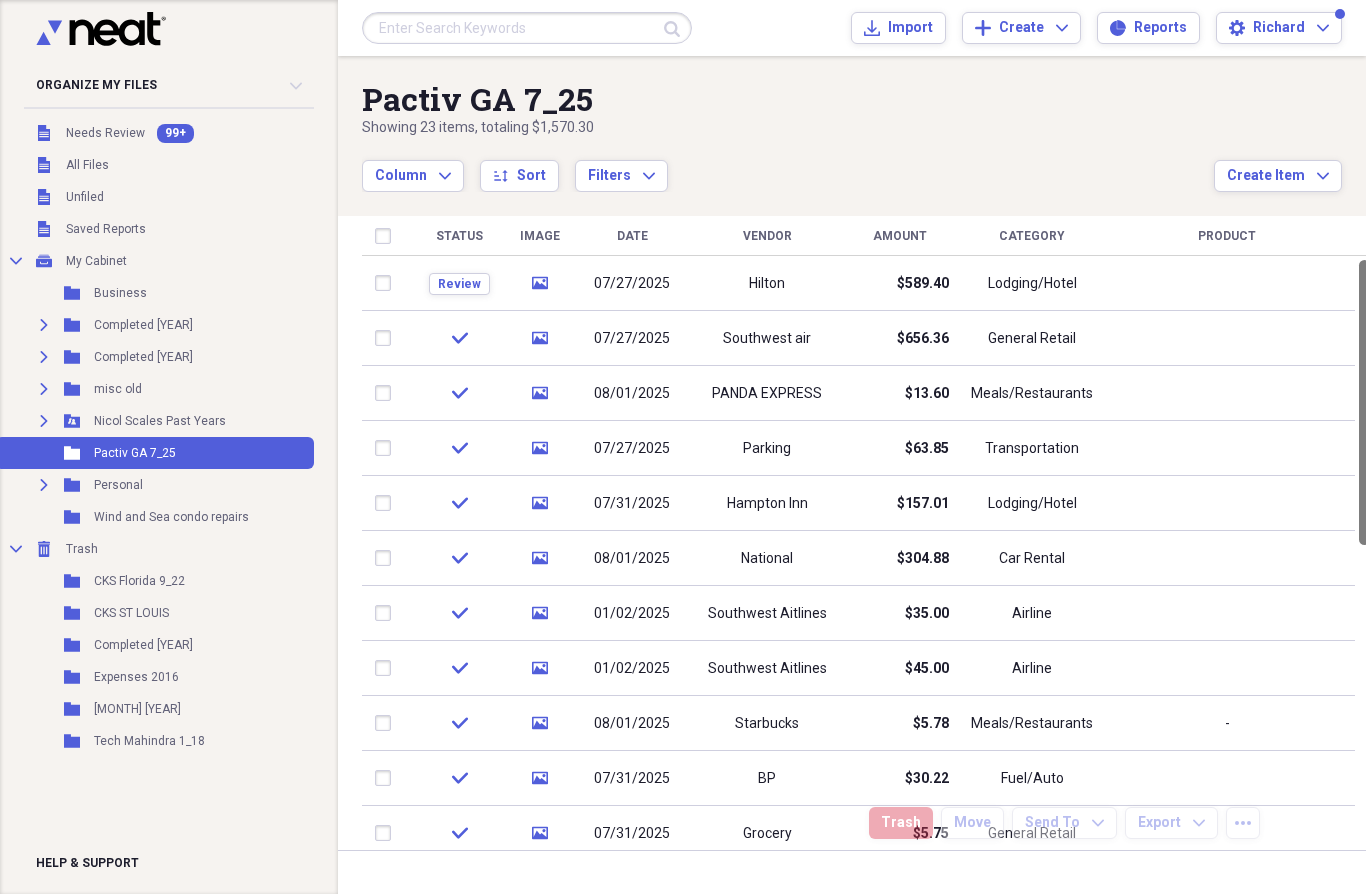 click on "Review" at bounding box center (459, 284) 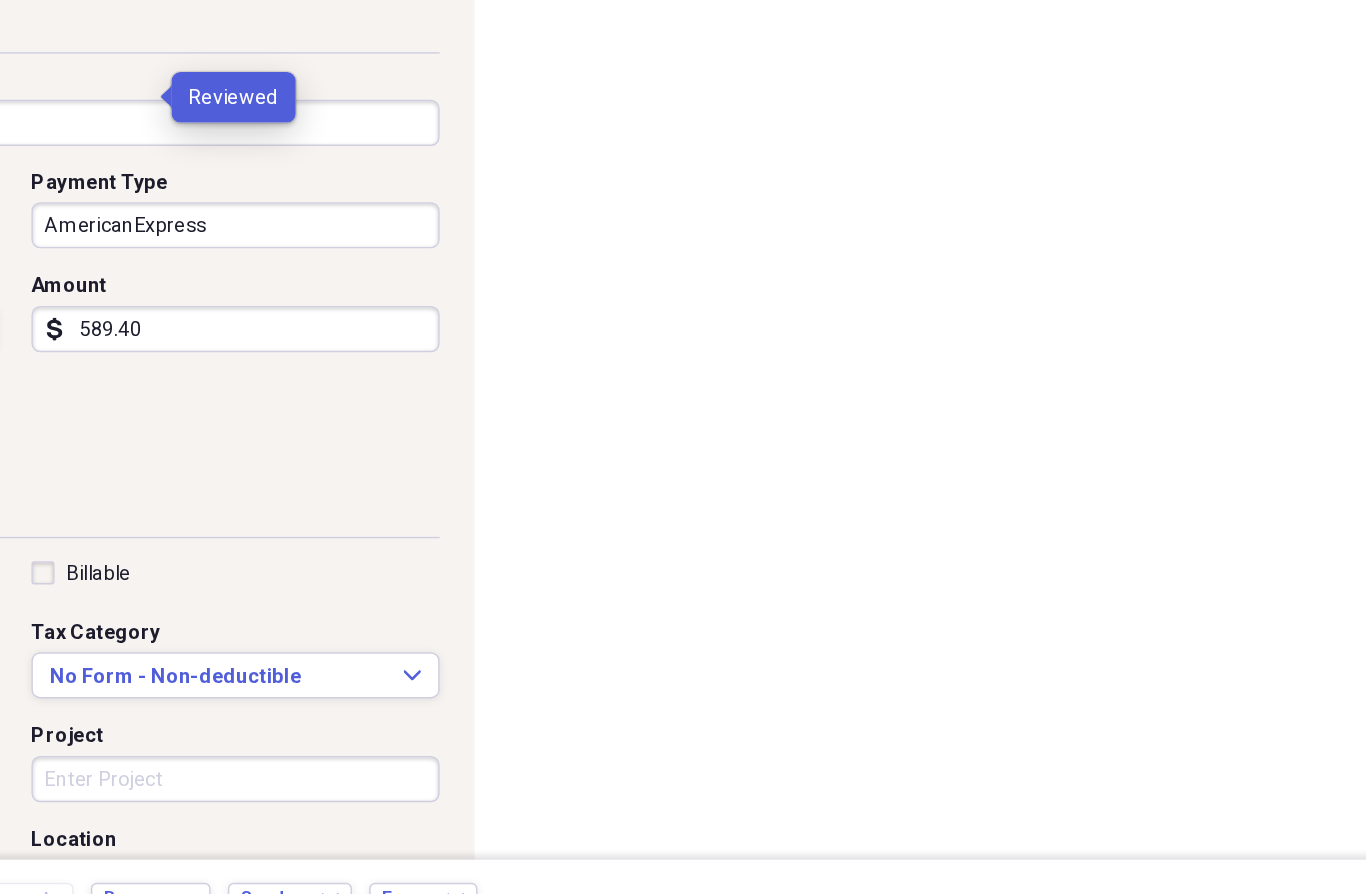 scroll, scrollTop: 66, scrollLeft: 0, axis: vertical 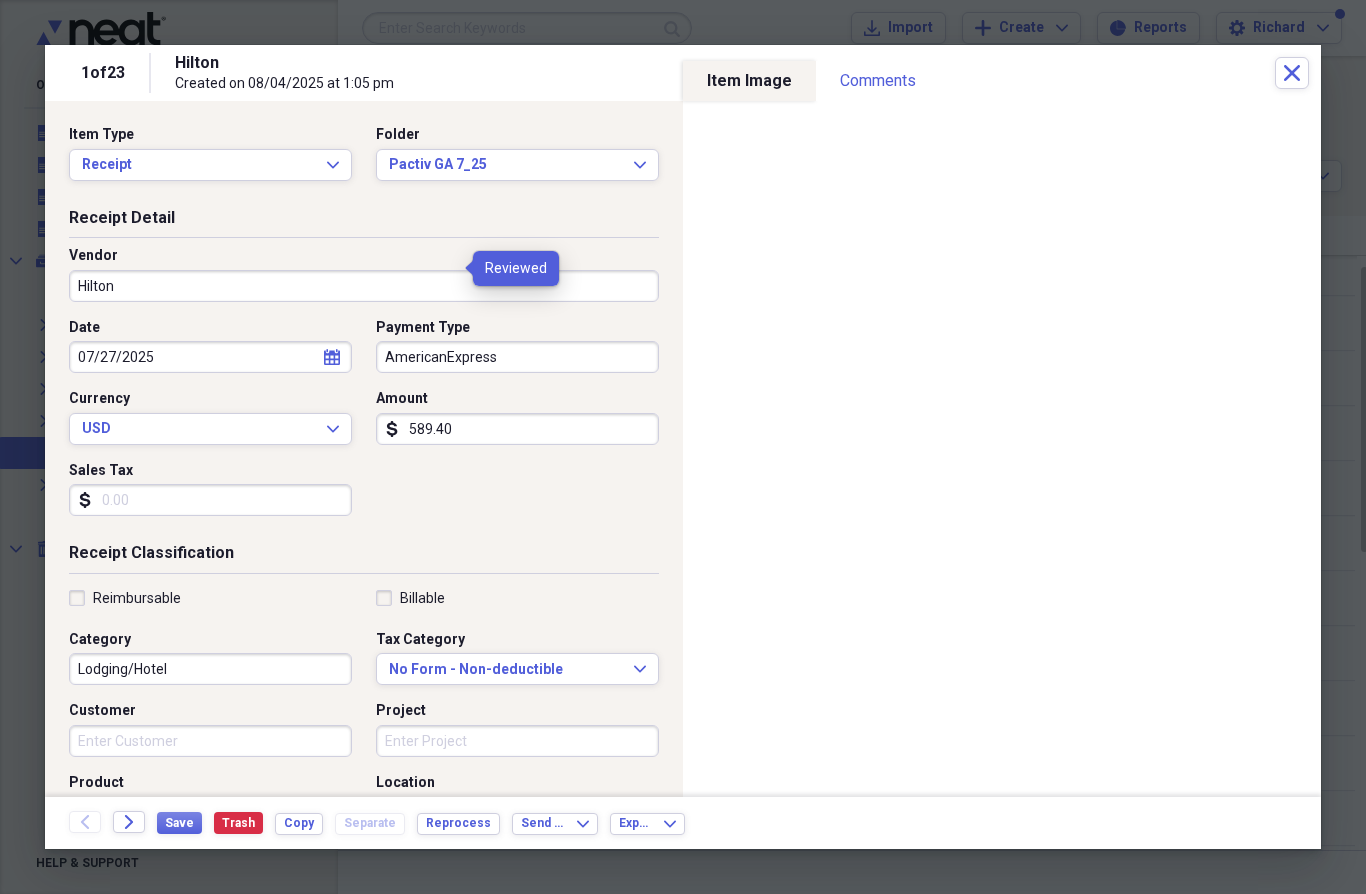 click 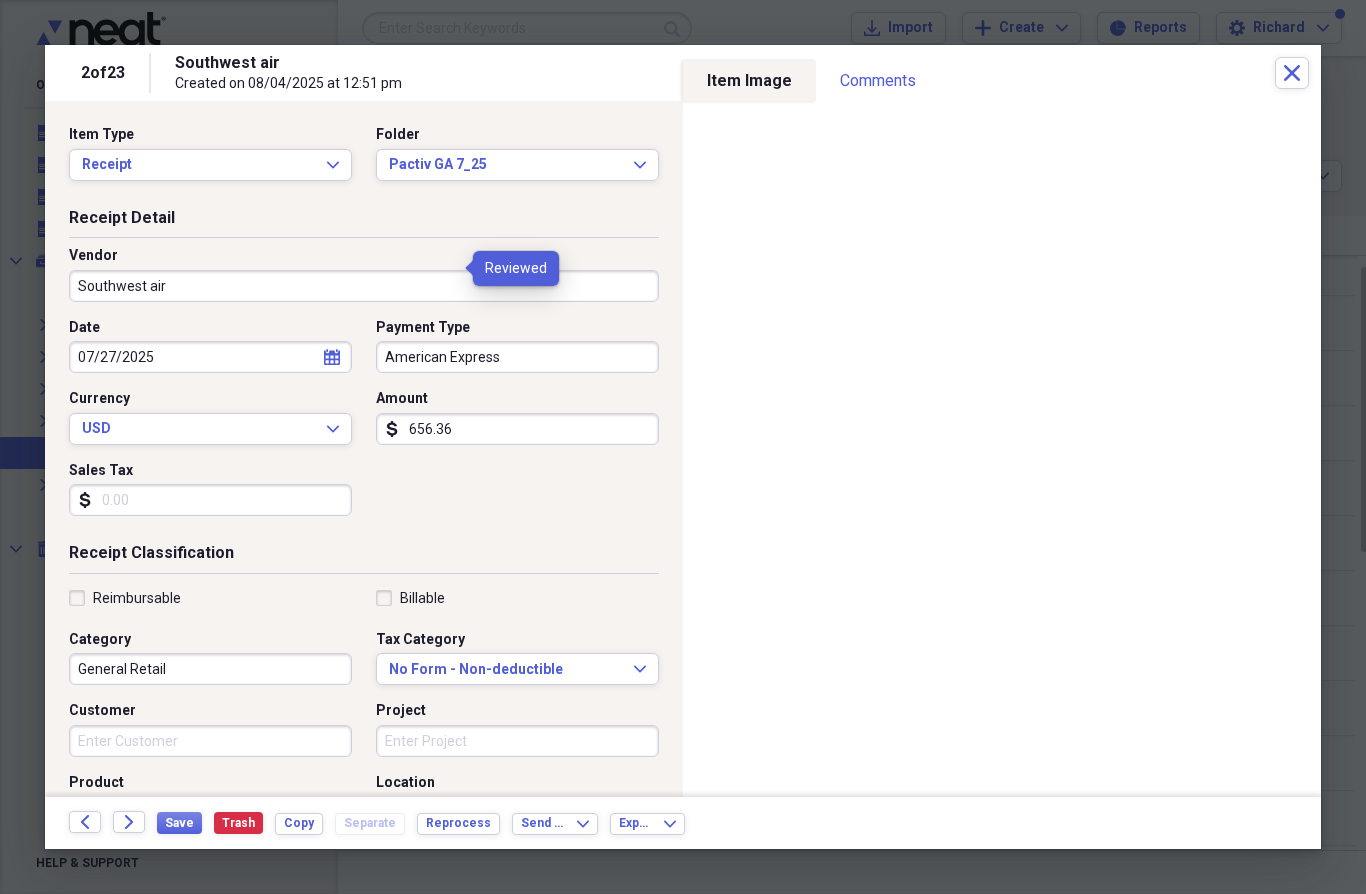click on "Back Forward Save Trash Copy Separate Reprocess Send To Expand Export Expand" at bounding box center [683, 823] 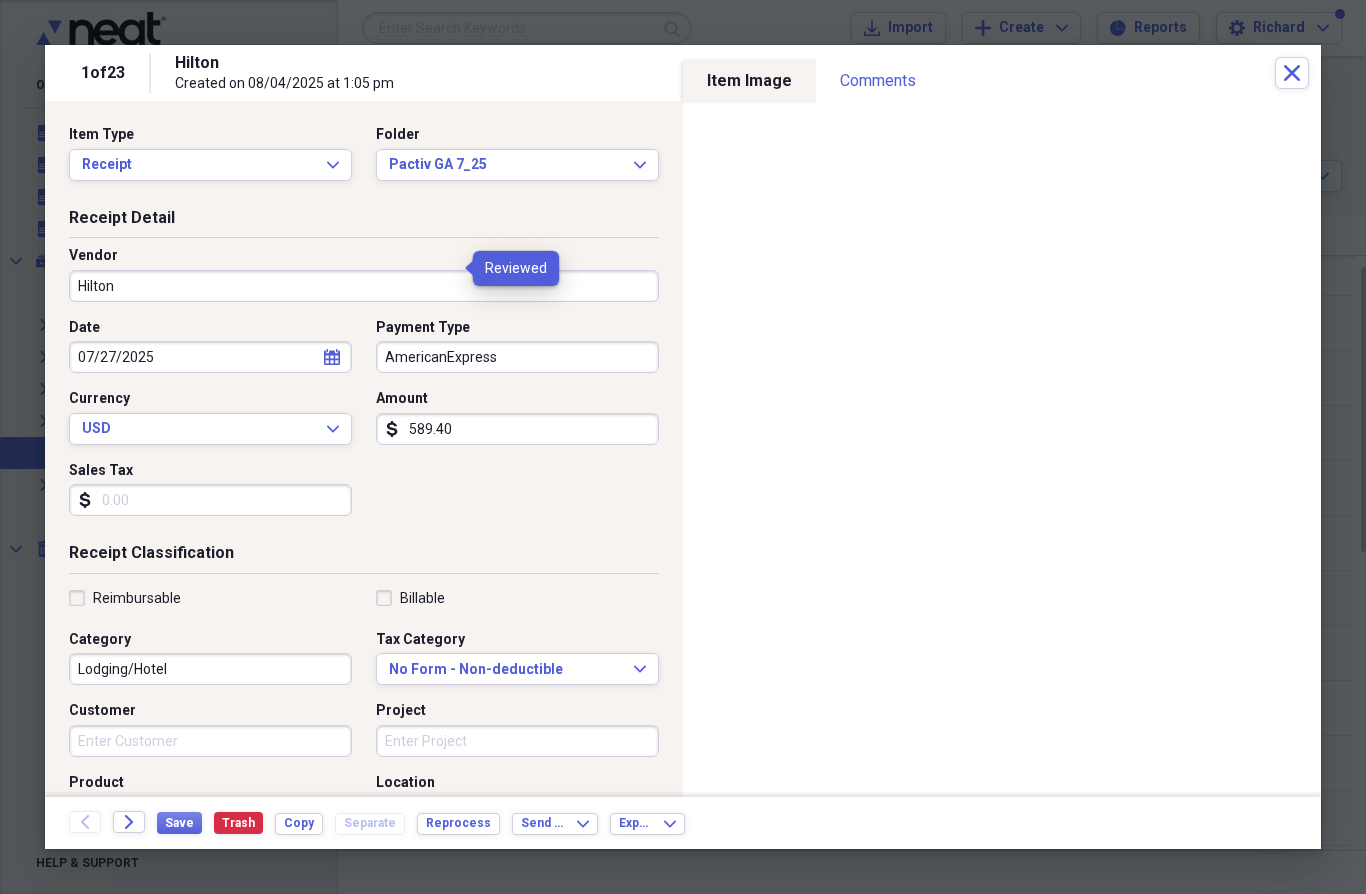 click on "Close" at bounding box center (1292, 73) 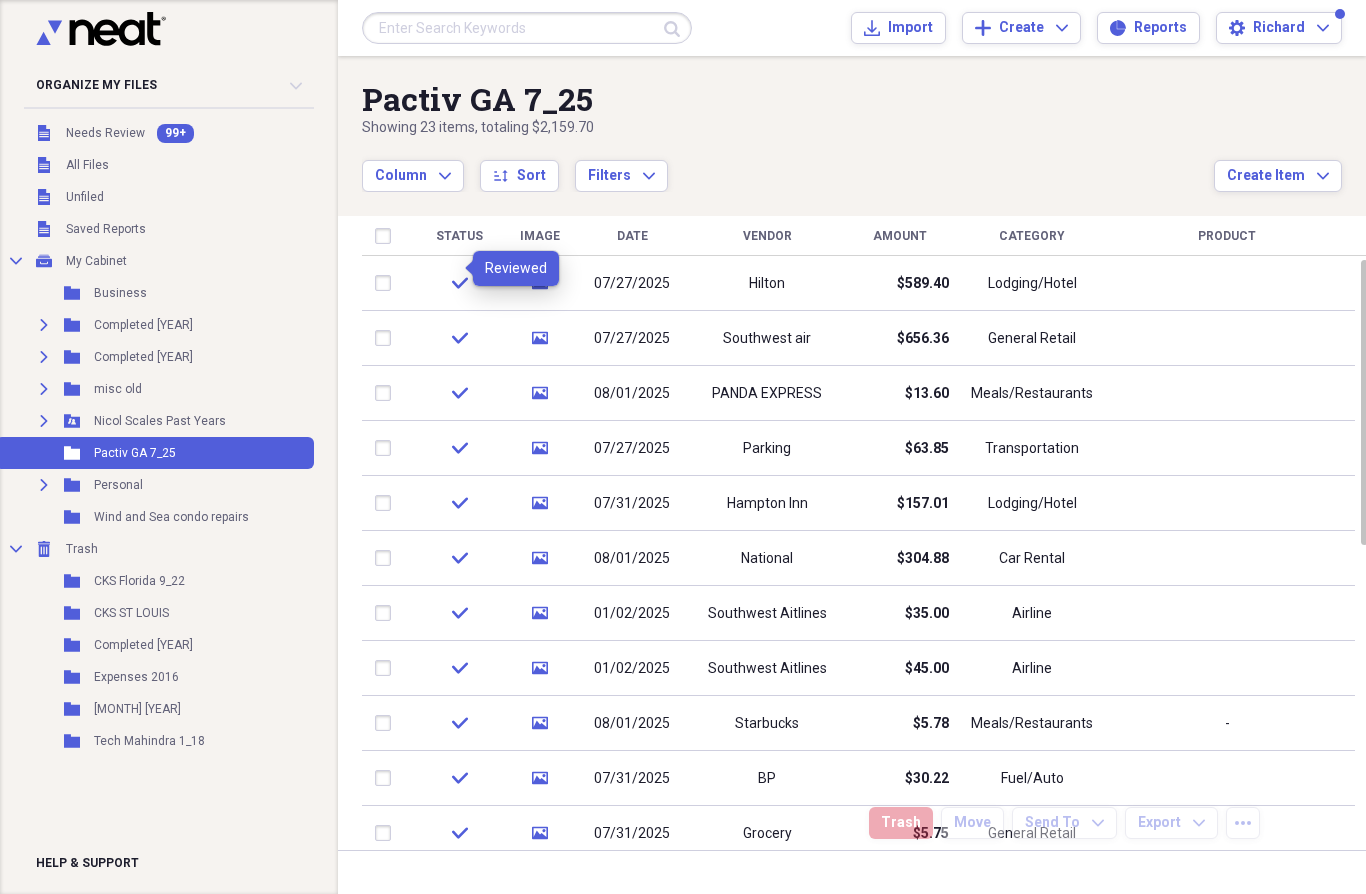 click on "07/27/2025" at bounding box center [632, 283] 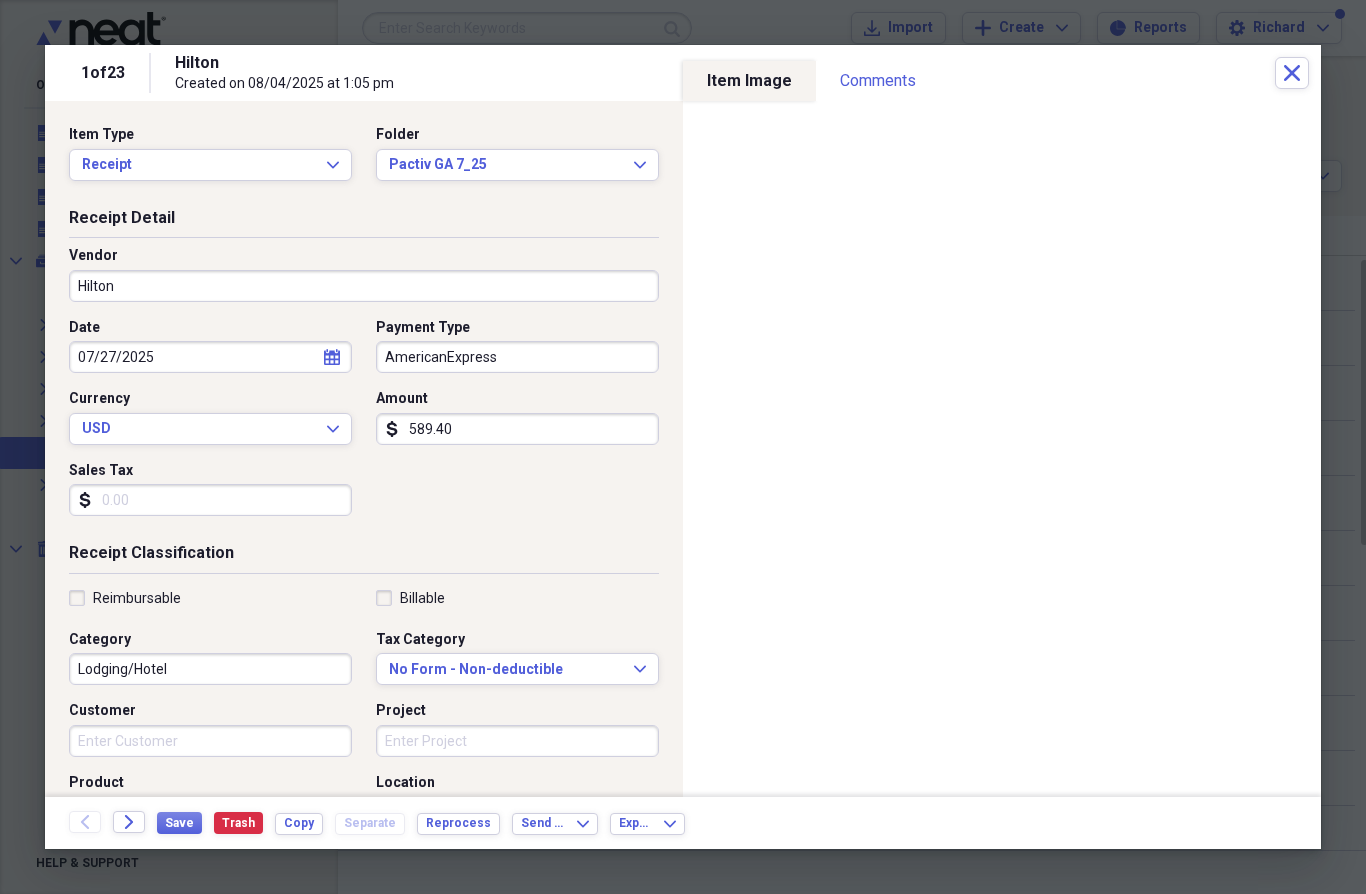 click on "Customer" at bounding box center (210, 741) 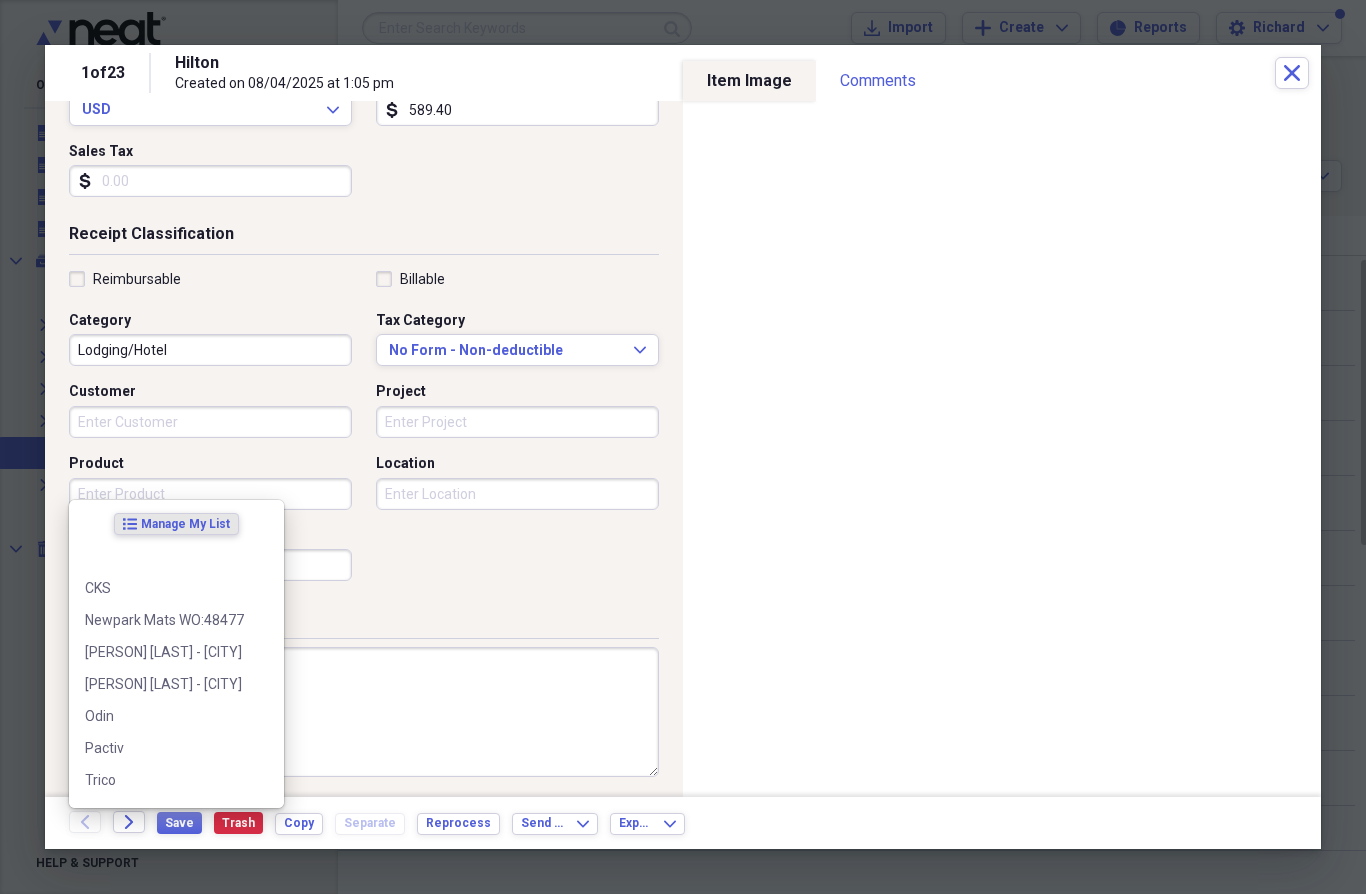 scroll, scrollTop: 318, scrollLeft: 0, axis: vertical 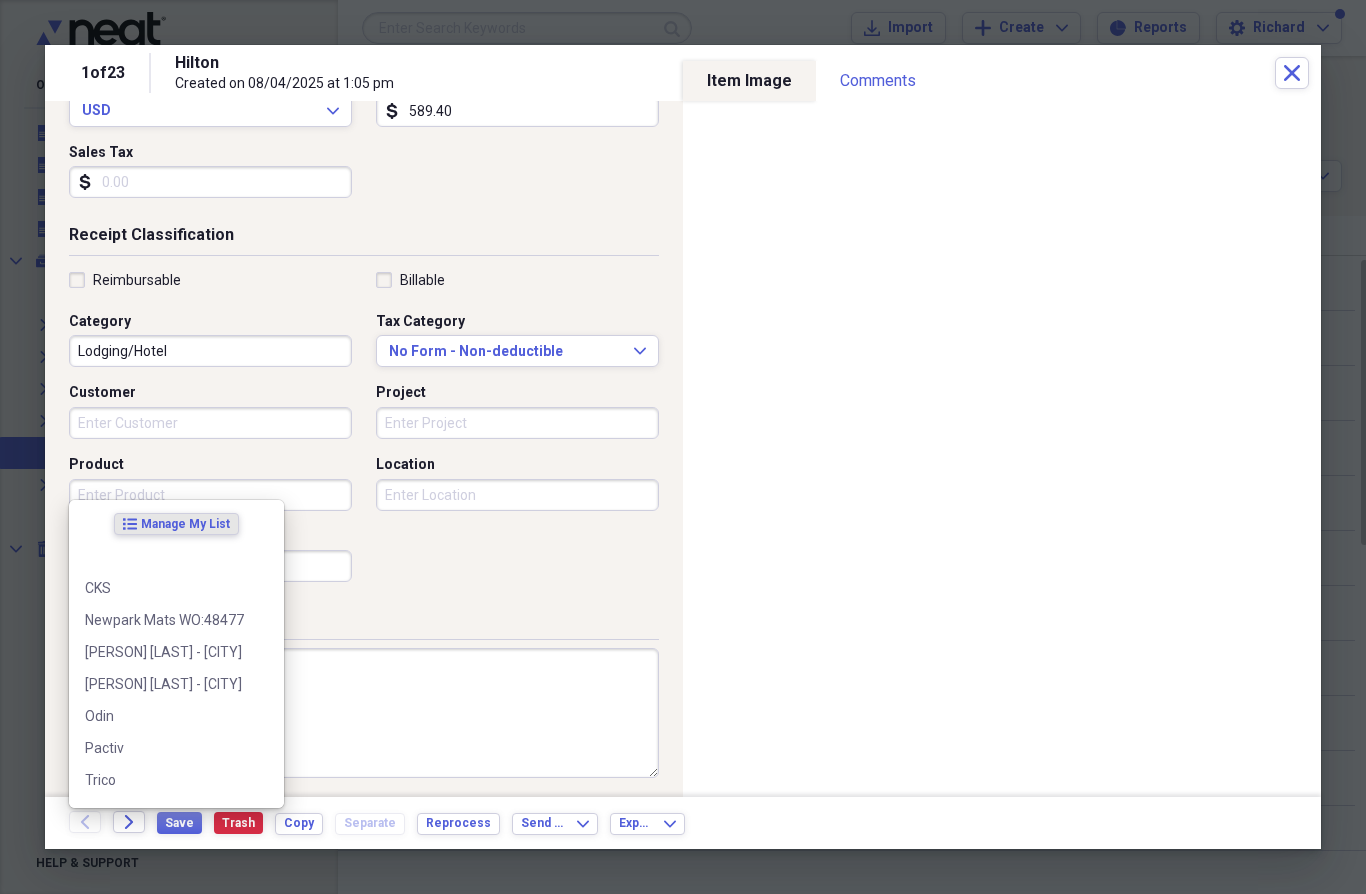 click at bounding box center [364, 713] 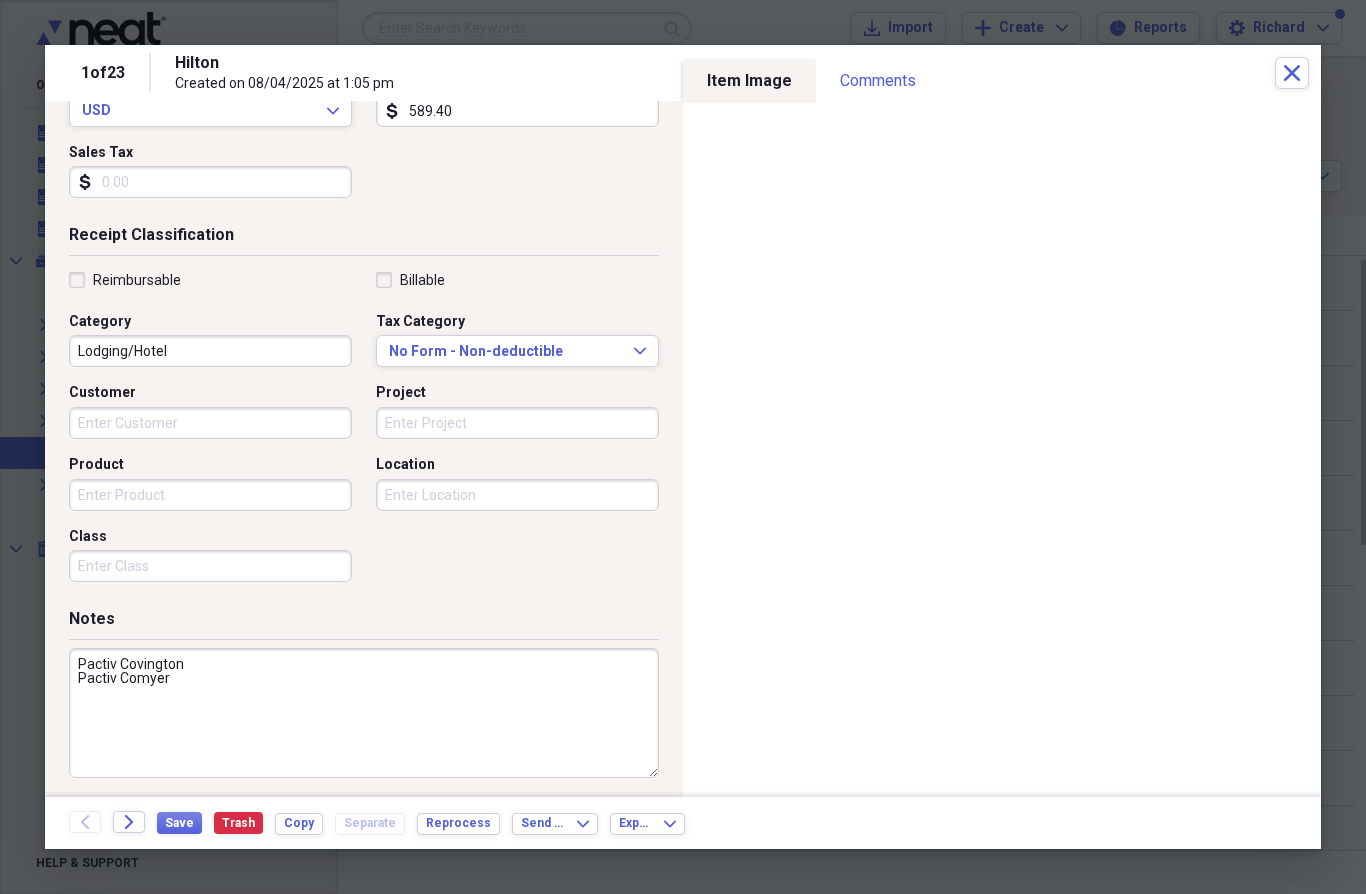type on "Pactiv Covington
Pactiv Comyer" 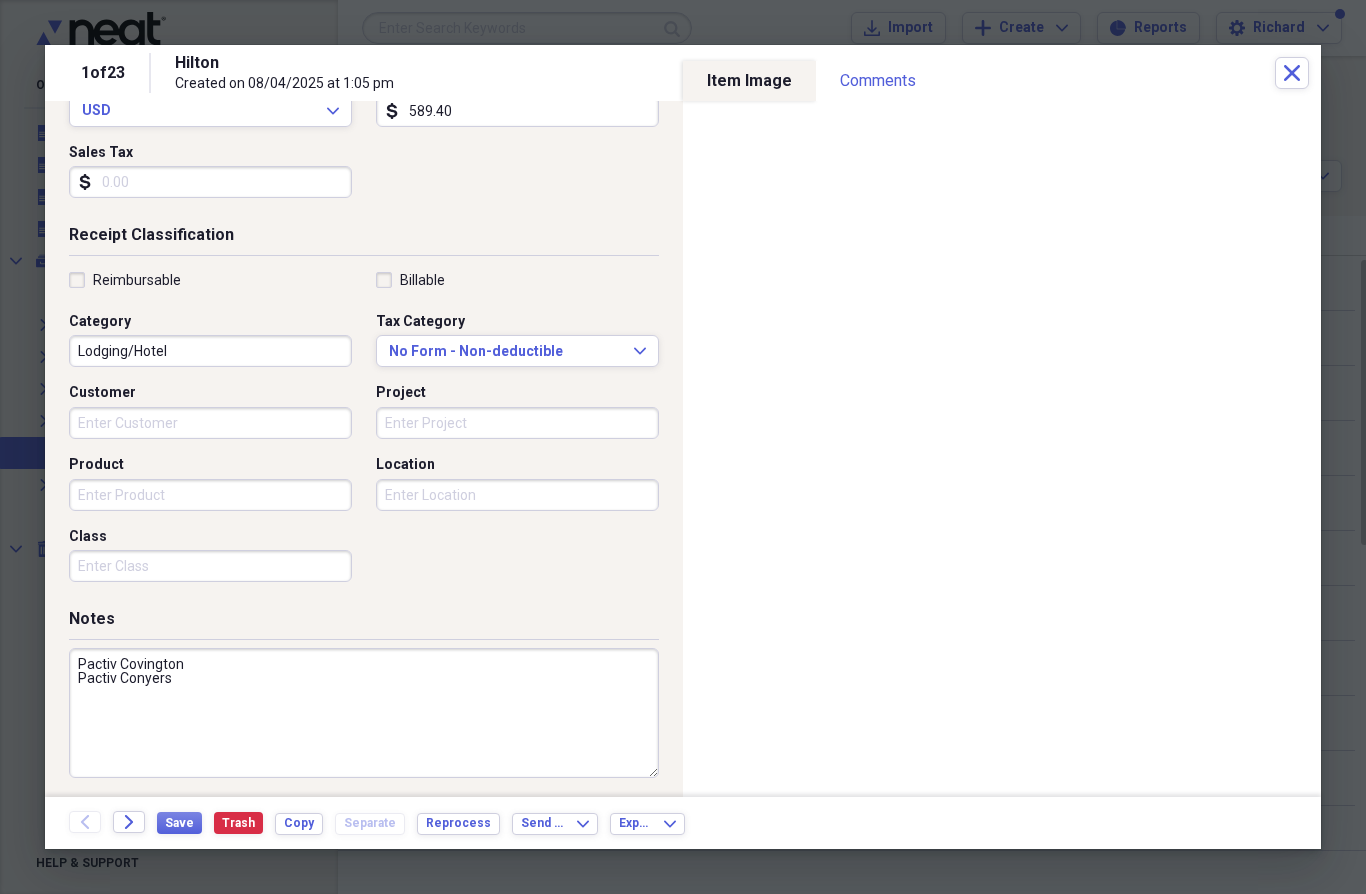 click on "Pactiv Covington
Pactiv Conyers" at bounding box center [364, 713] 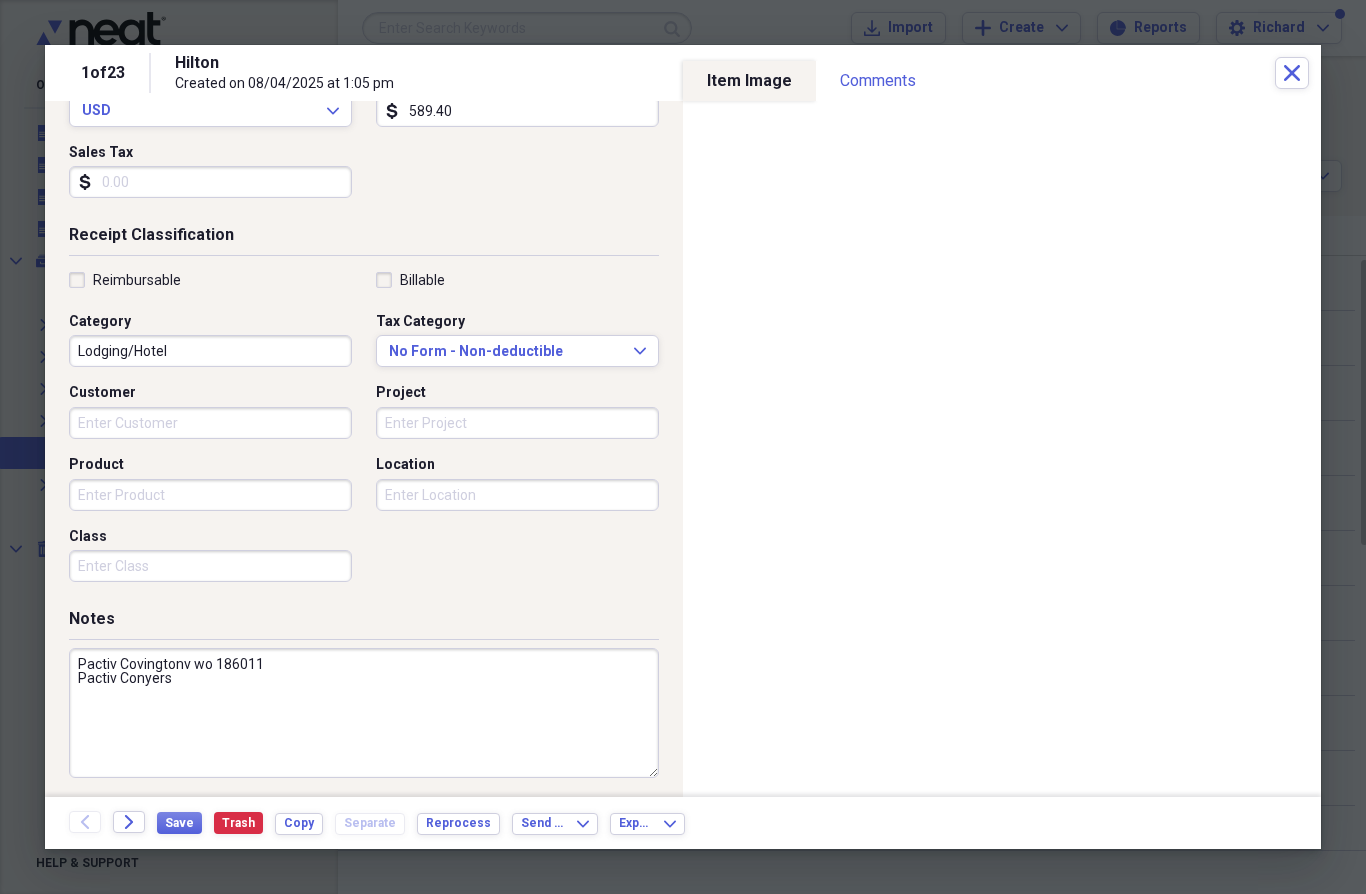 click on "Pactiv Covingtonv wo 186011
Pactiv Conyers" at bounding box center (364, 713) 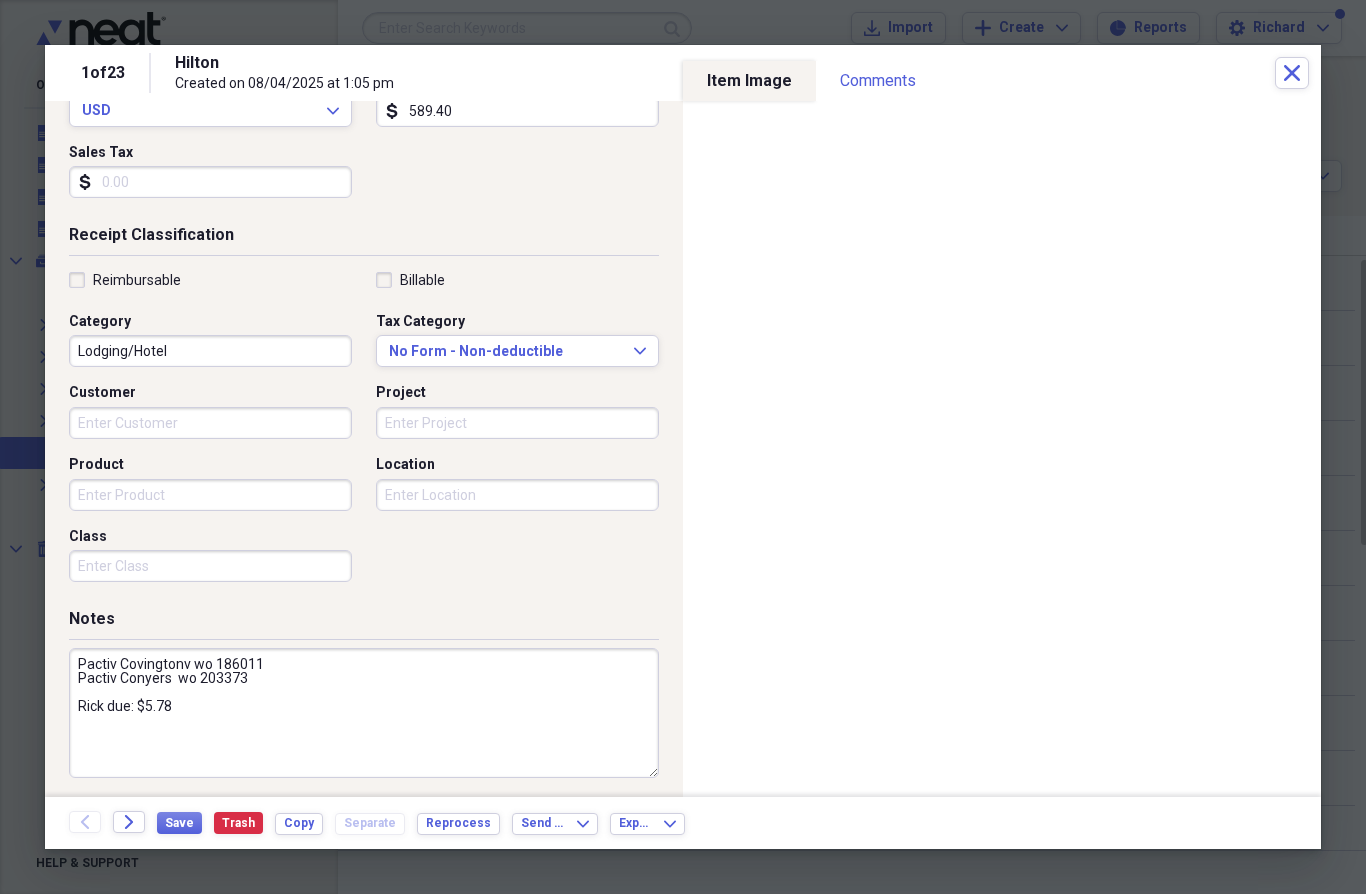 type on "Pactiv Covingtonv wo 186011
Pactiv Conyers  wo 203373
Rick due: $5.78" 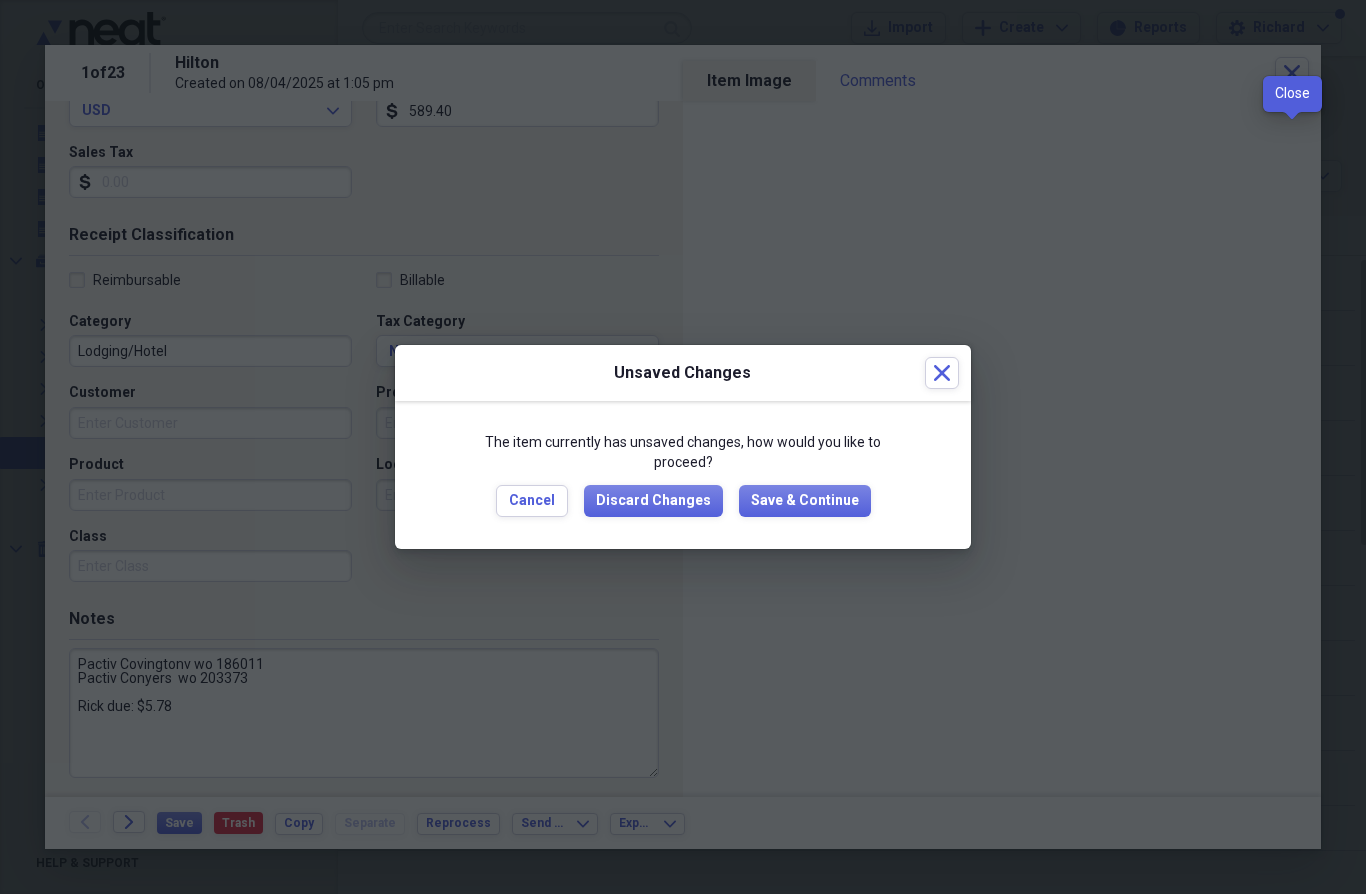 click on "Save & Continue" at bounding box center (805, 501) 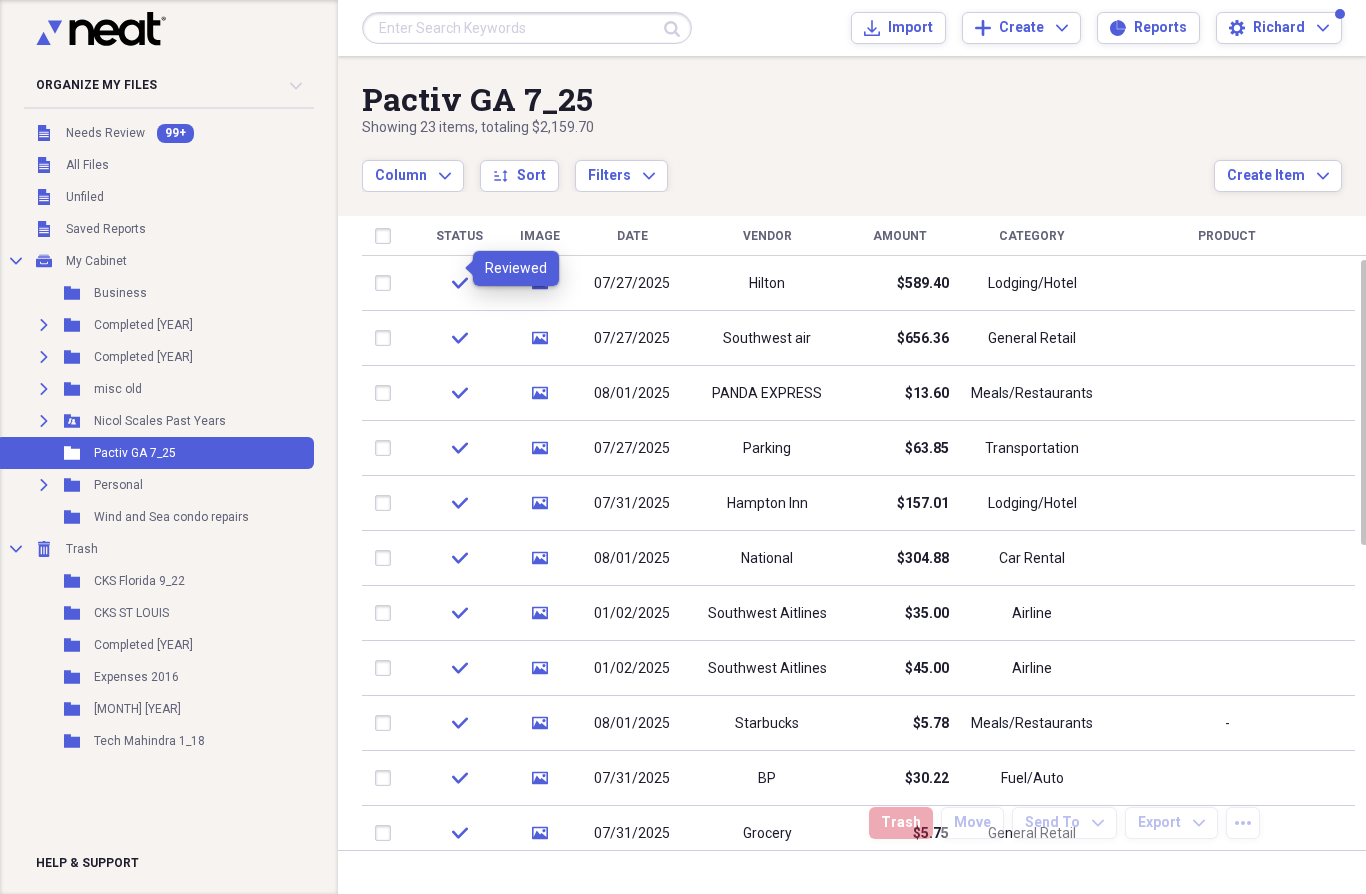 click on "Column Expand sort Sort Filters  Expand" at bounding box center (788, 165) 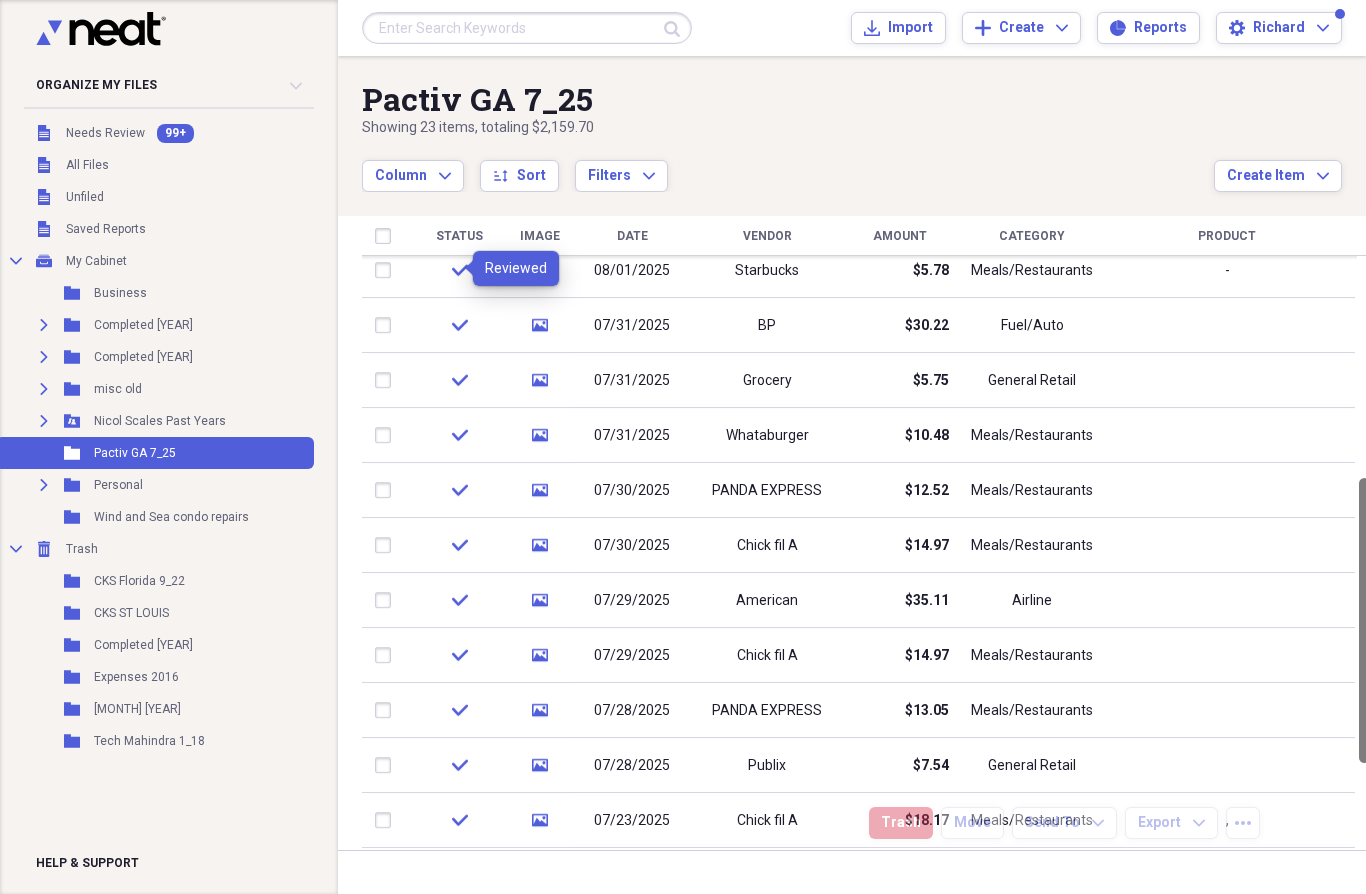 click on "Personal" at bounding box center [118, 485] 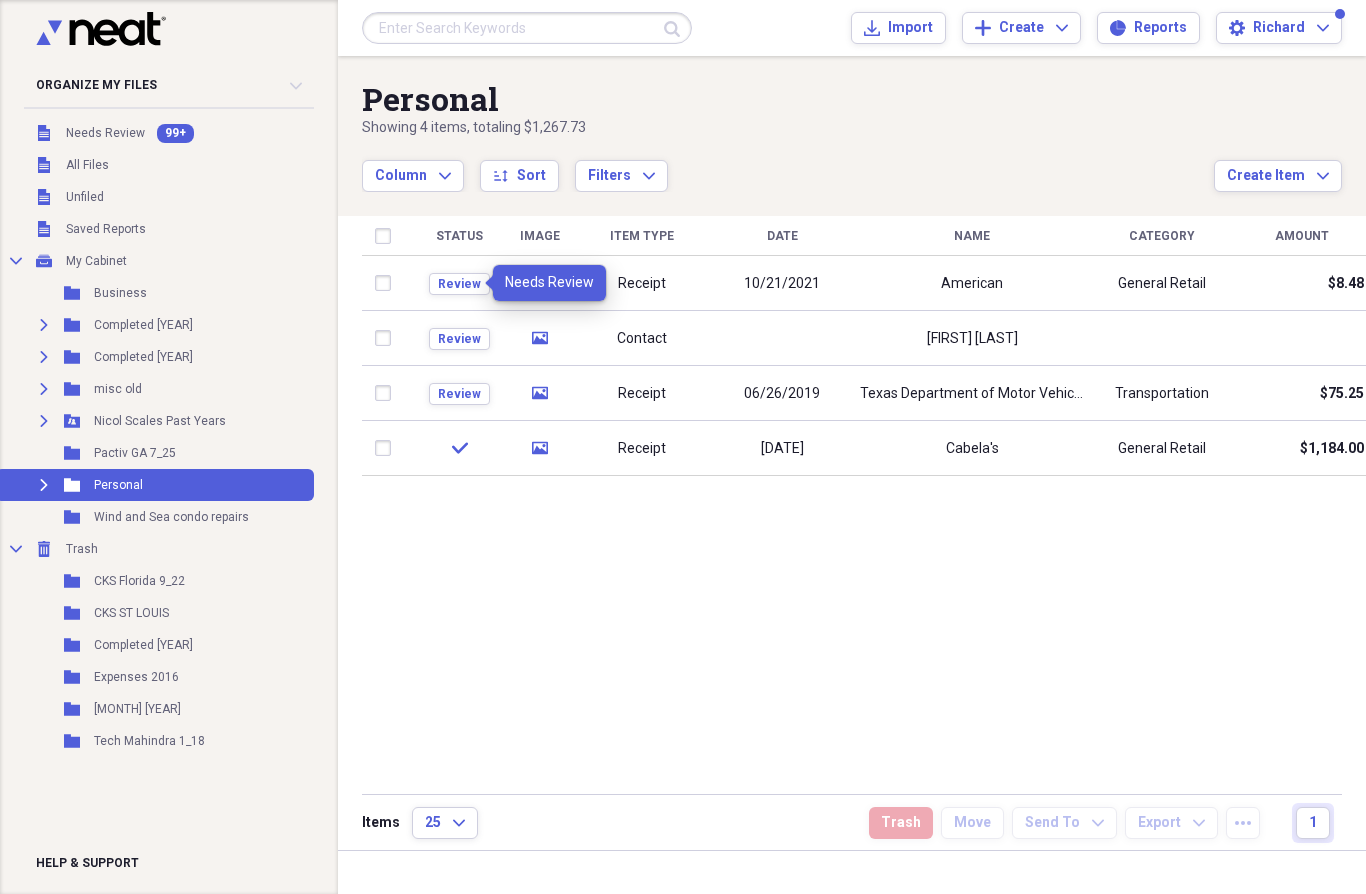 click on "Pactiv GA 7_25" at bounding box center (135, 453) 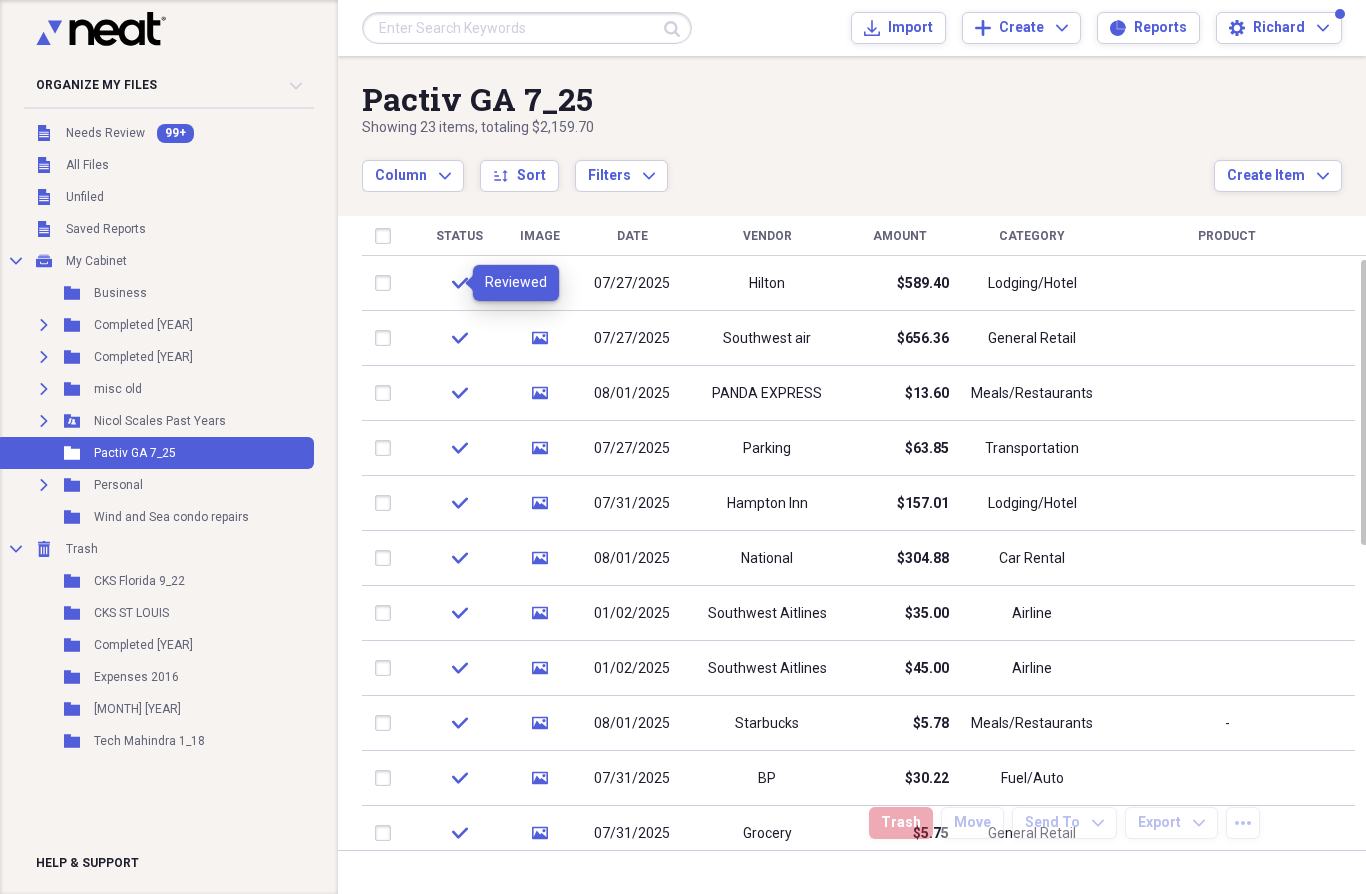 click on "Pactiv GA 7_25" at bounding box center [788, 99] 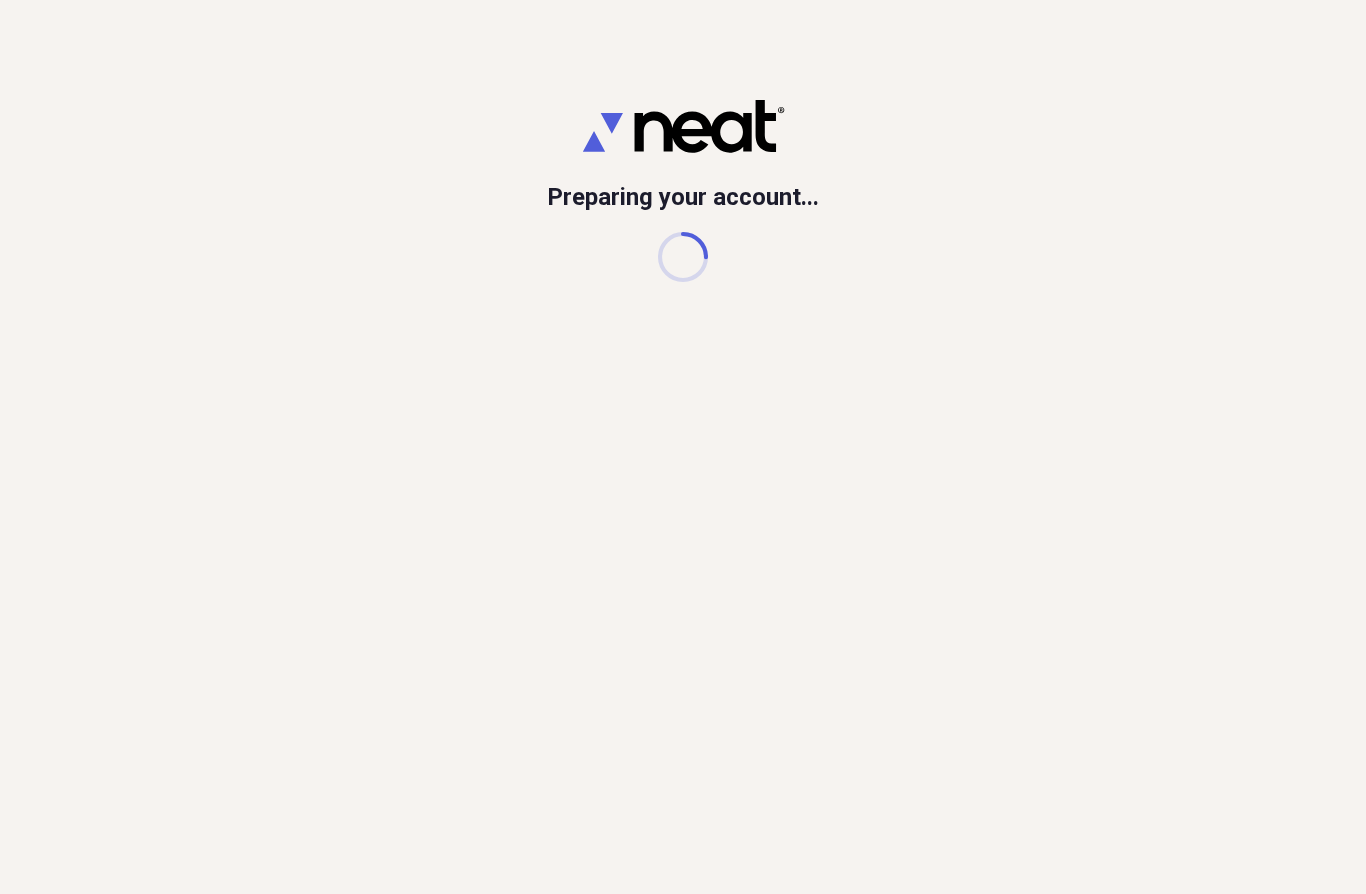 scroll, scrollTop: 0, scrollLeft: 0, axis: both 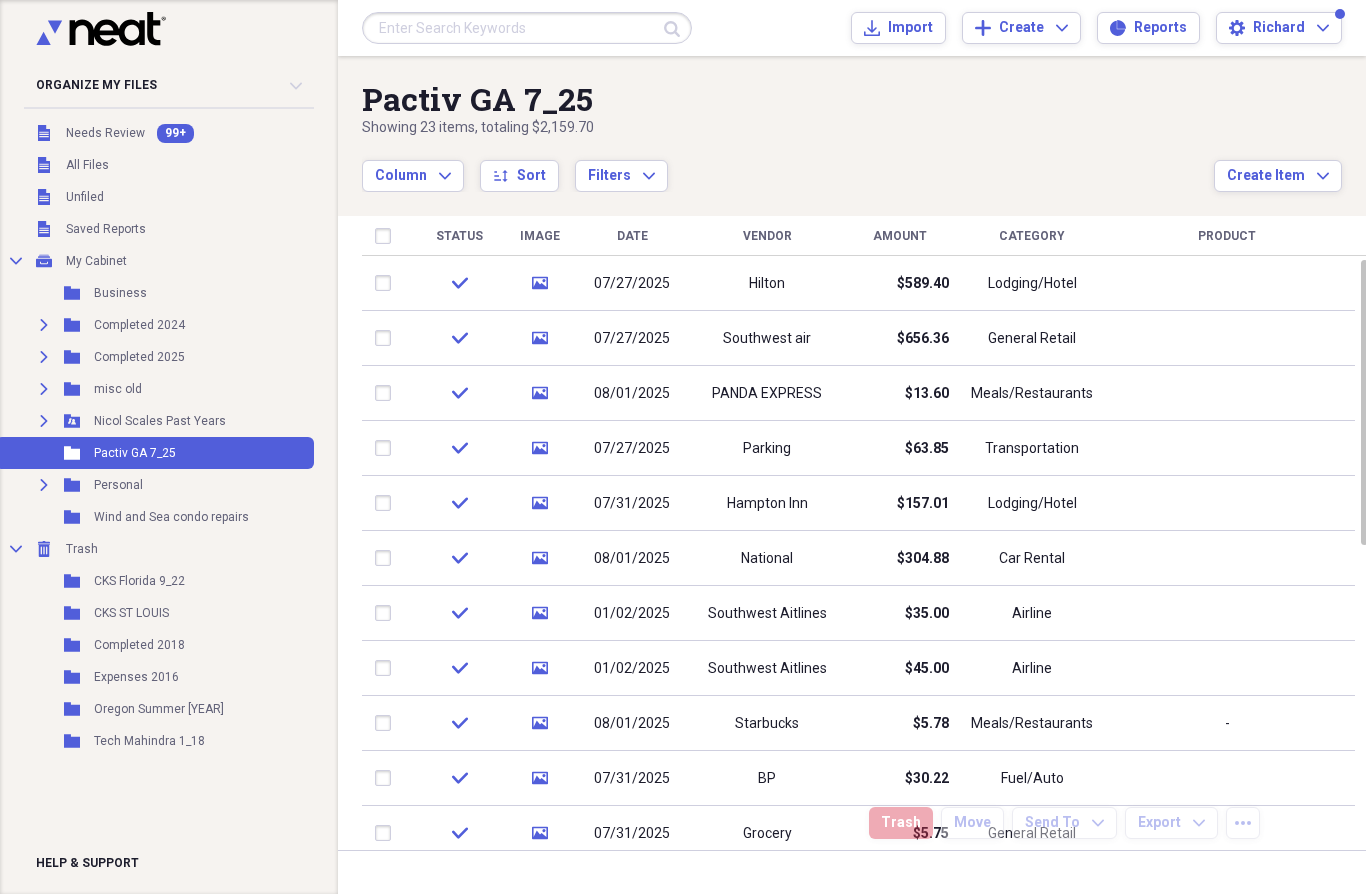 click on "Reports Reports" at bounding box center (1148, 28) 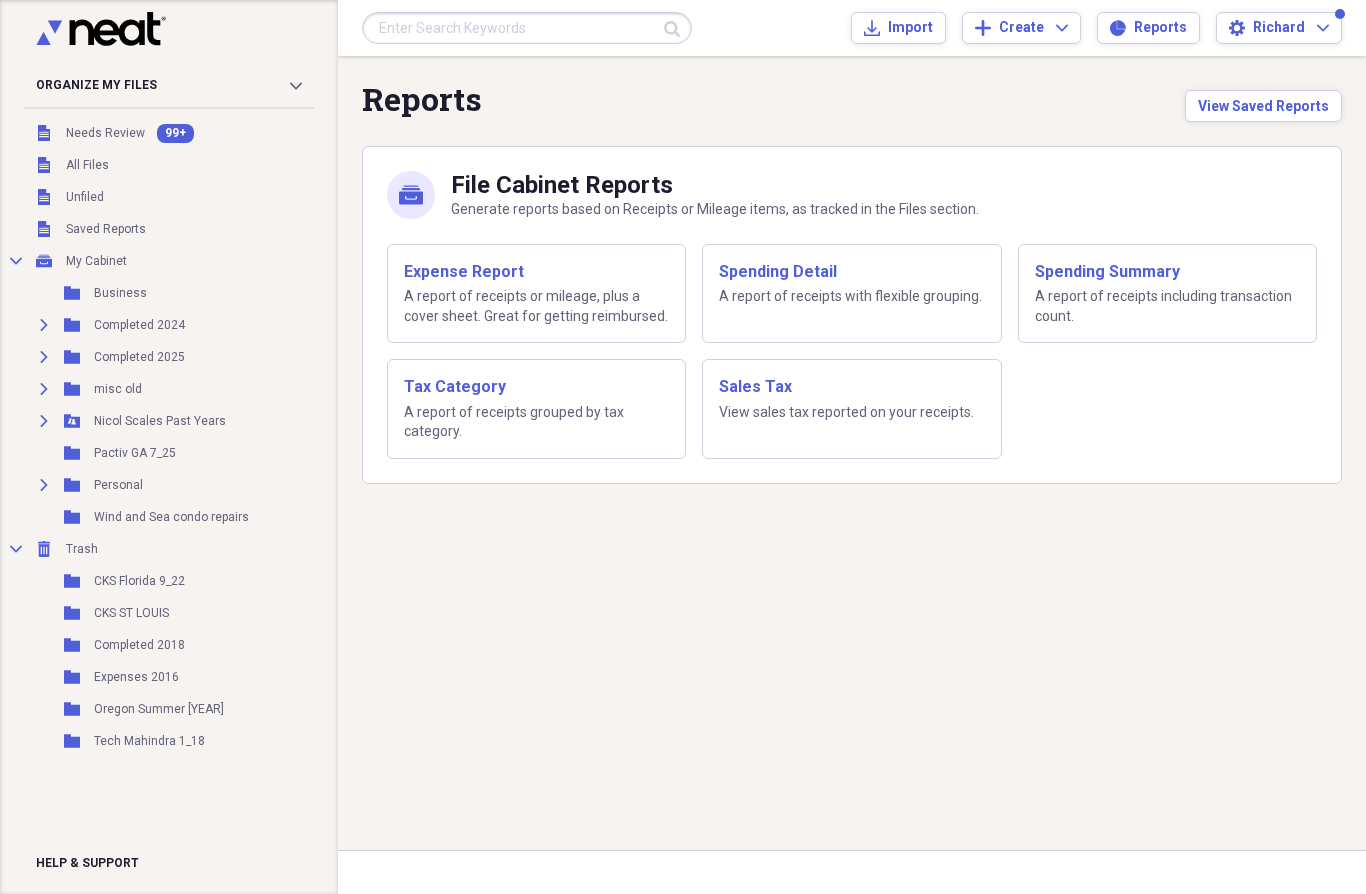click on "A report of receipts or mileage, plus a cover sheet. Great for getting reimbursed." at bounding box center [536, 306] 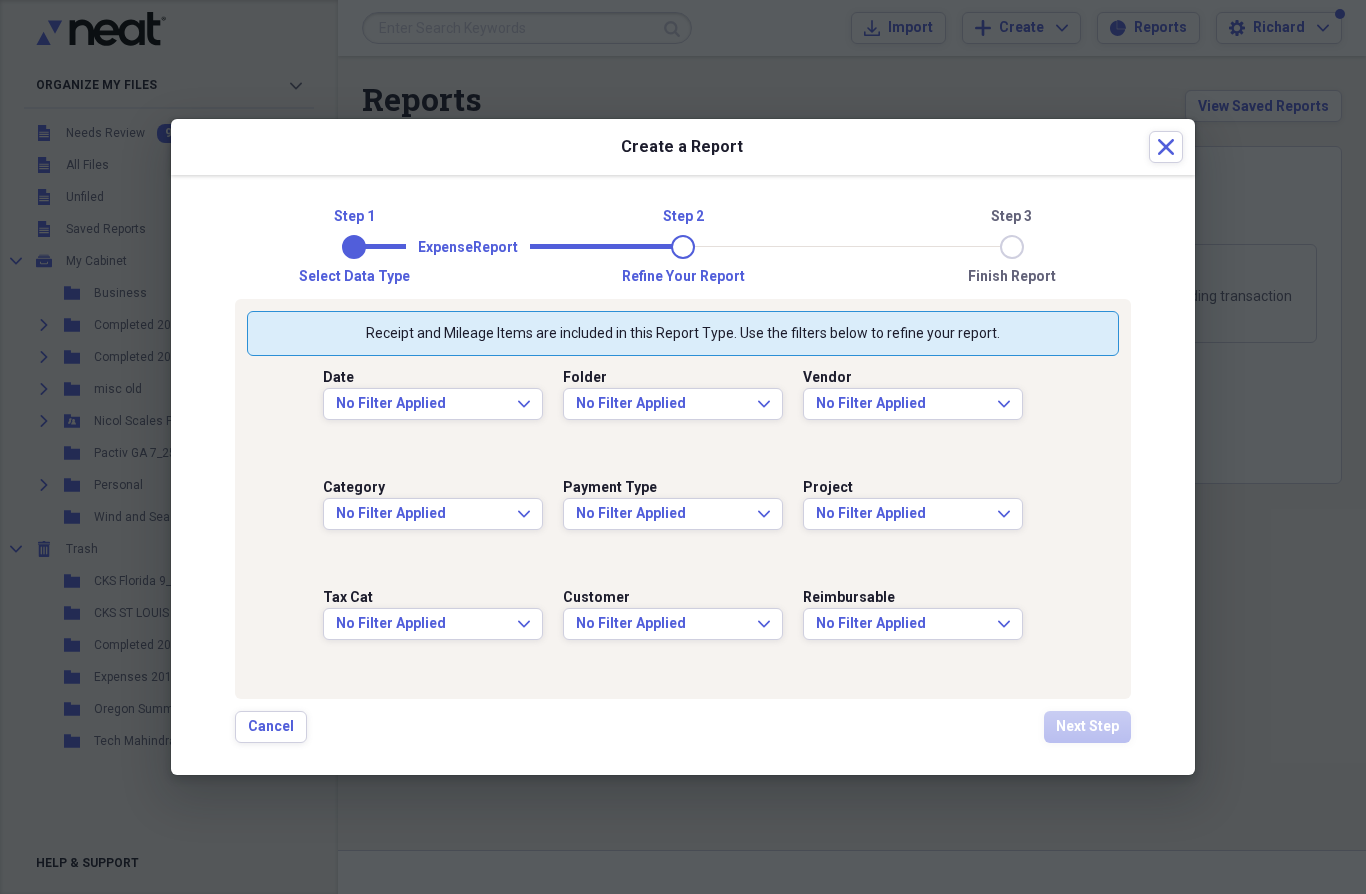 click on "No Filter Applied" at bounding box center [661, 404] 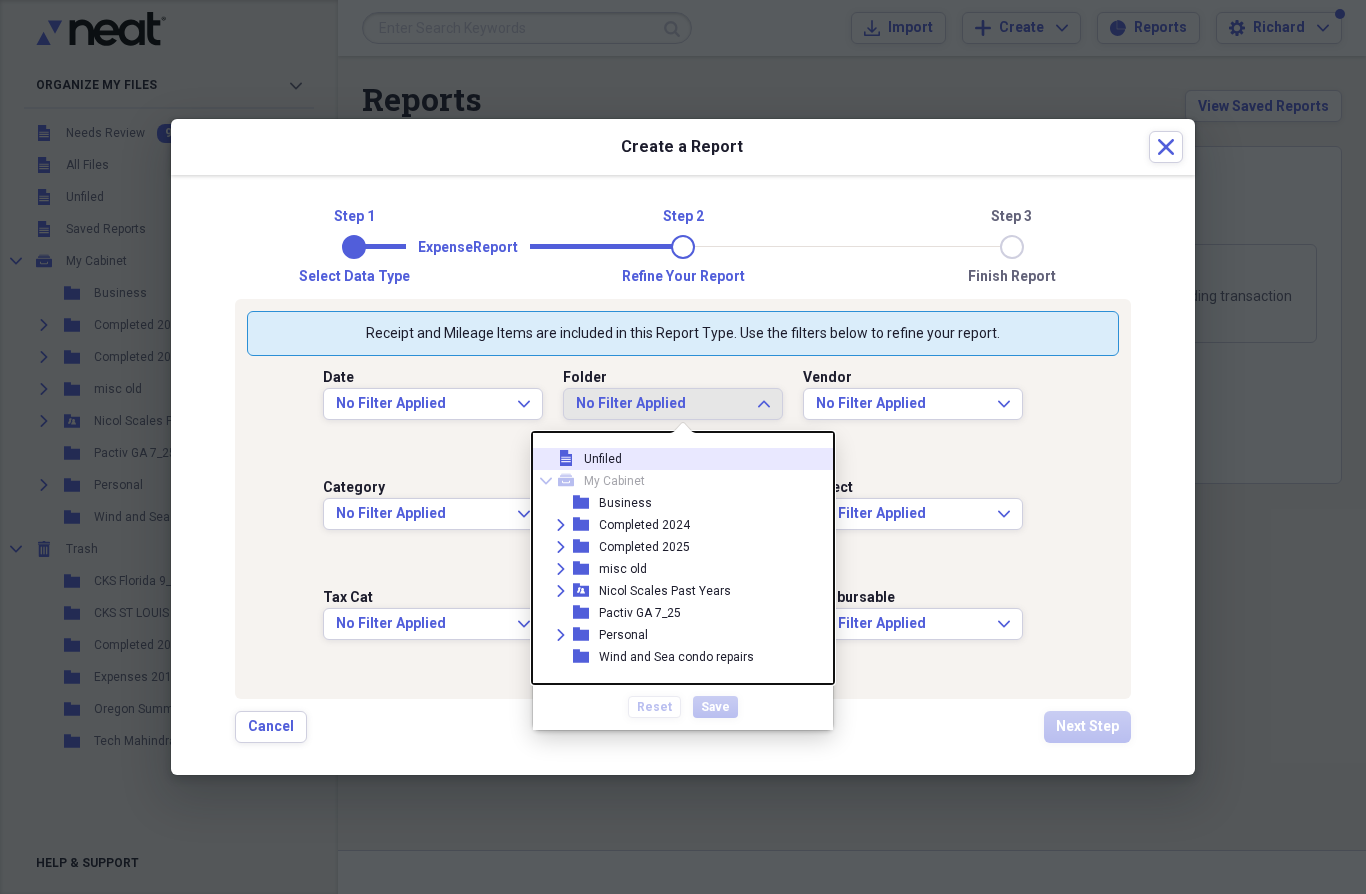 click on "Pactiv GA 7_25" at bounding box center (640, 613) 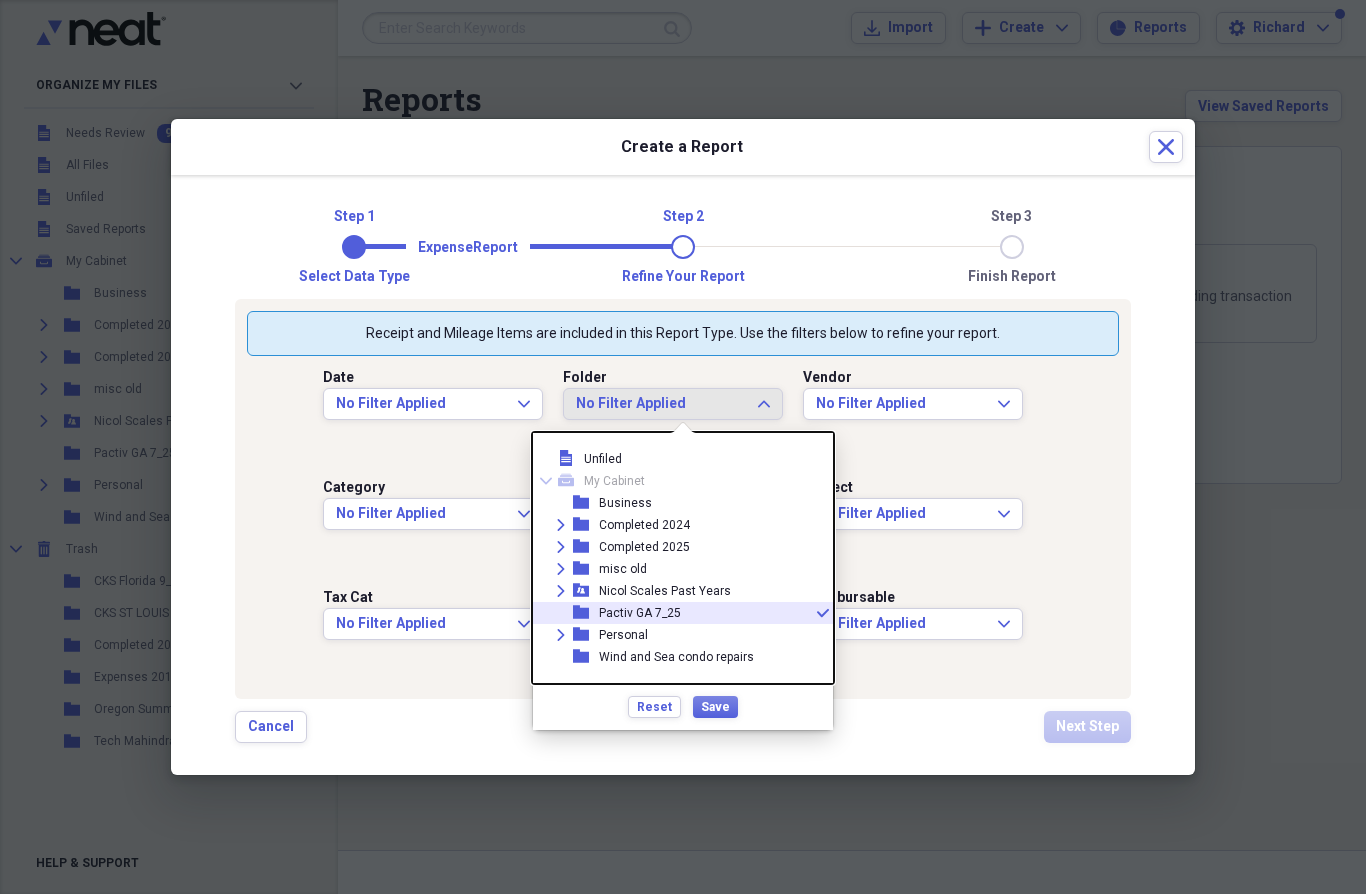 click on "Save" at bounding box center (715, 707) 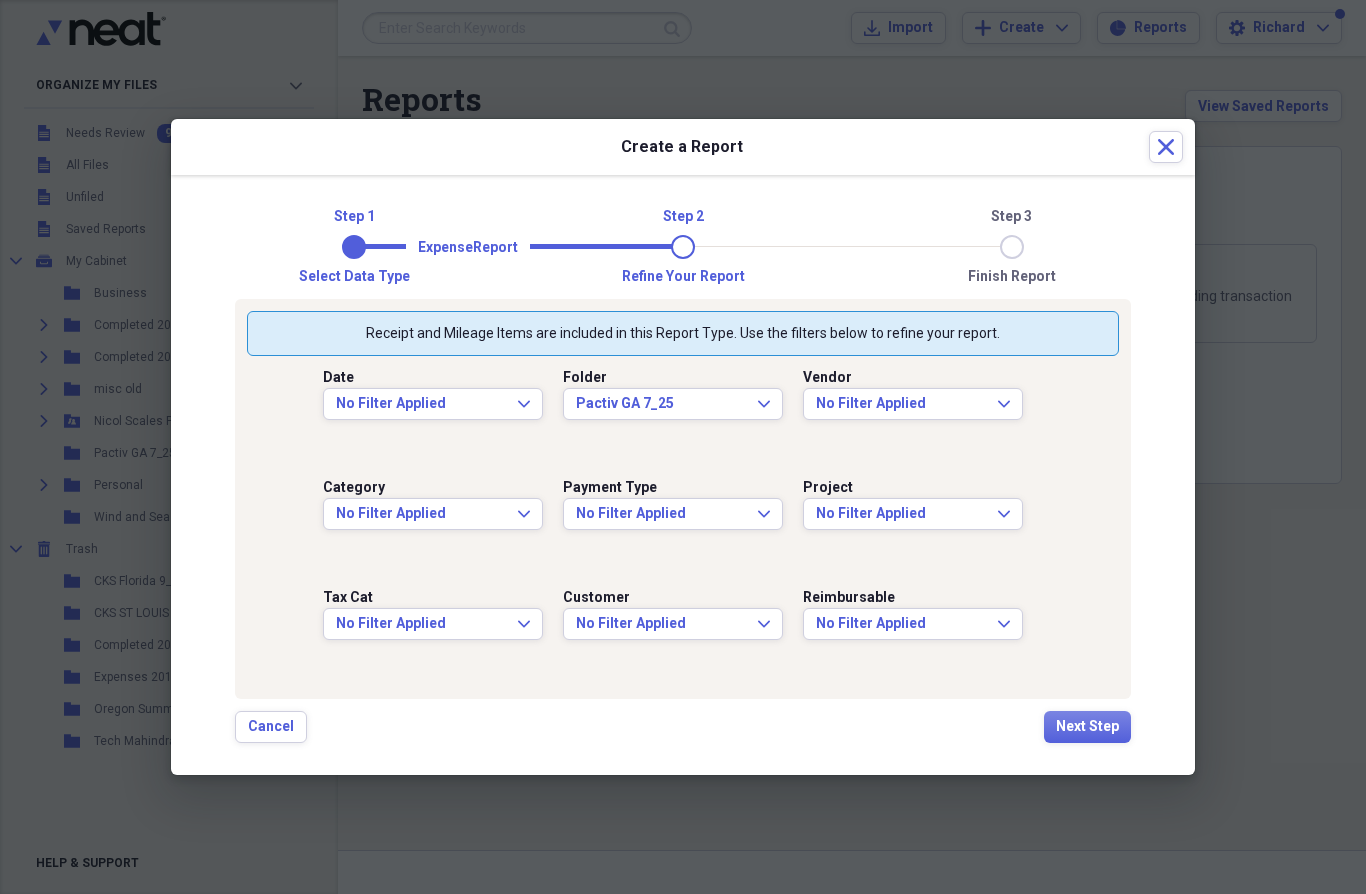 click on "Next Step" at bounding box center [1087, 727] 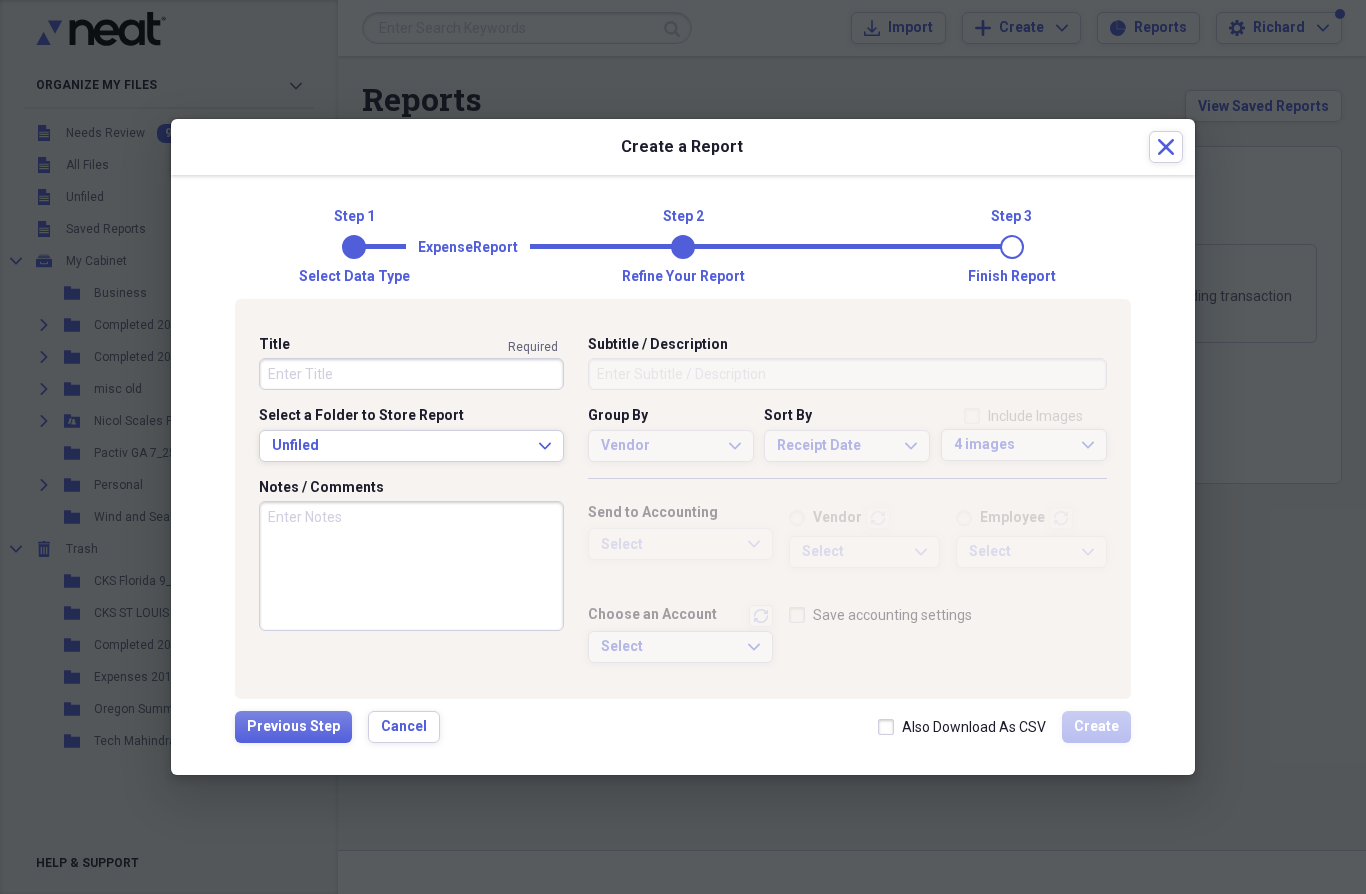 click on "Title" at bounding box center [411, 374] 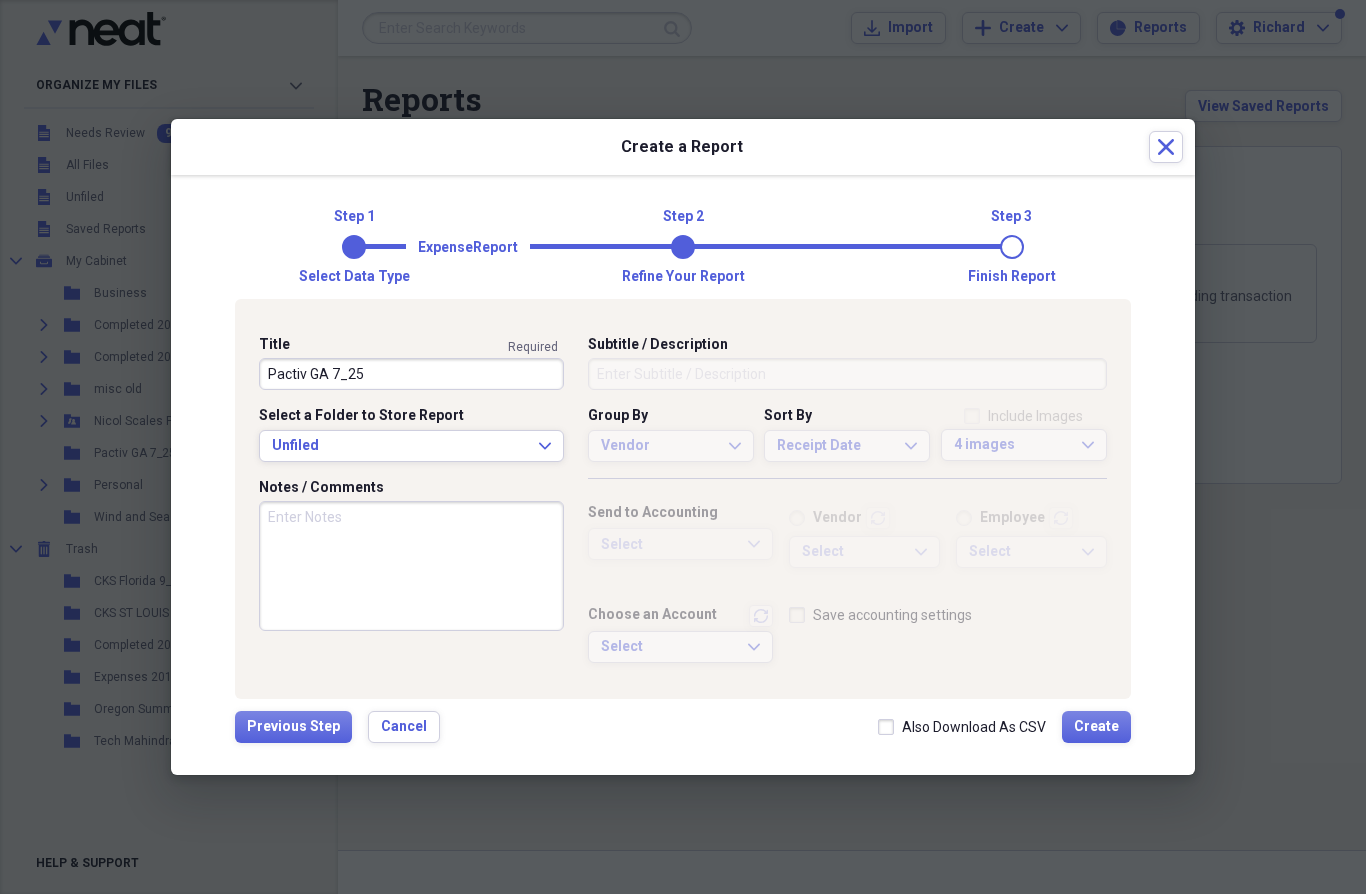 type on "Pactiv GA 7_25" 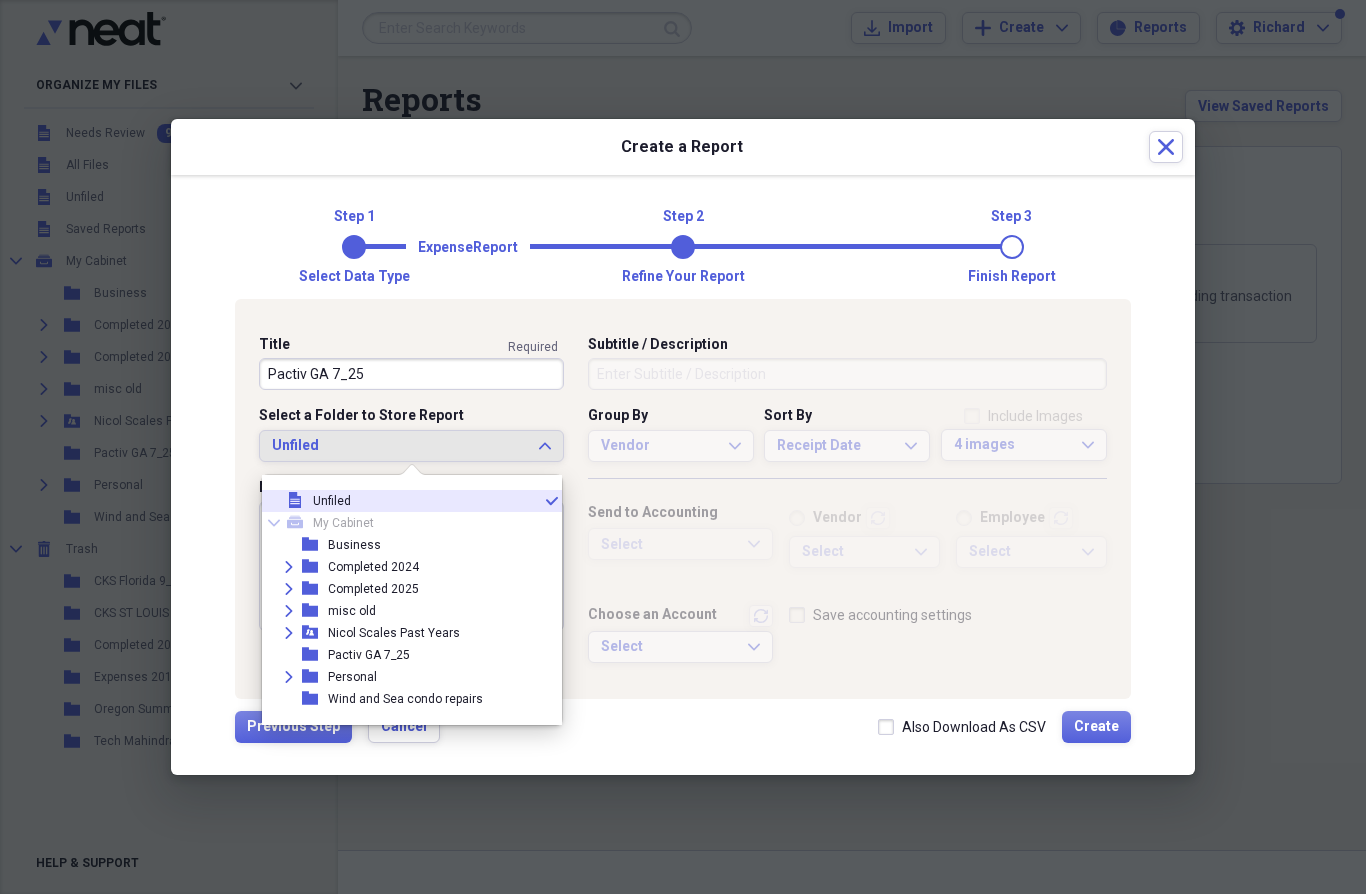 click on "Pactiv GA 7_25" at bounding box center [369, 655] 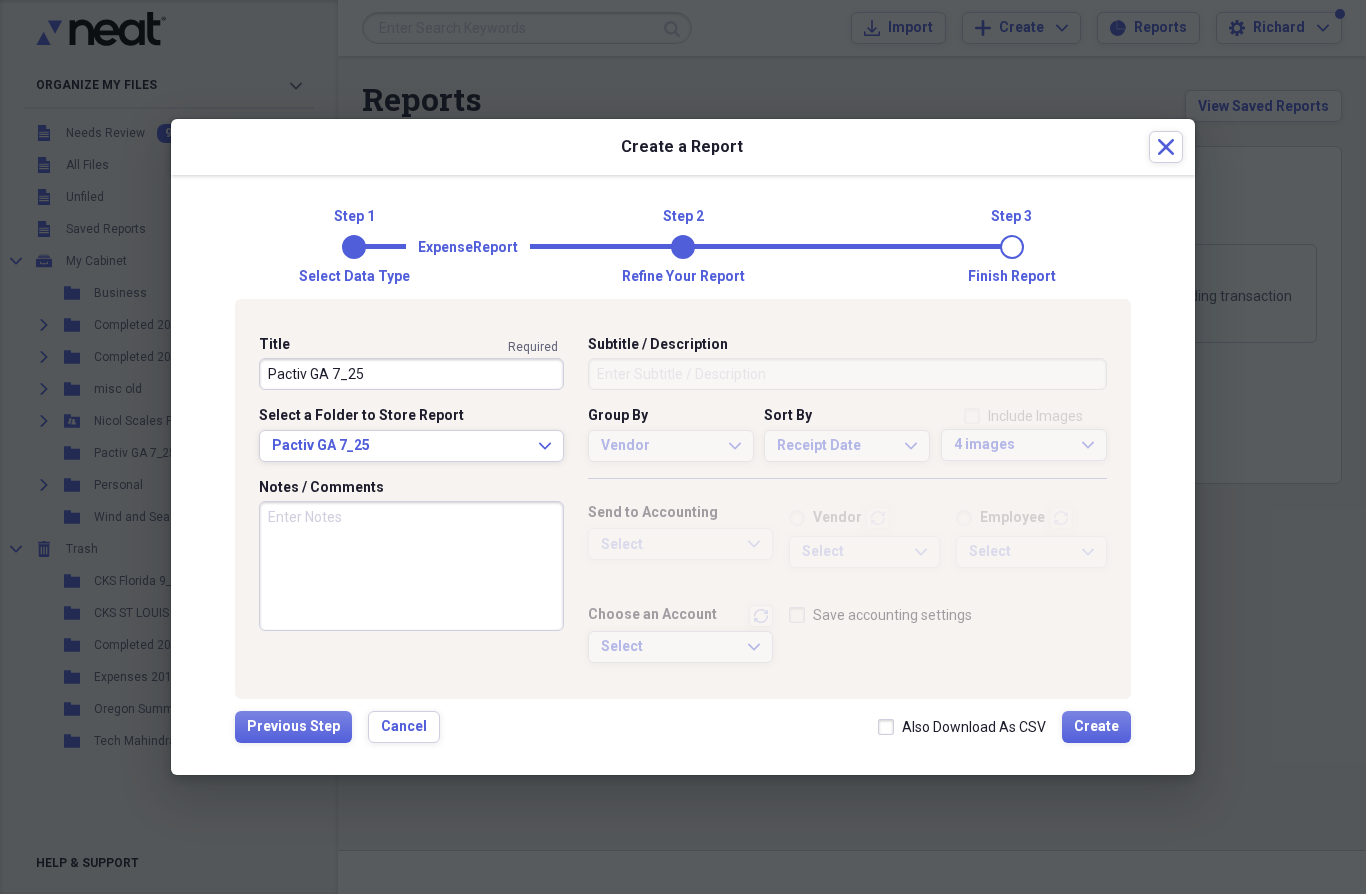 click on "Create" at bounding box center (1096, 727) 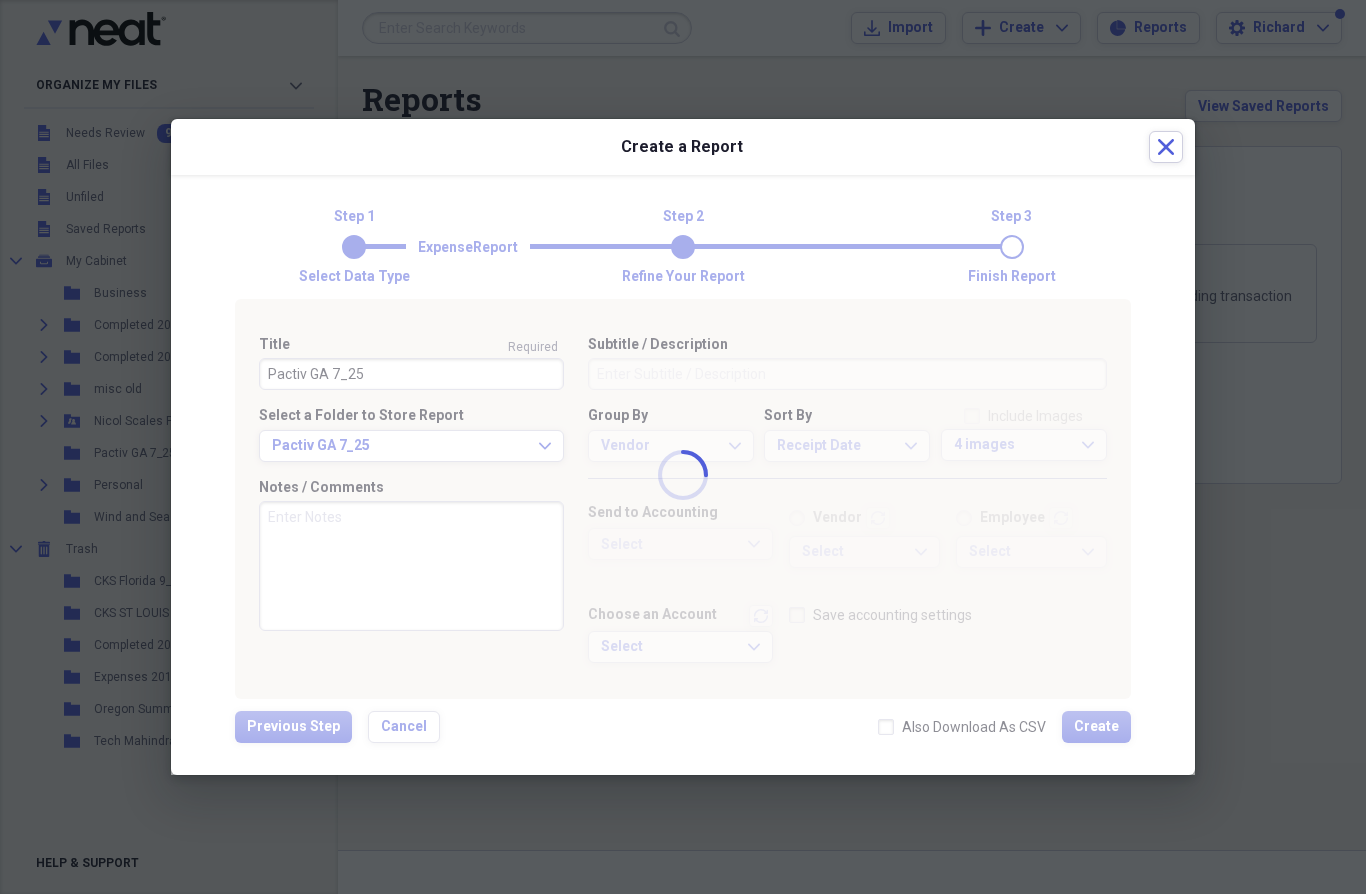 type 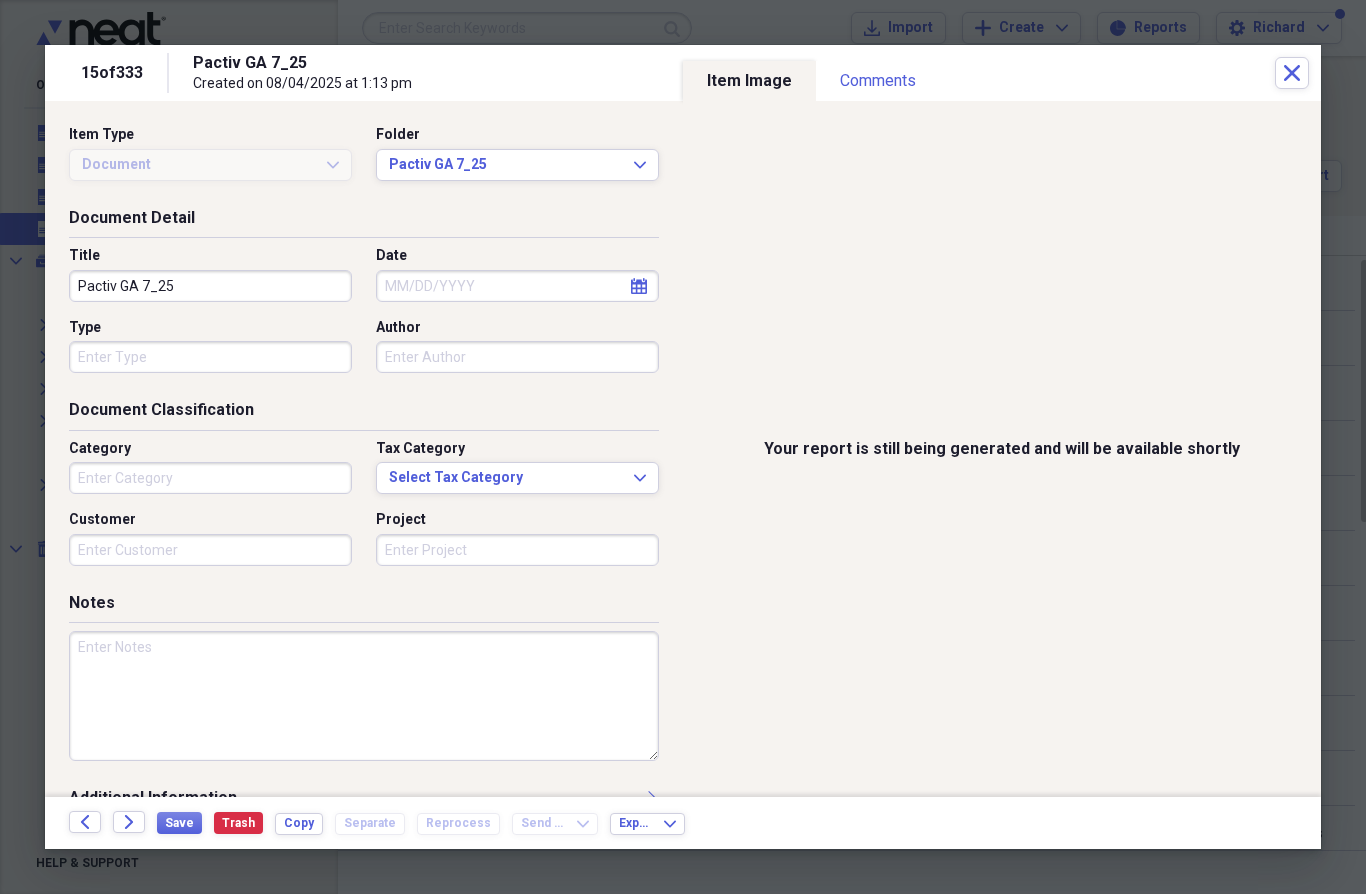 click on "Close" 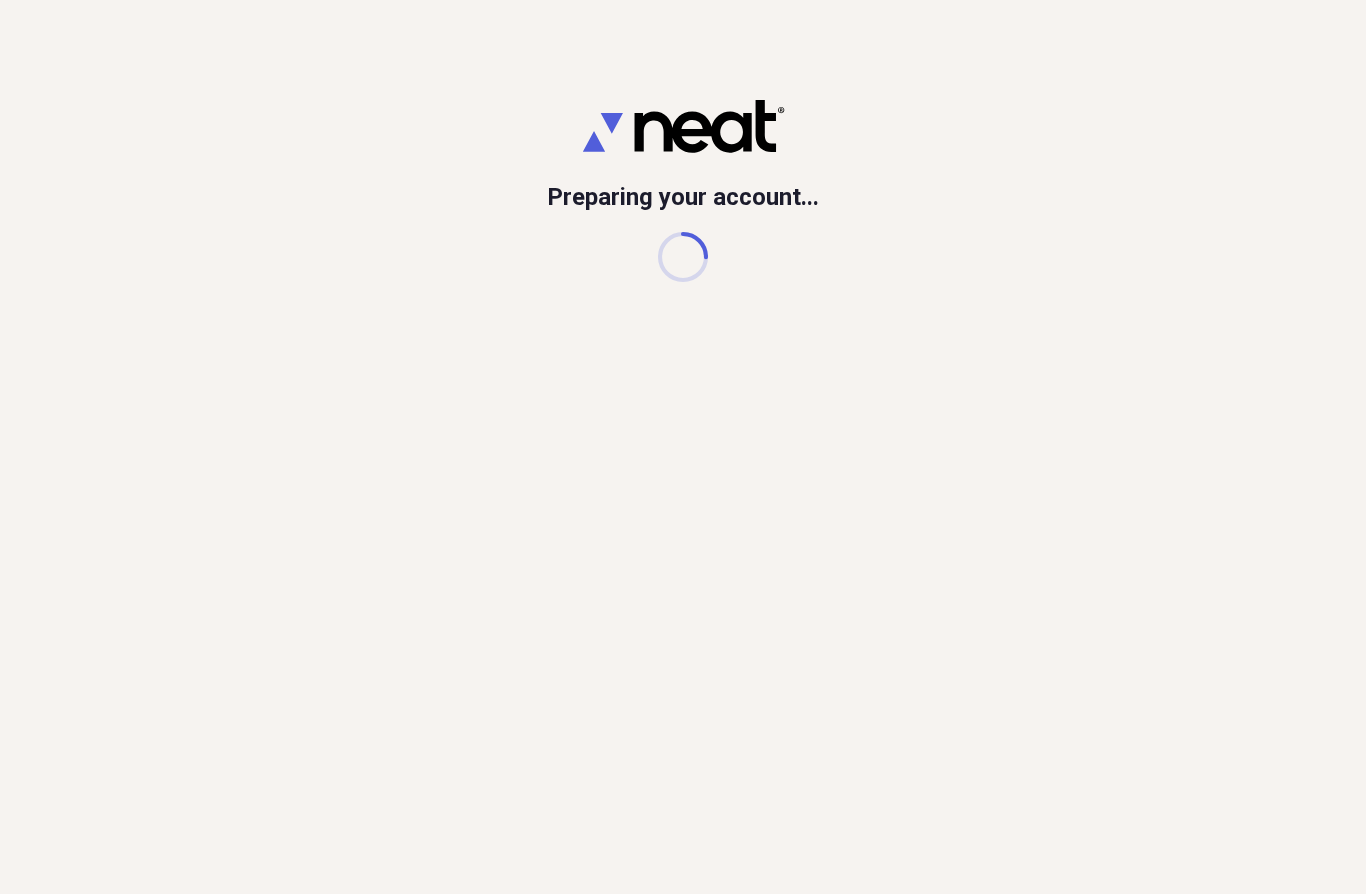 scroll, scrollTop: 0, scrollLeft: 0, axis: both 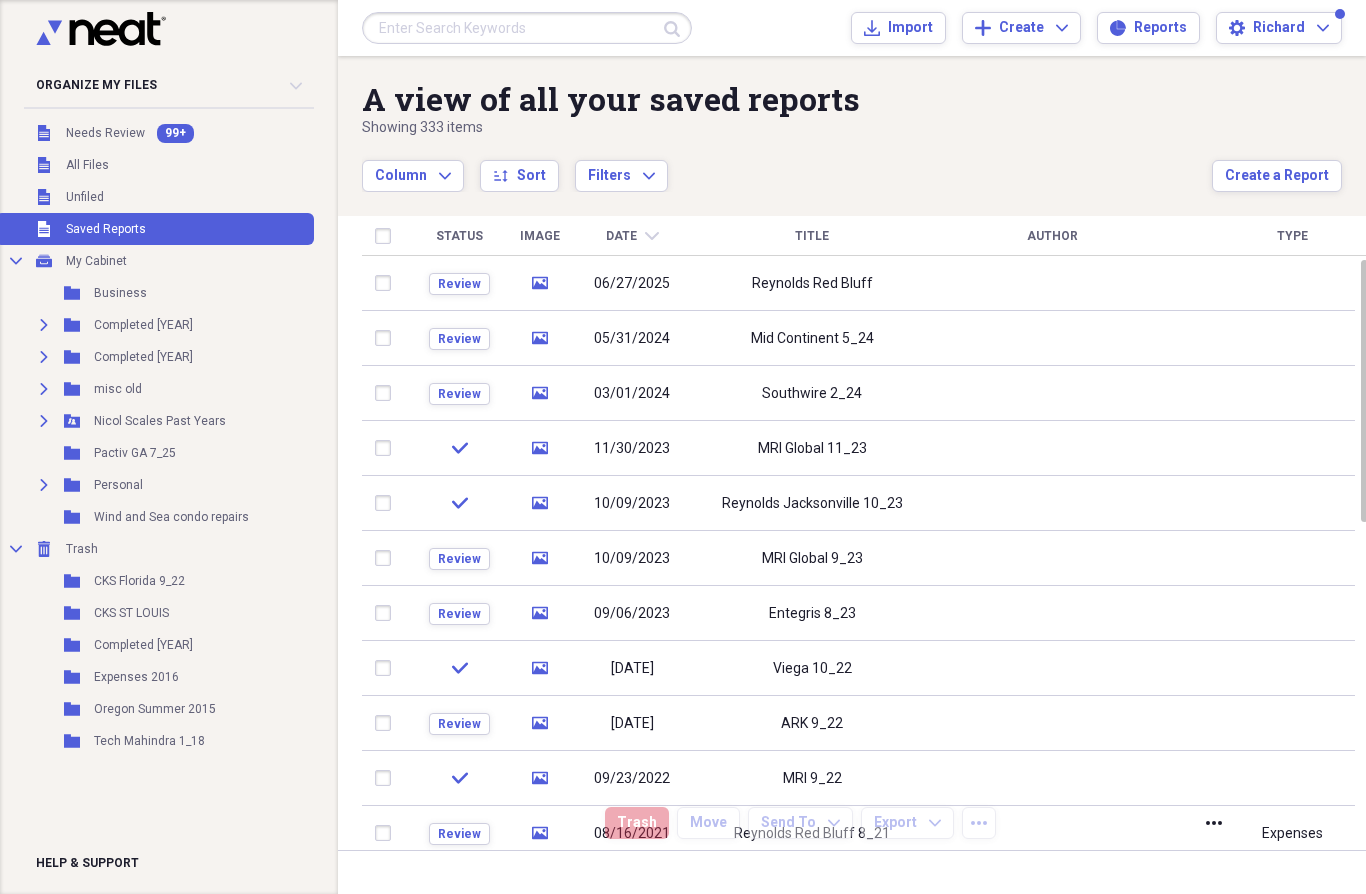 click on "Pactiv GA 7_25" at bounding box center [135, 453] 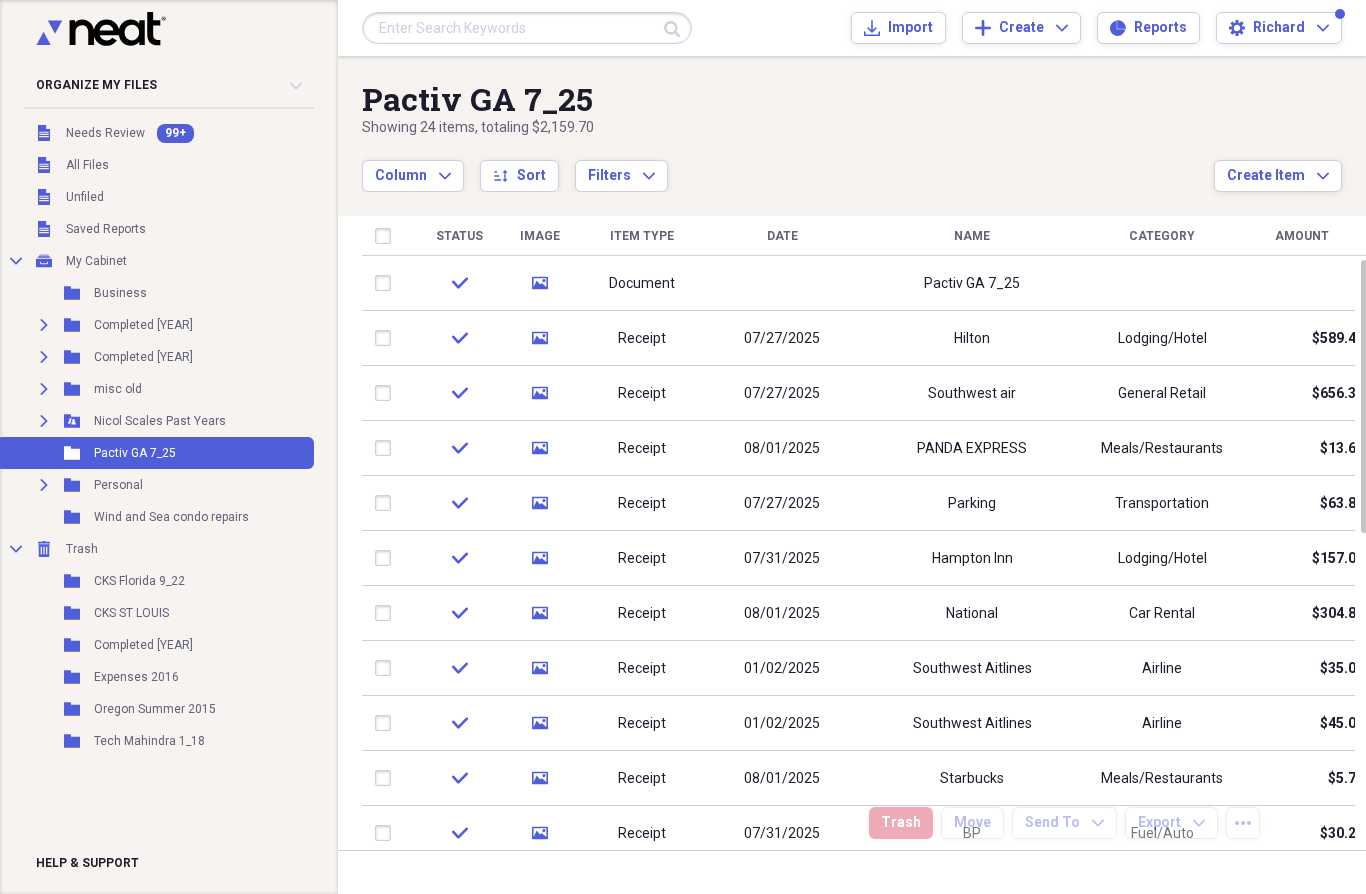 click at bounding box center (387, 283) 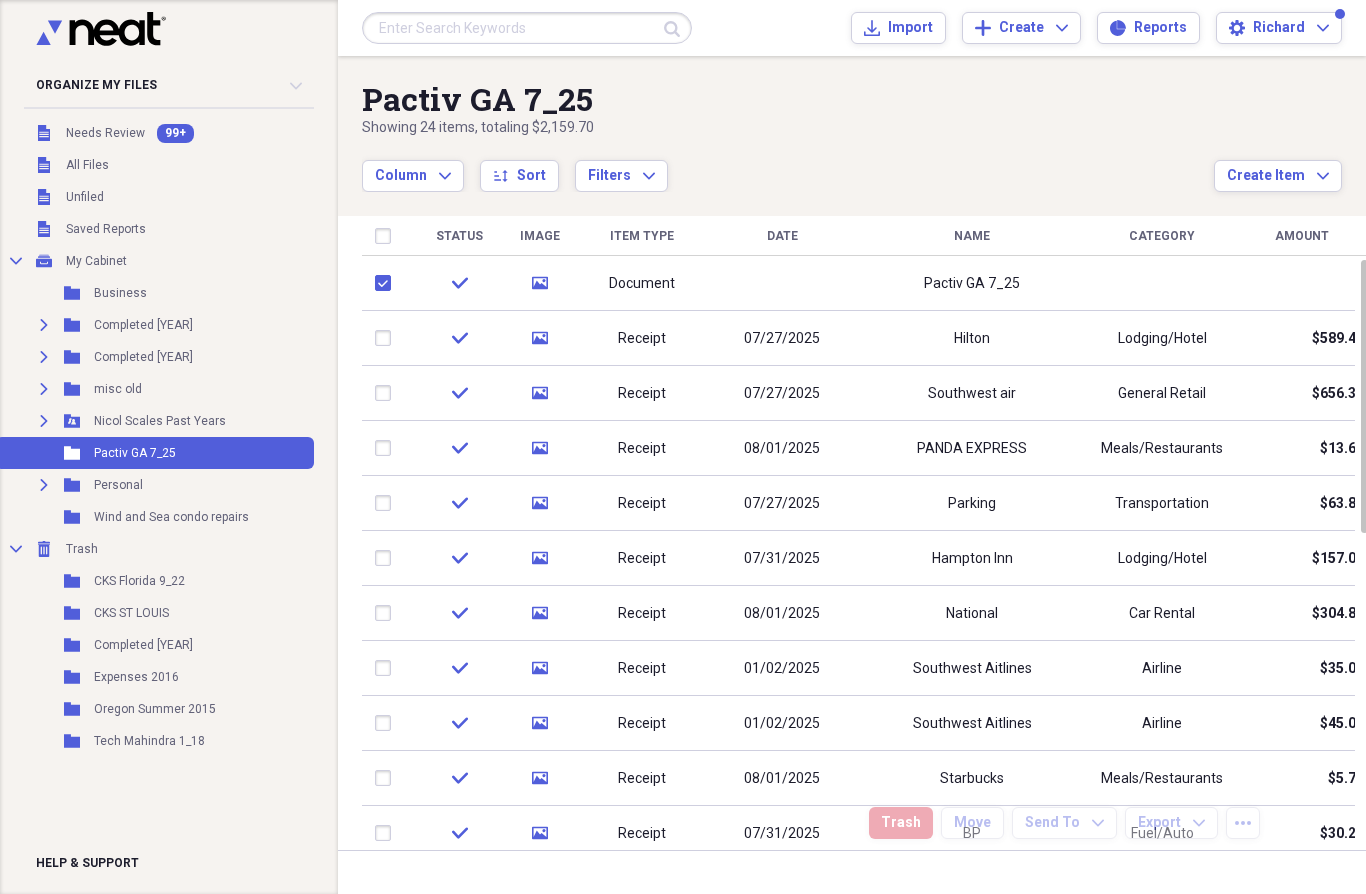 checkbox on "true" 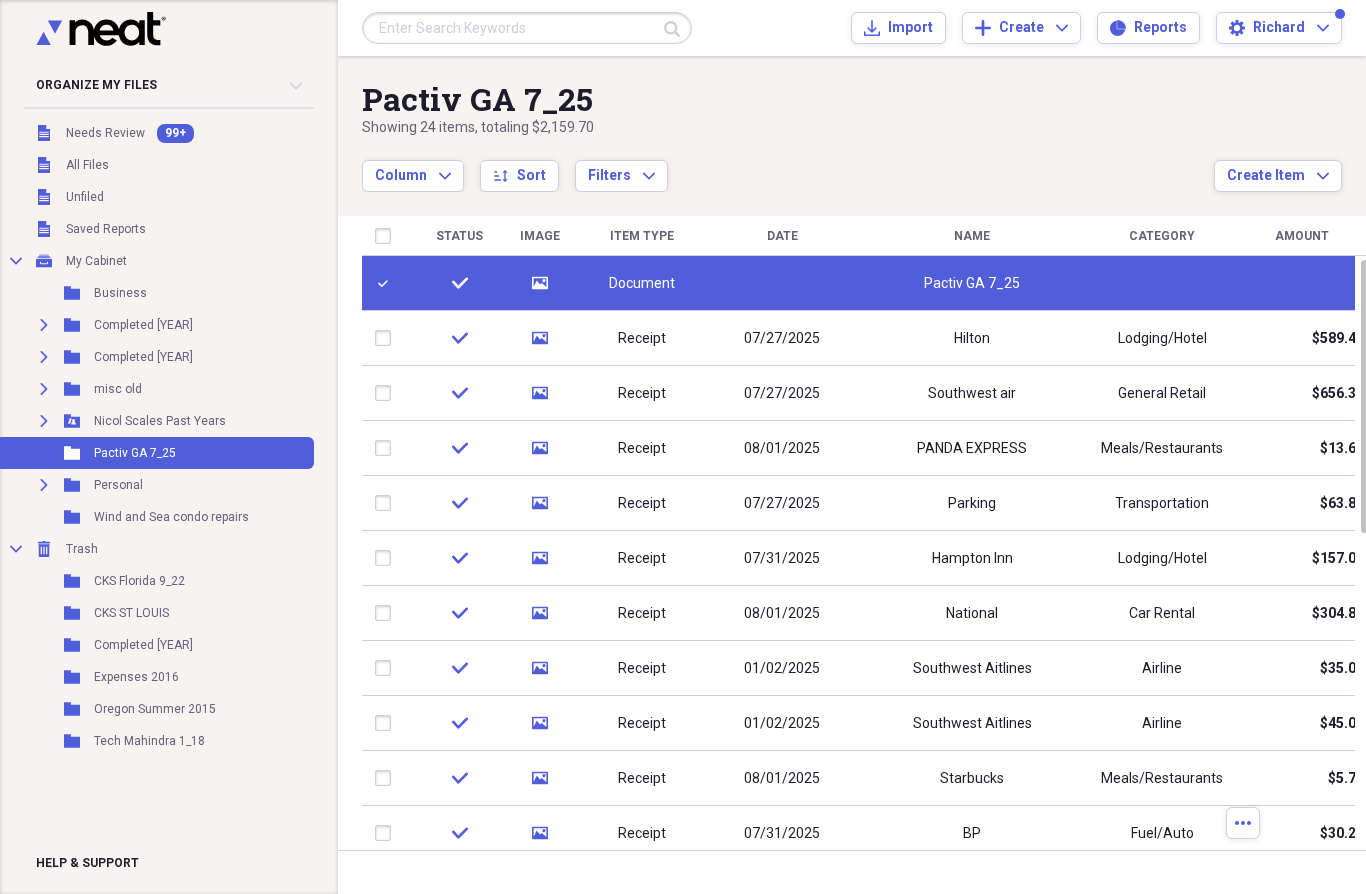 click on "Document" at bounding box center (642, 284) 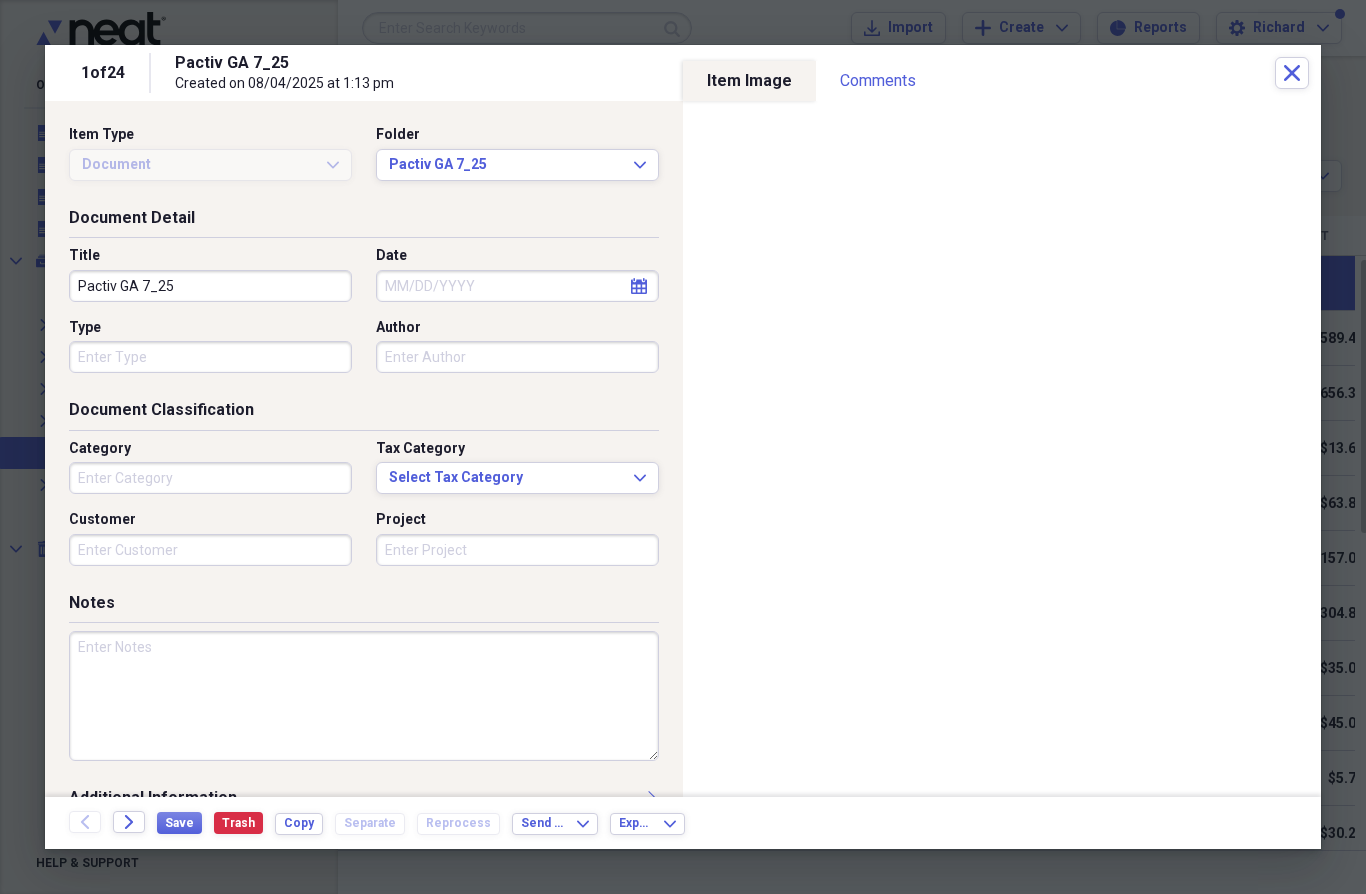 click on "Send To Expand" at bounding box center [555, 824] 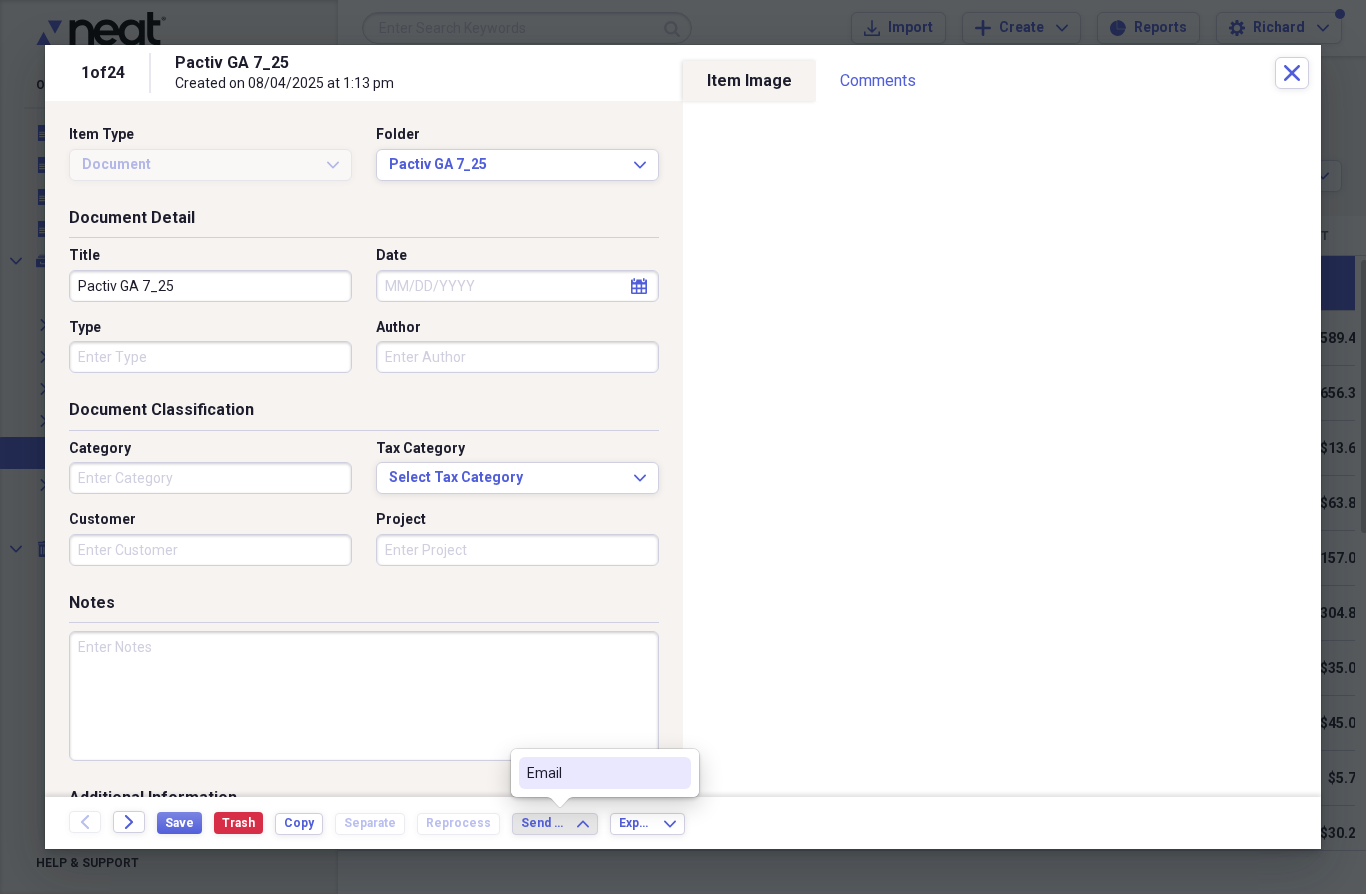 click on "Email" at bounding box center (593, 773) 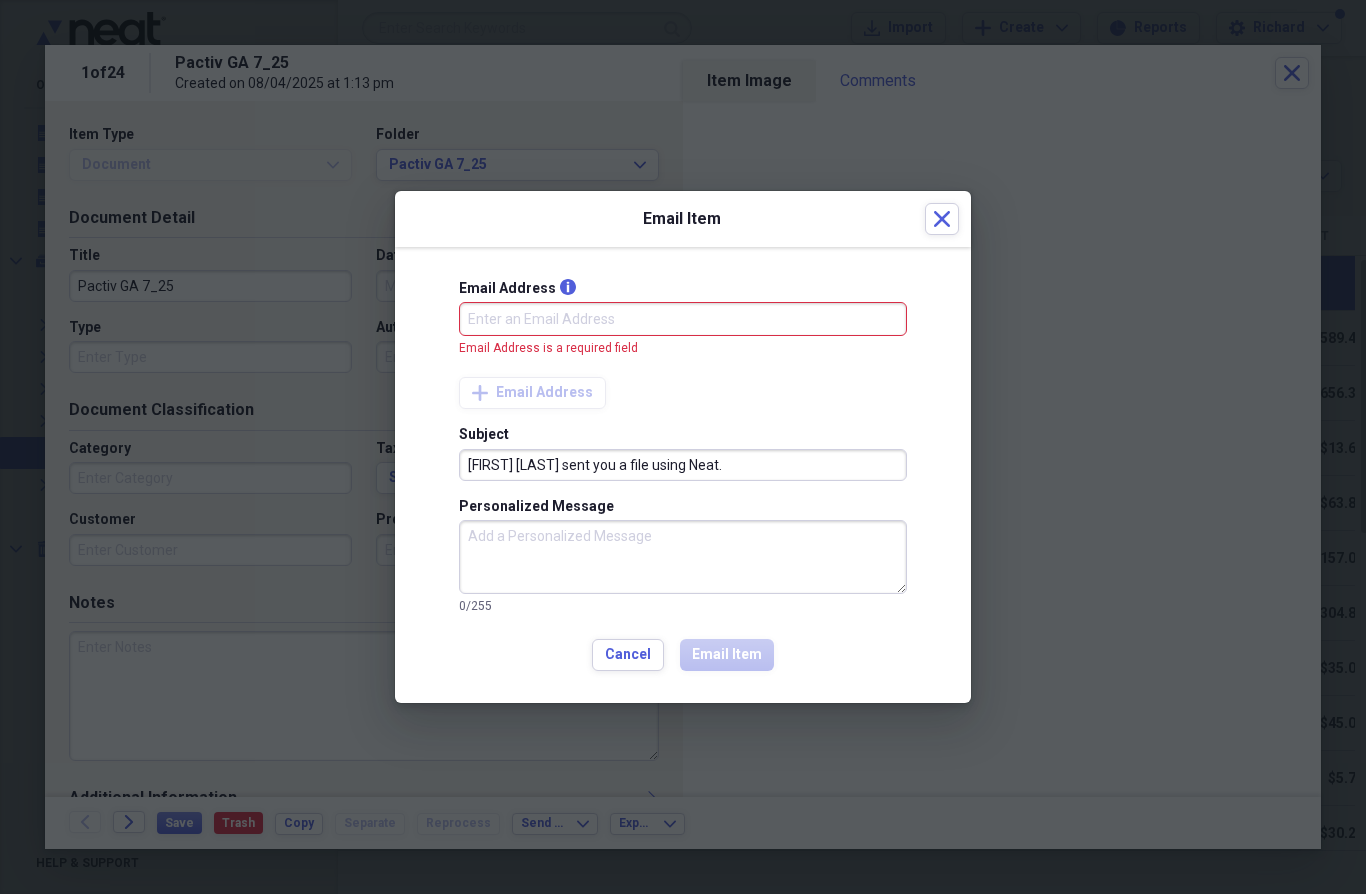 click on "Email Address info" at bounding box center (683, 319) 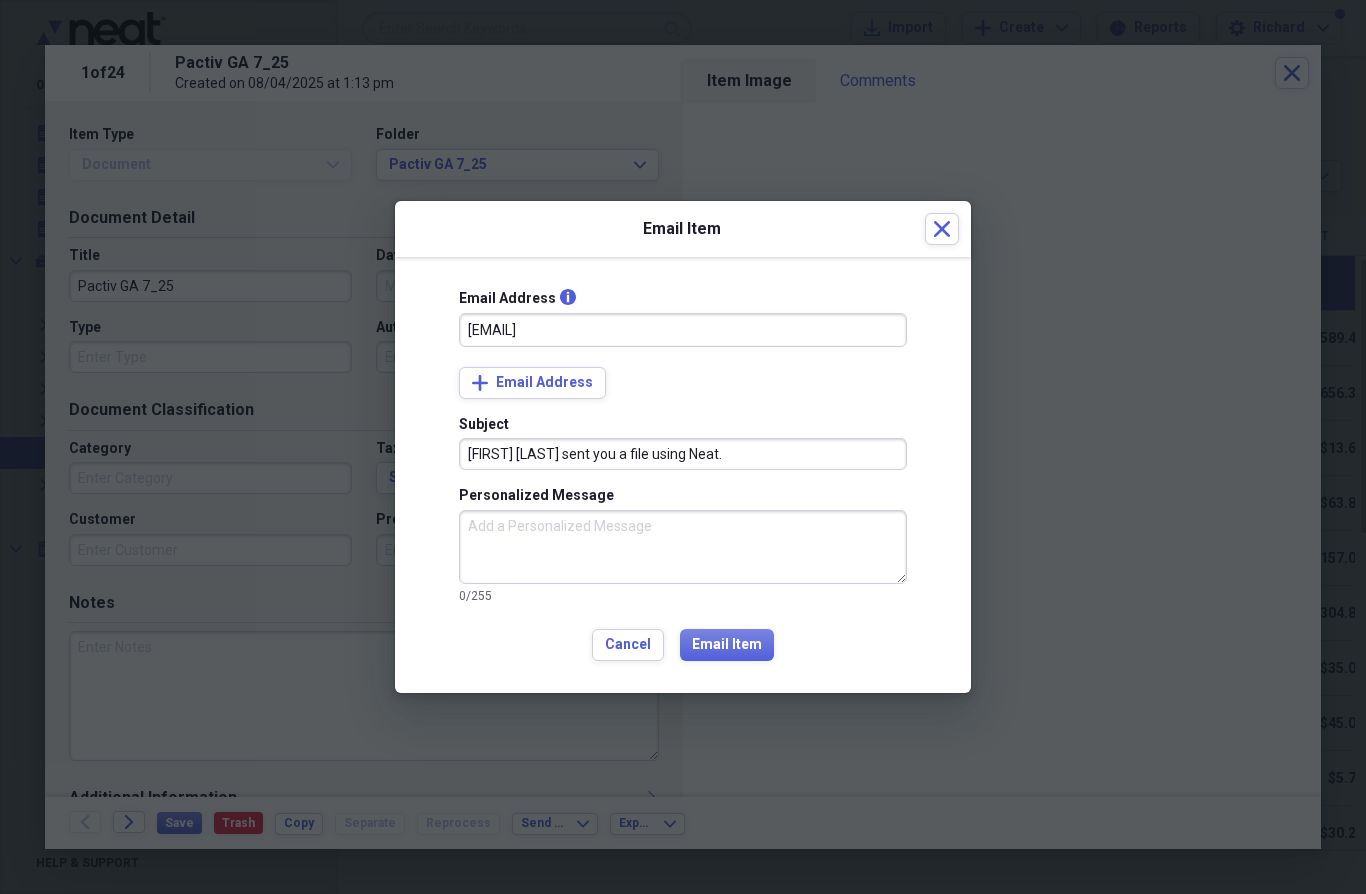 type on "O.jackson@nicolscales.com" 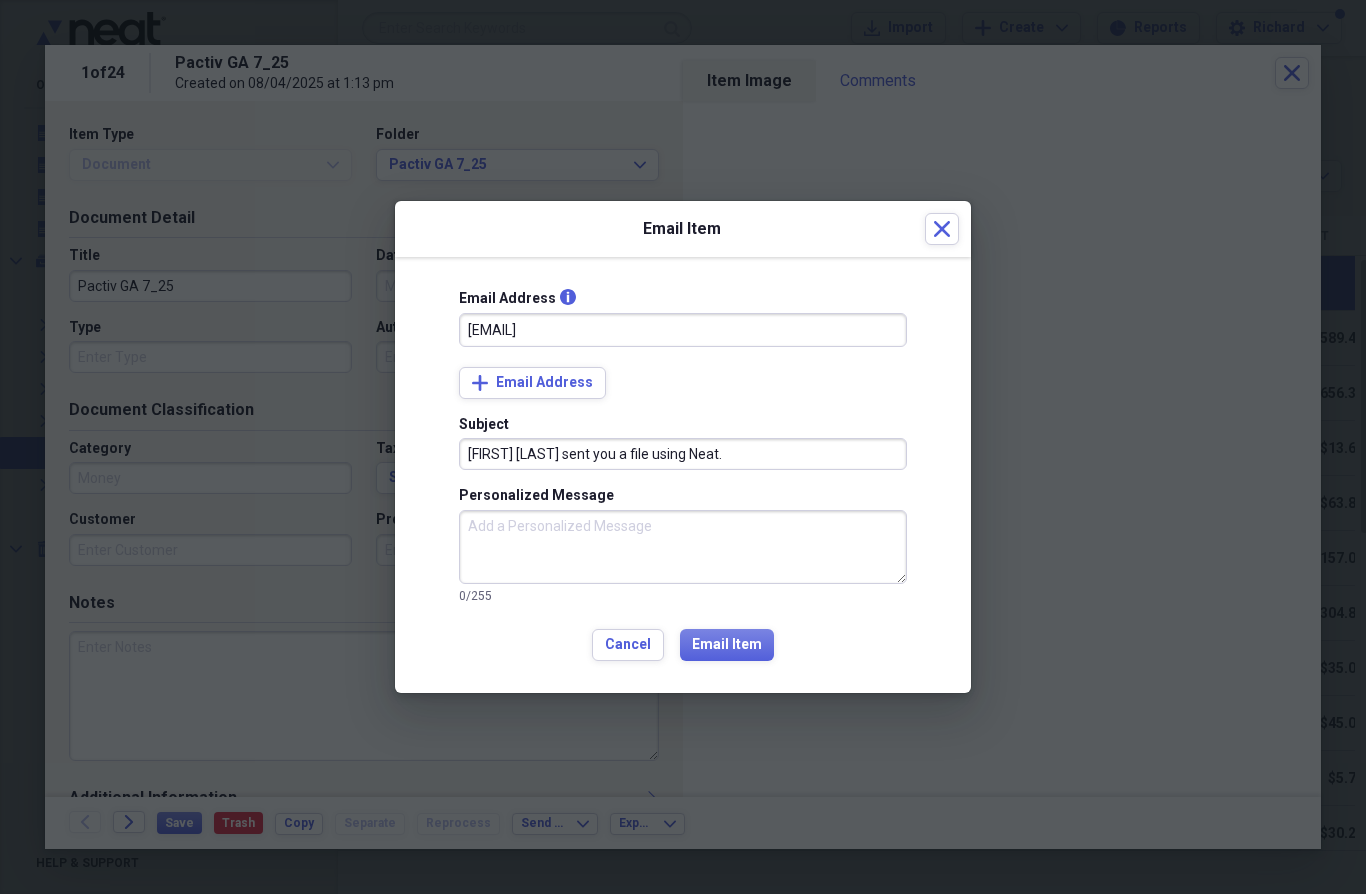 type on "Money" 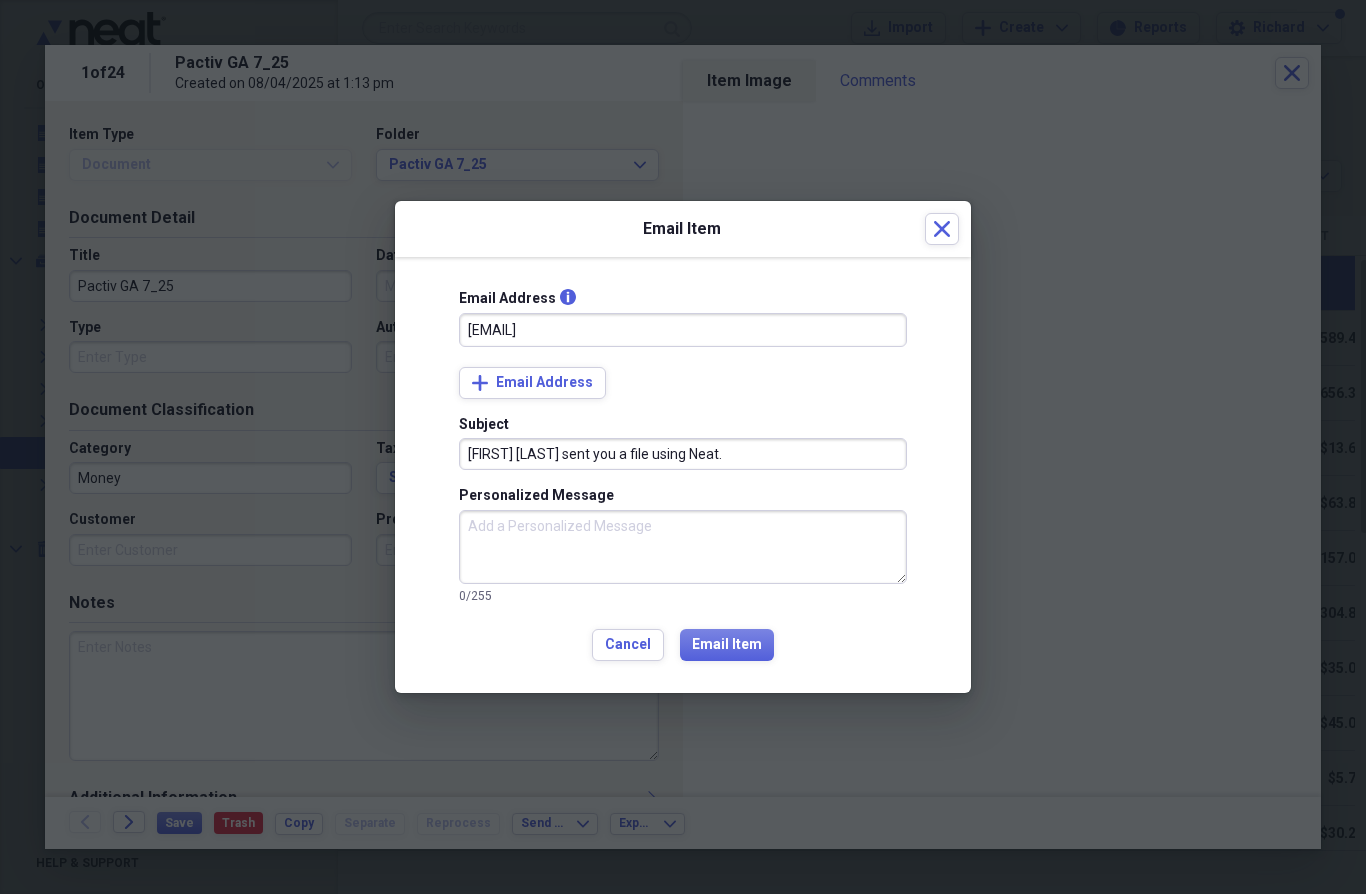 type on "o.jackson@nicolscales.com" 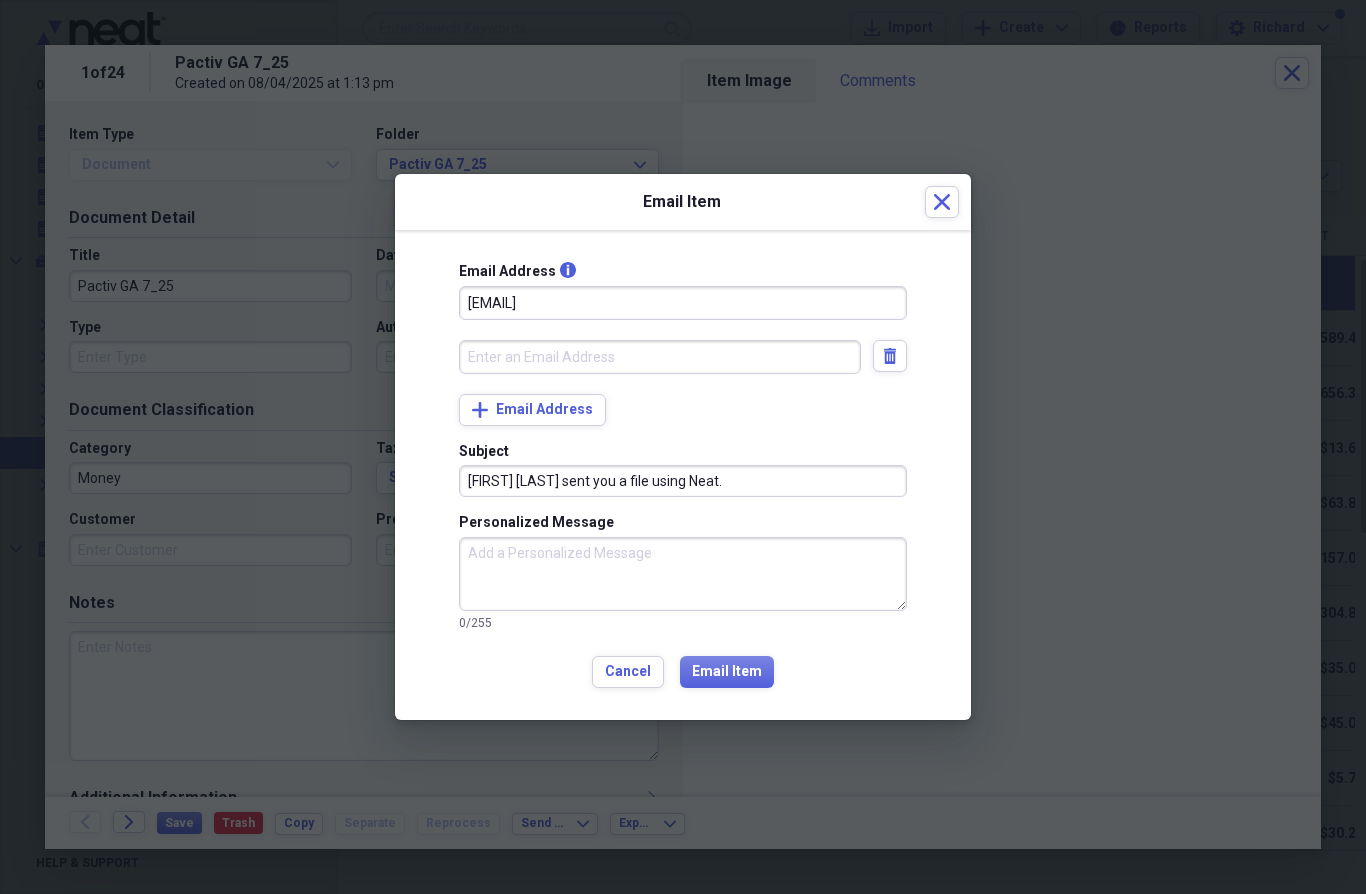 click at bounding box center (660, 357) 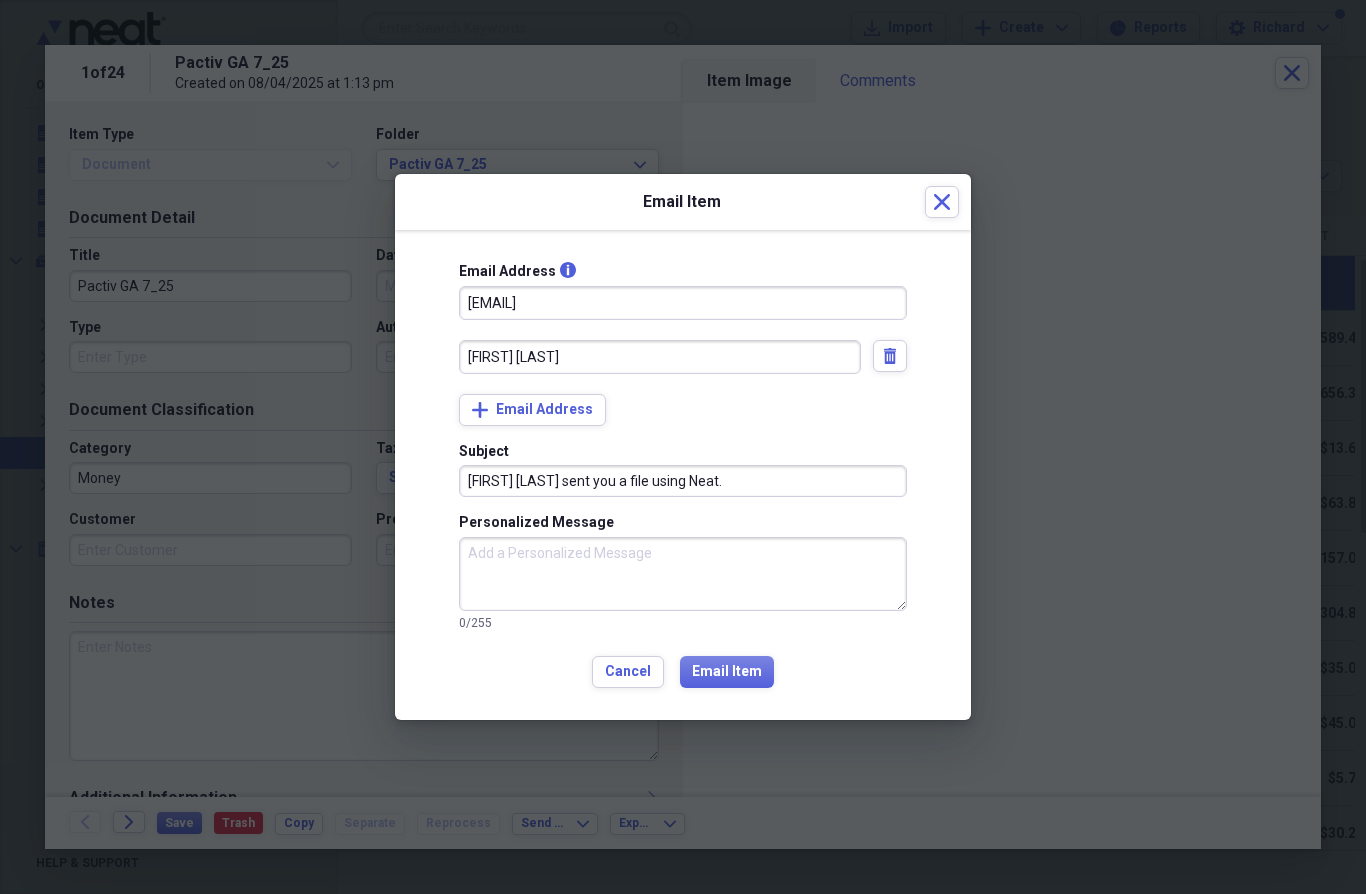 click at bounding box center (683, 447) 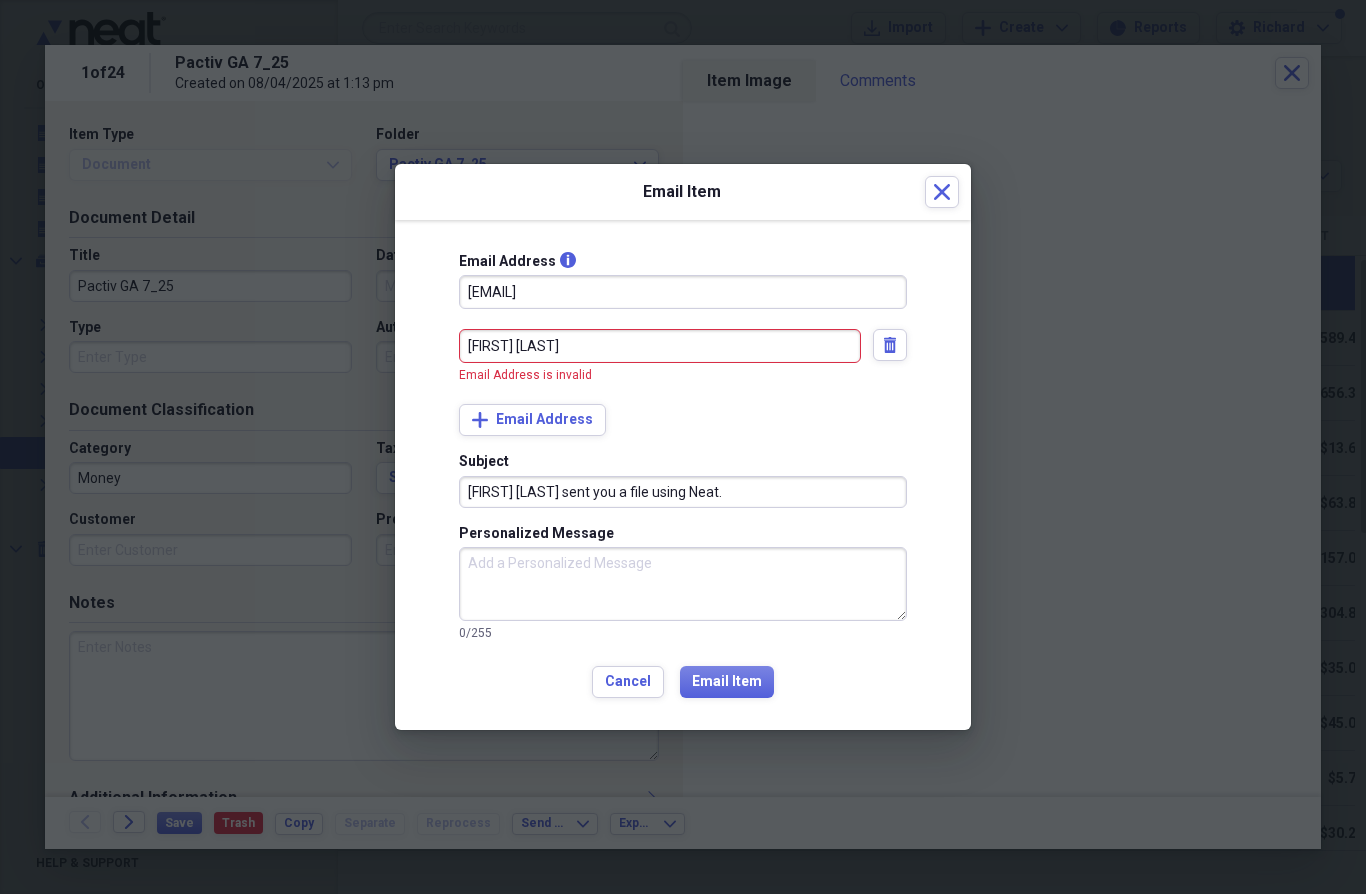 click on "Jj.b" at bounding box center [660, 346] 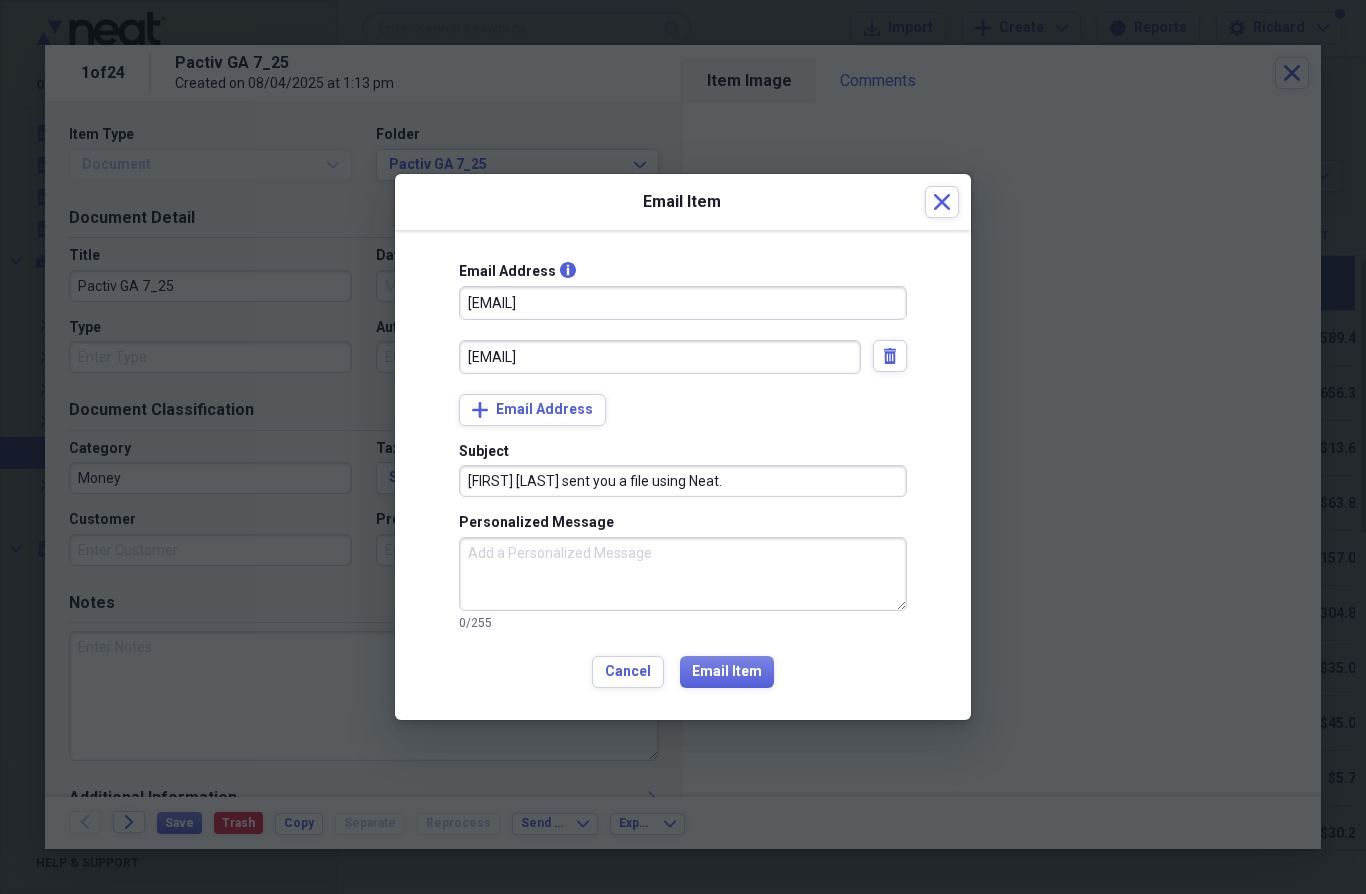type on "j.budke@nicolscales.com" 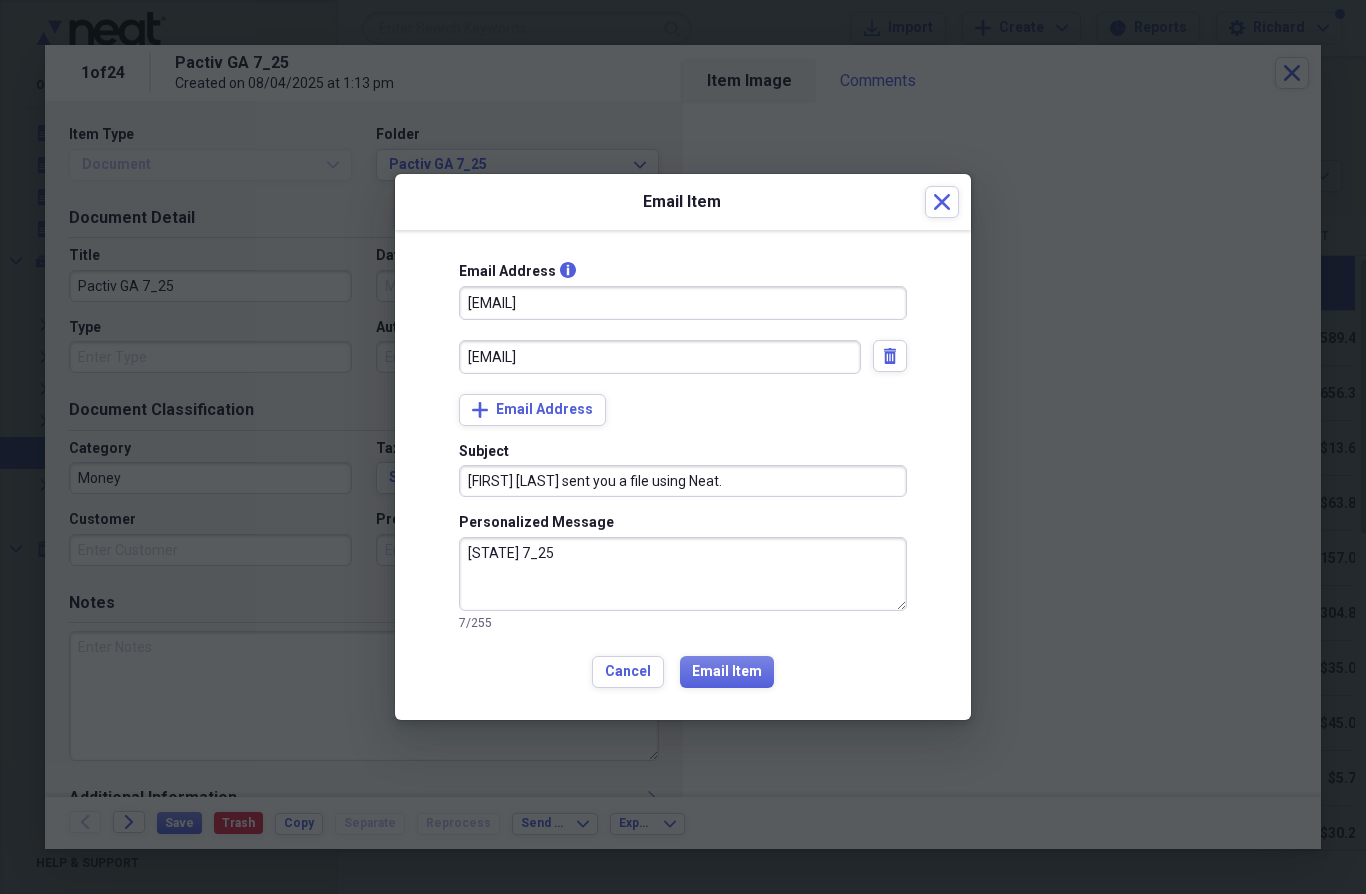 type on "GA 7_25" 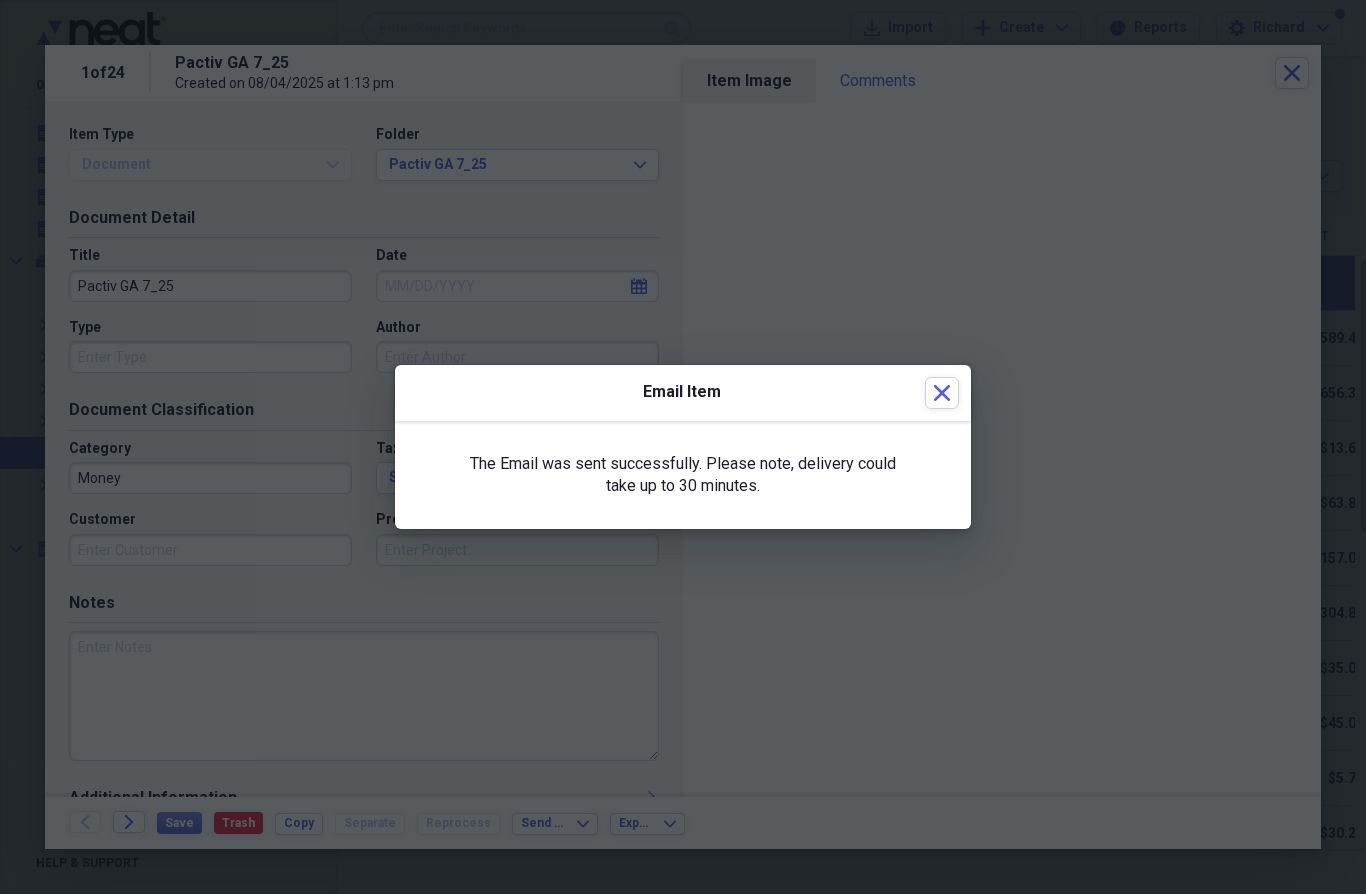 click on "Close" 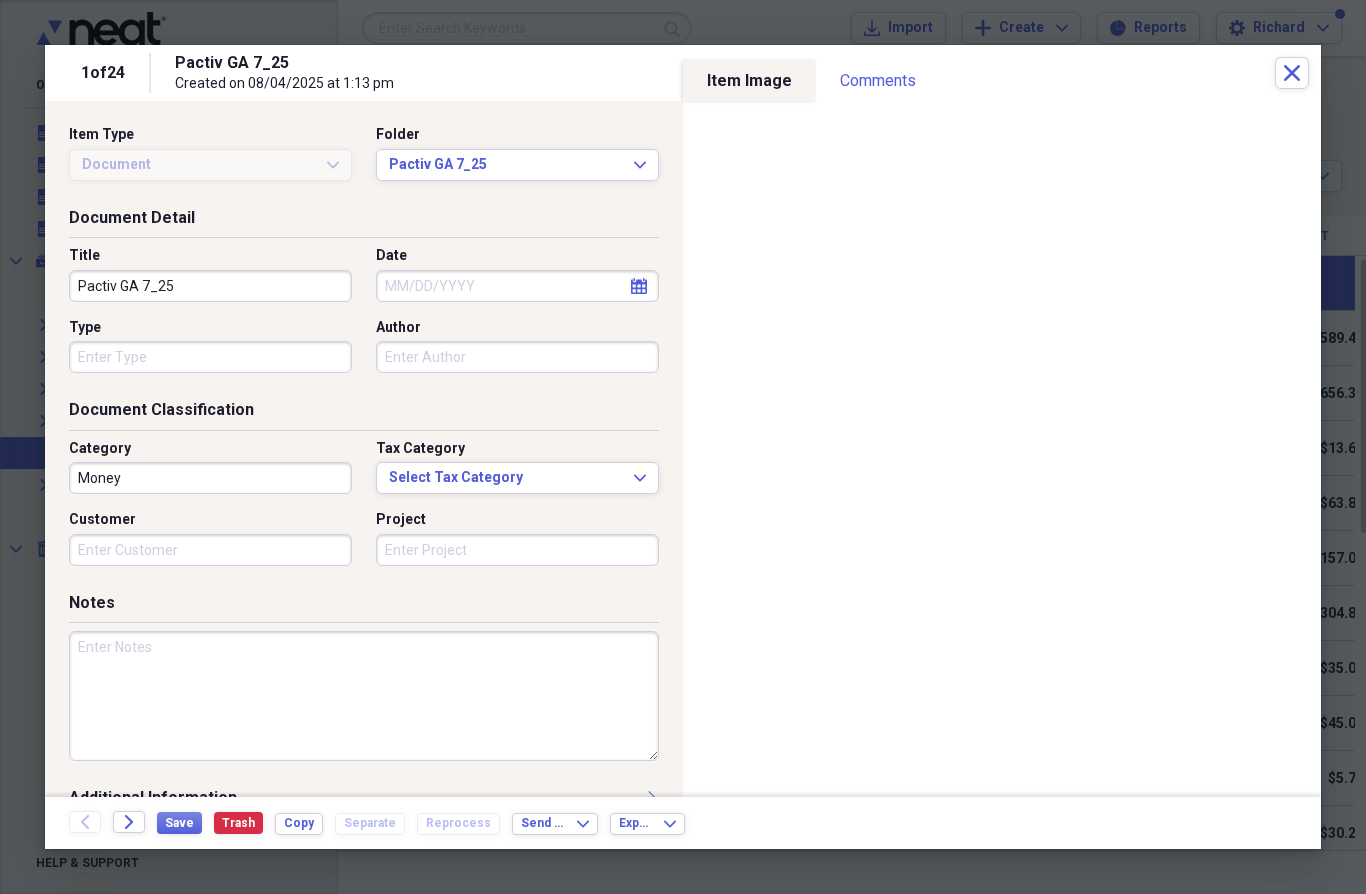 click on "Close" 